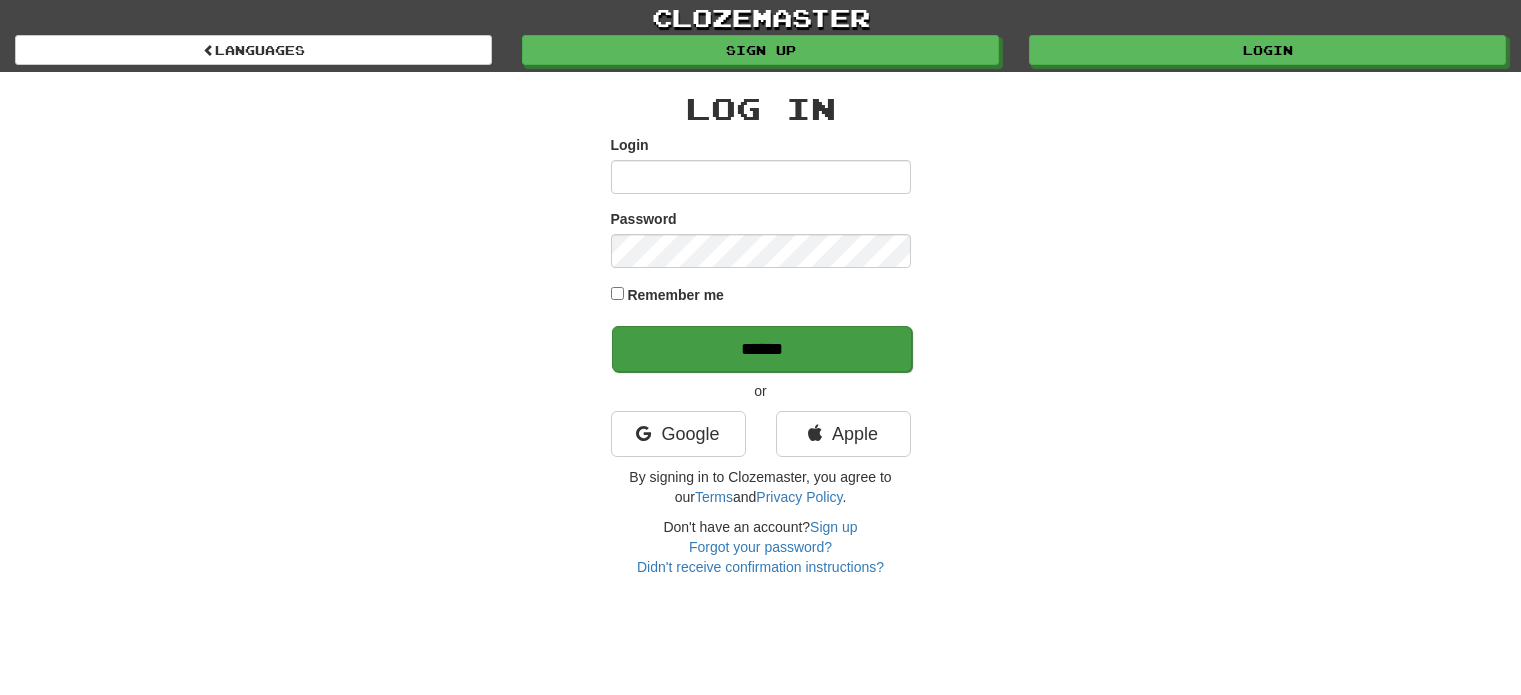 scroll, scrollTop: 0, scrollLeft: 0, axis: both 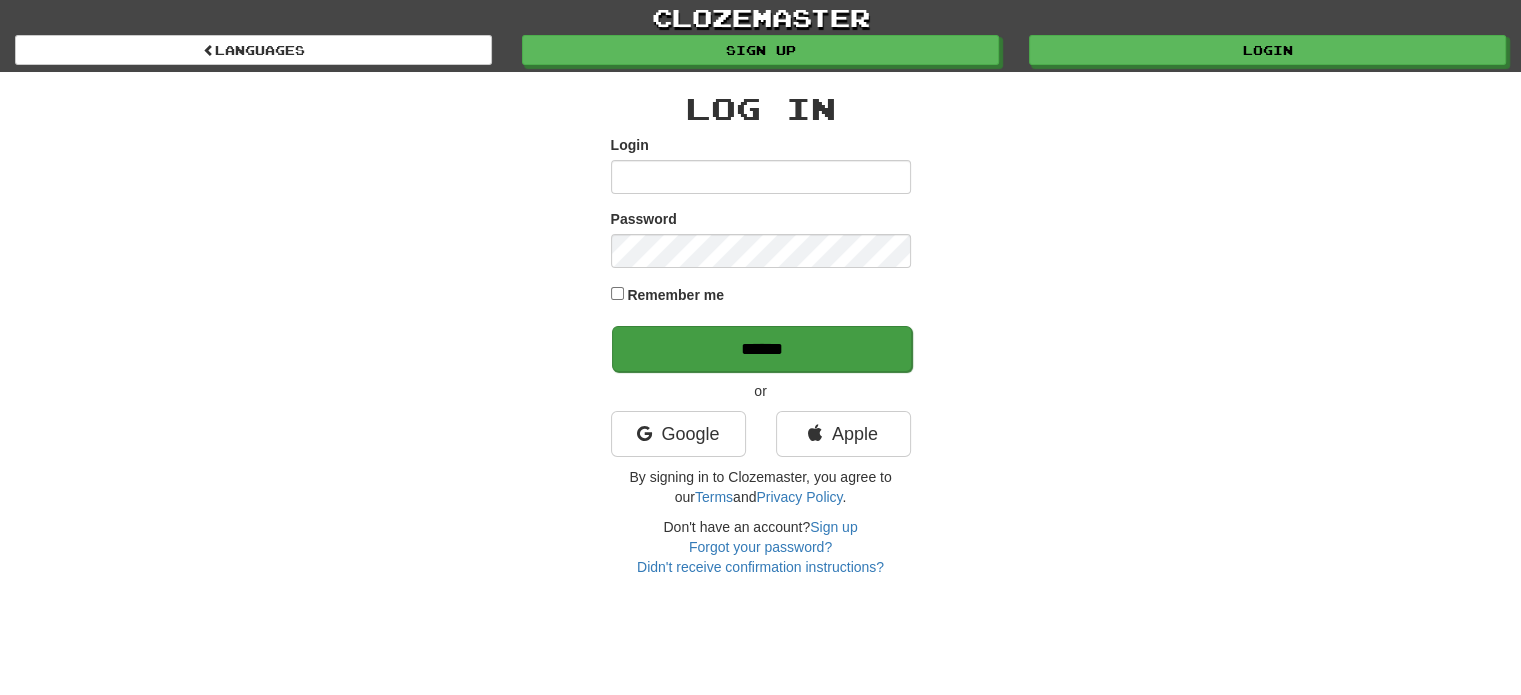 type on "**********" 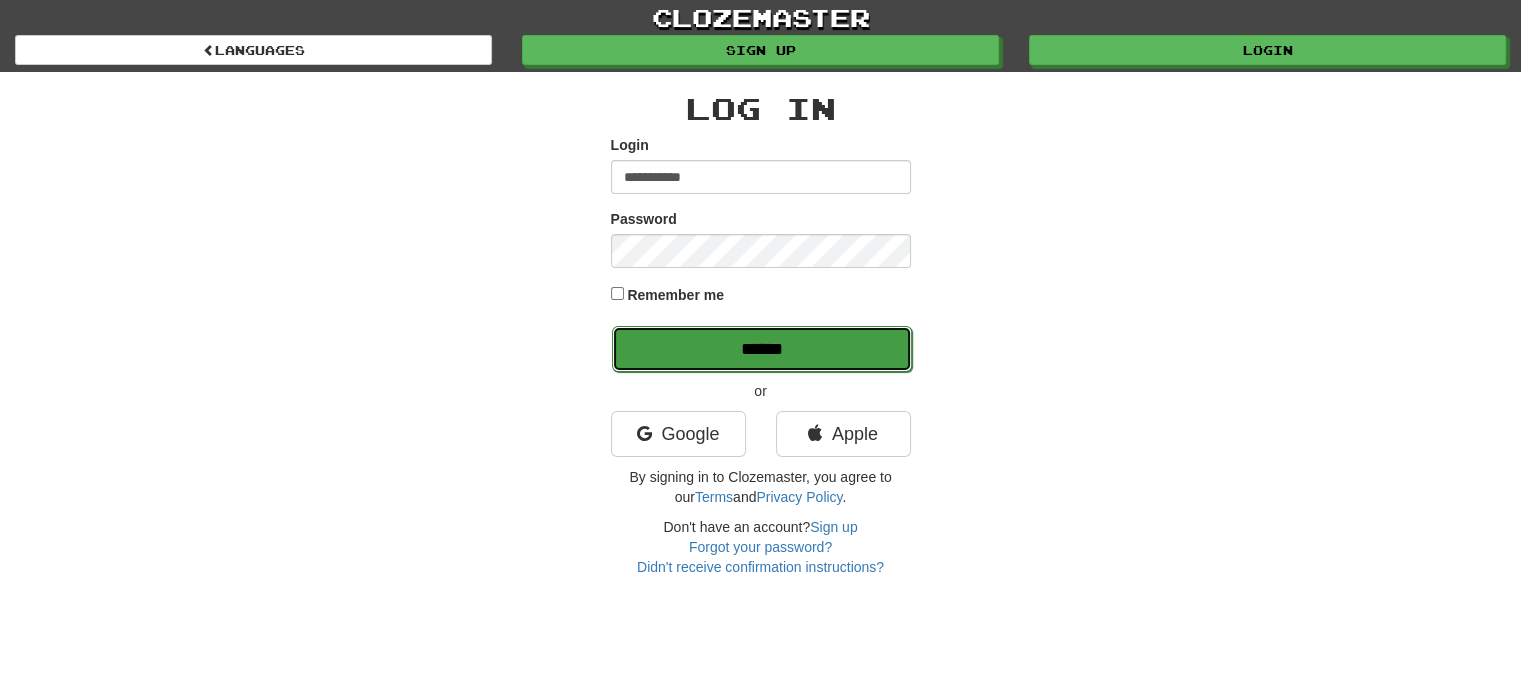 click on "******" at bounding box center (762, 349) 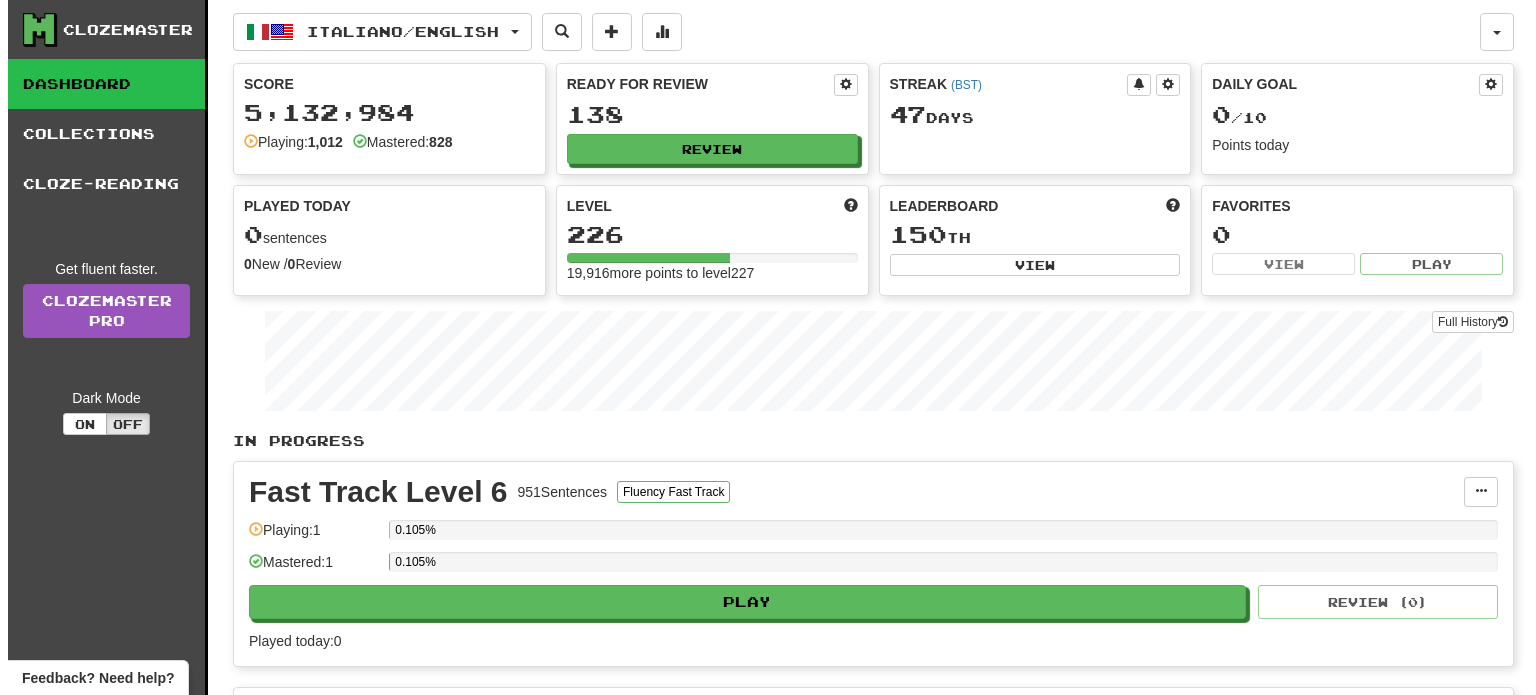 scroll, scrollTop: 0, scrollLeft: 0, axis: both 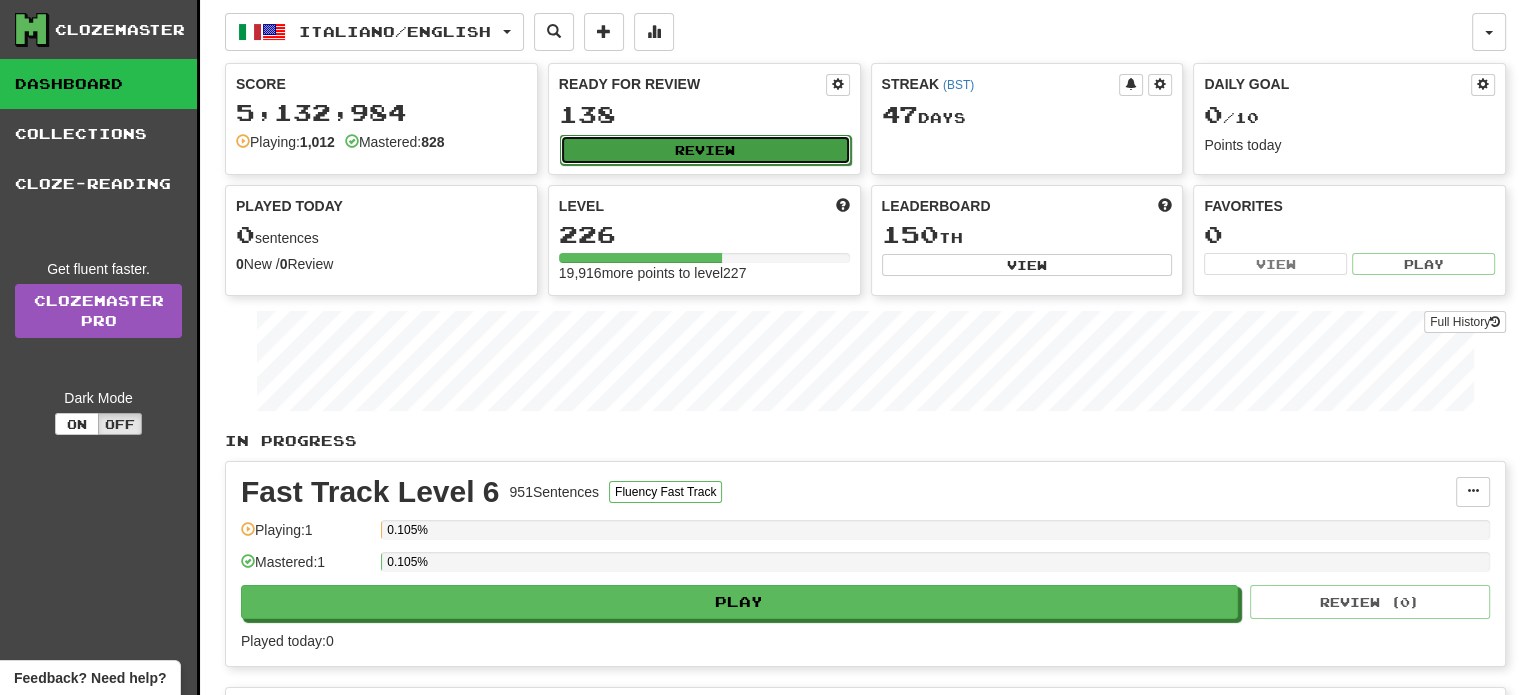 click on "Review" at bounding box center (705, 150) 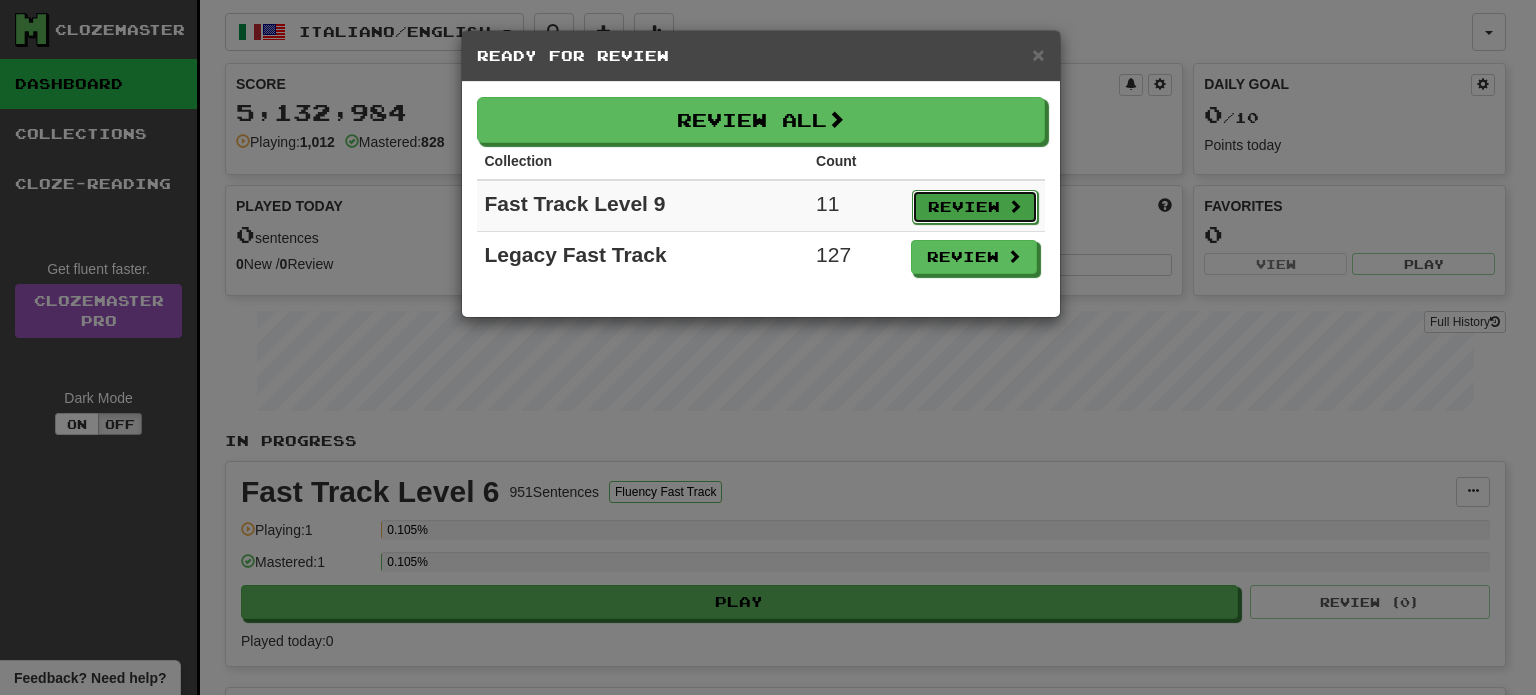 click on "Review" at bounding box center [975, 207] 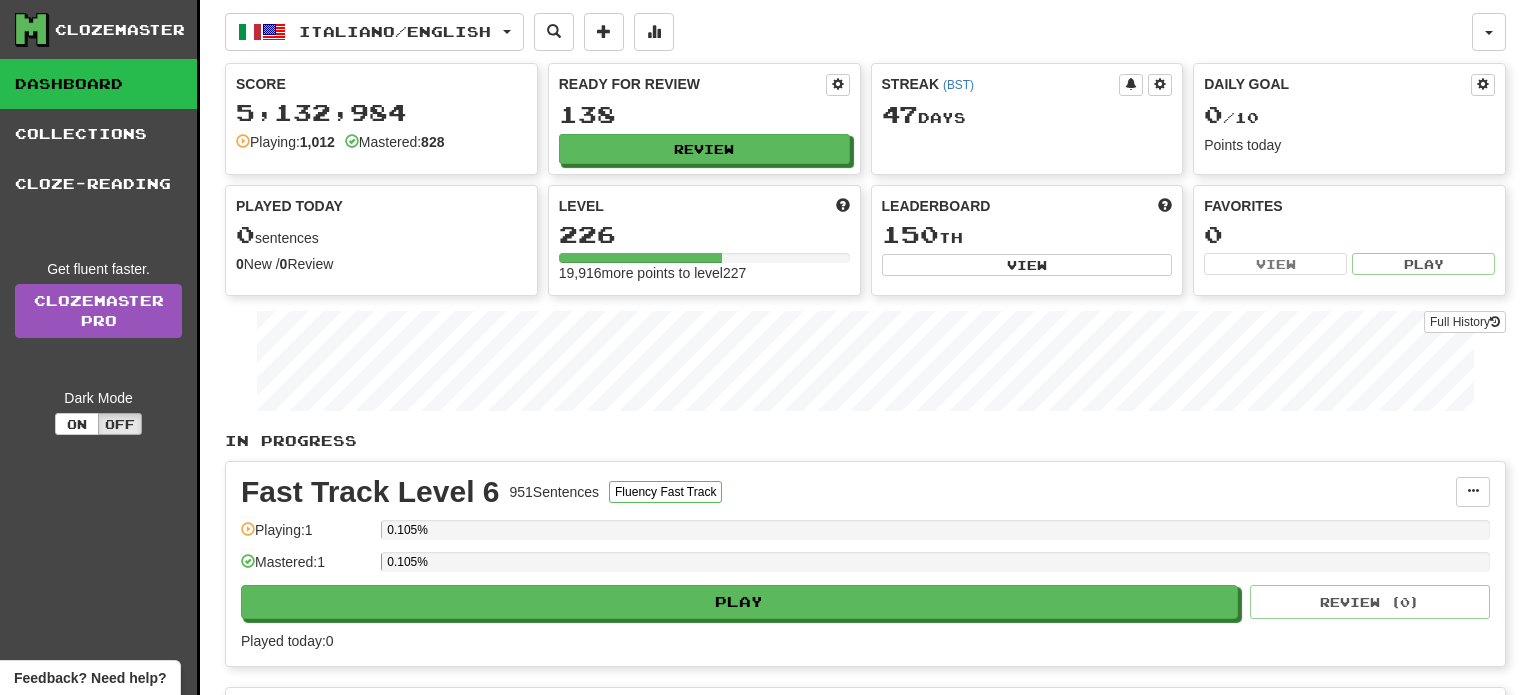 select on "**" 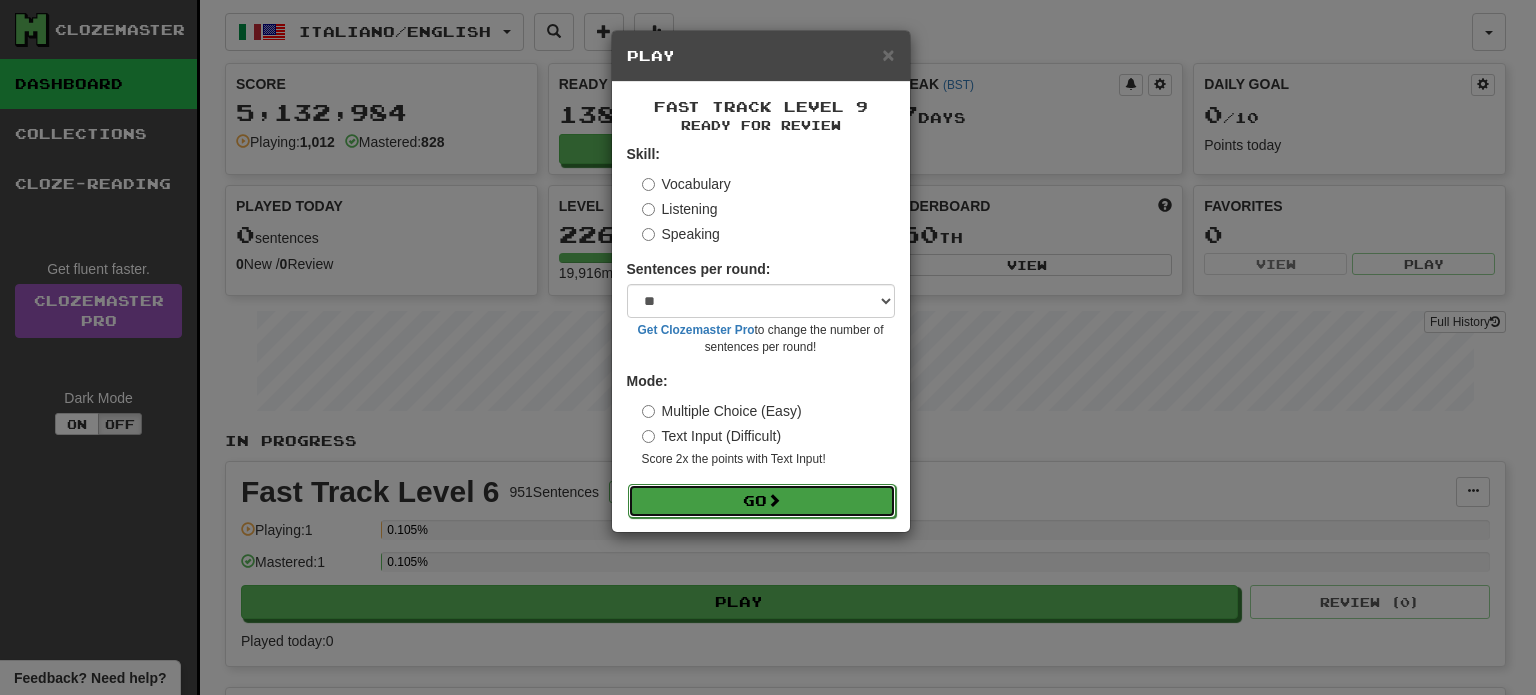 click on "Go" at bounding box center [762, 501] 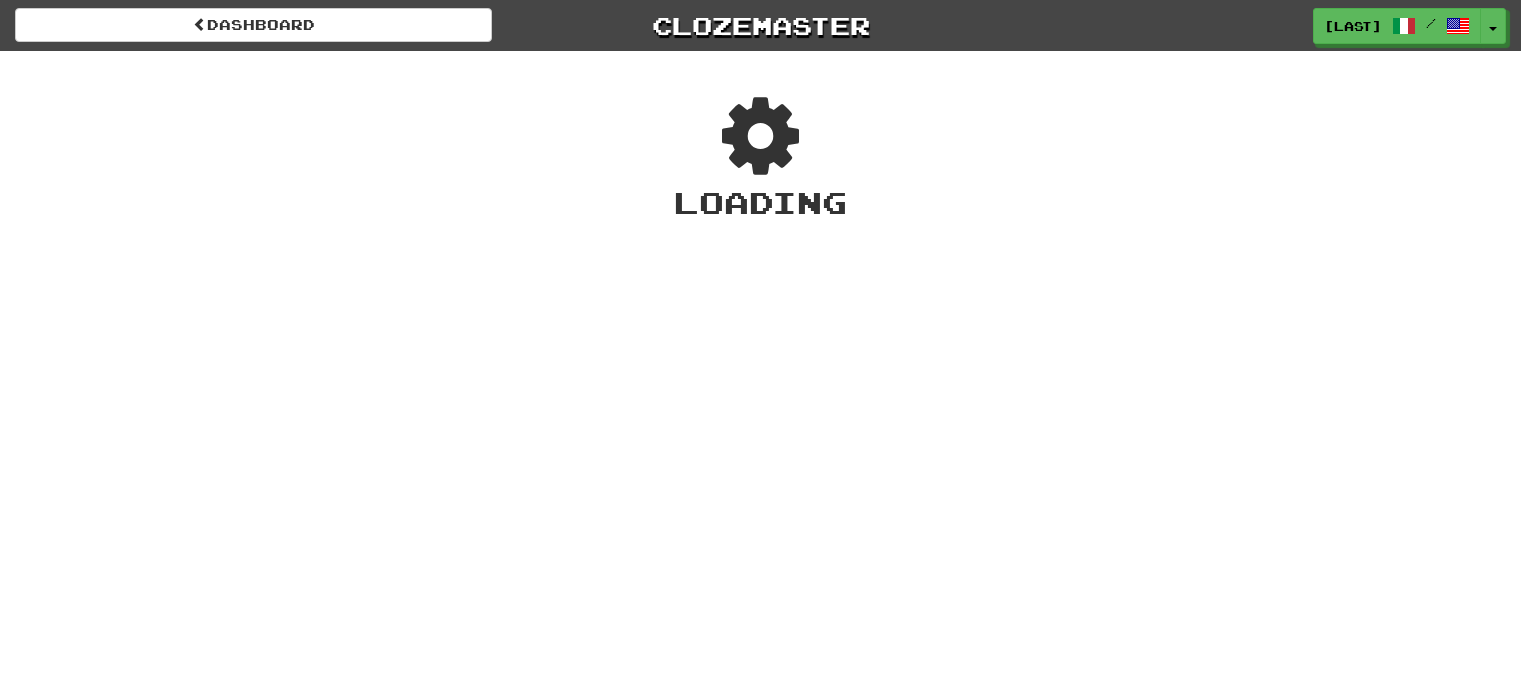 scroll, scrollTop: 0, scrollLeft: 0, axis: both 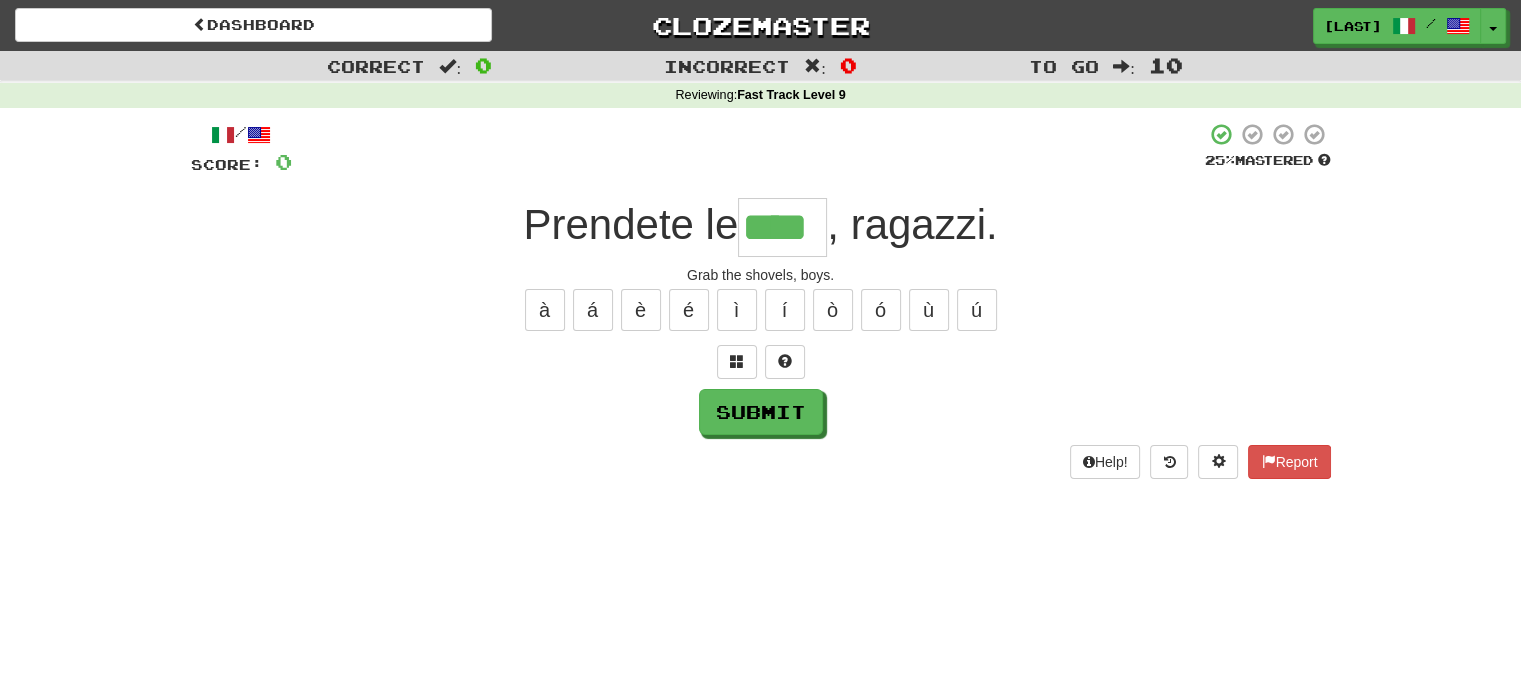 type on "****" 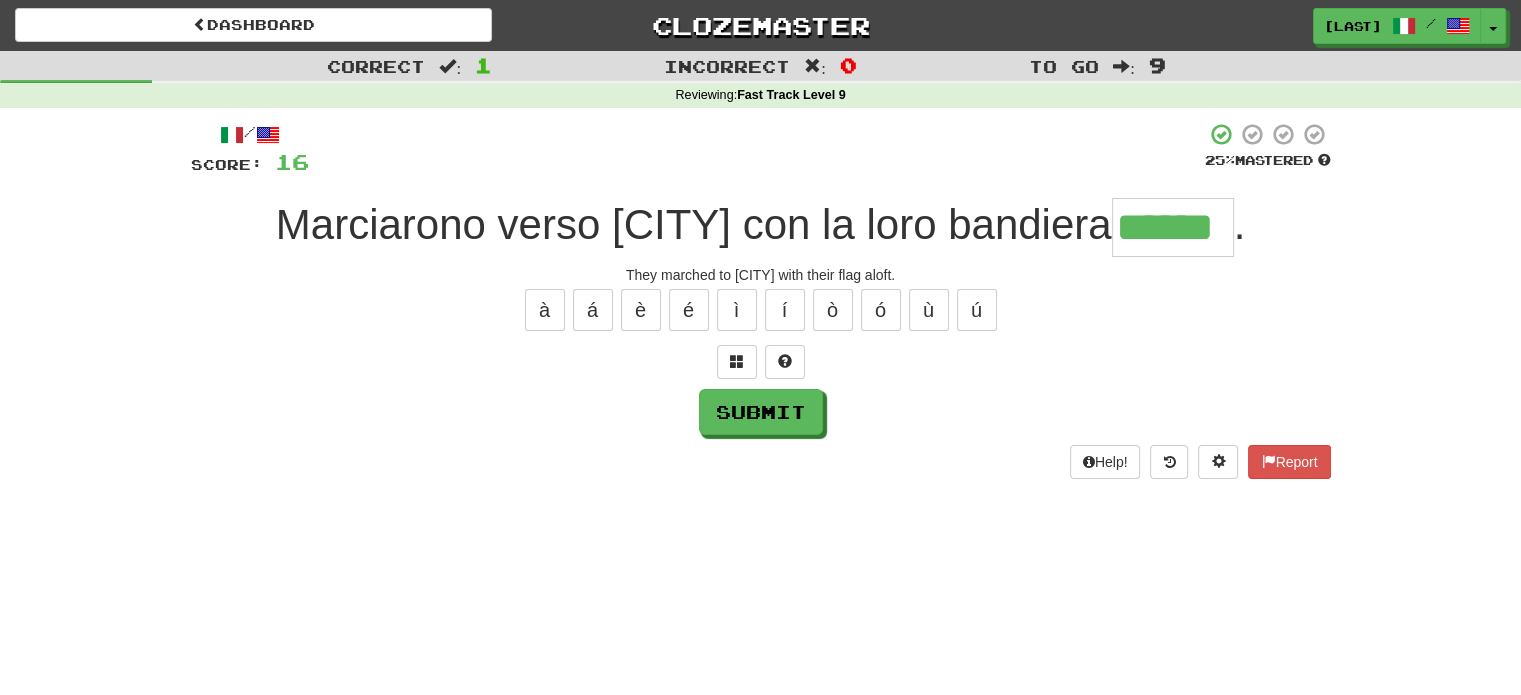 type on "******" 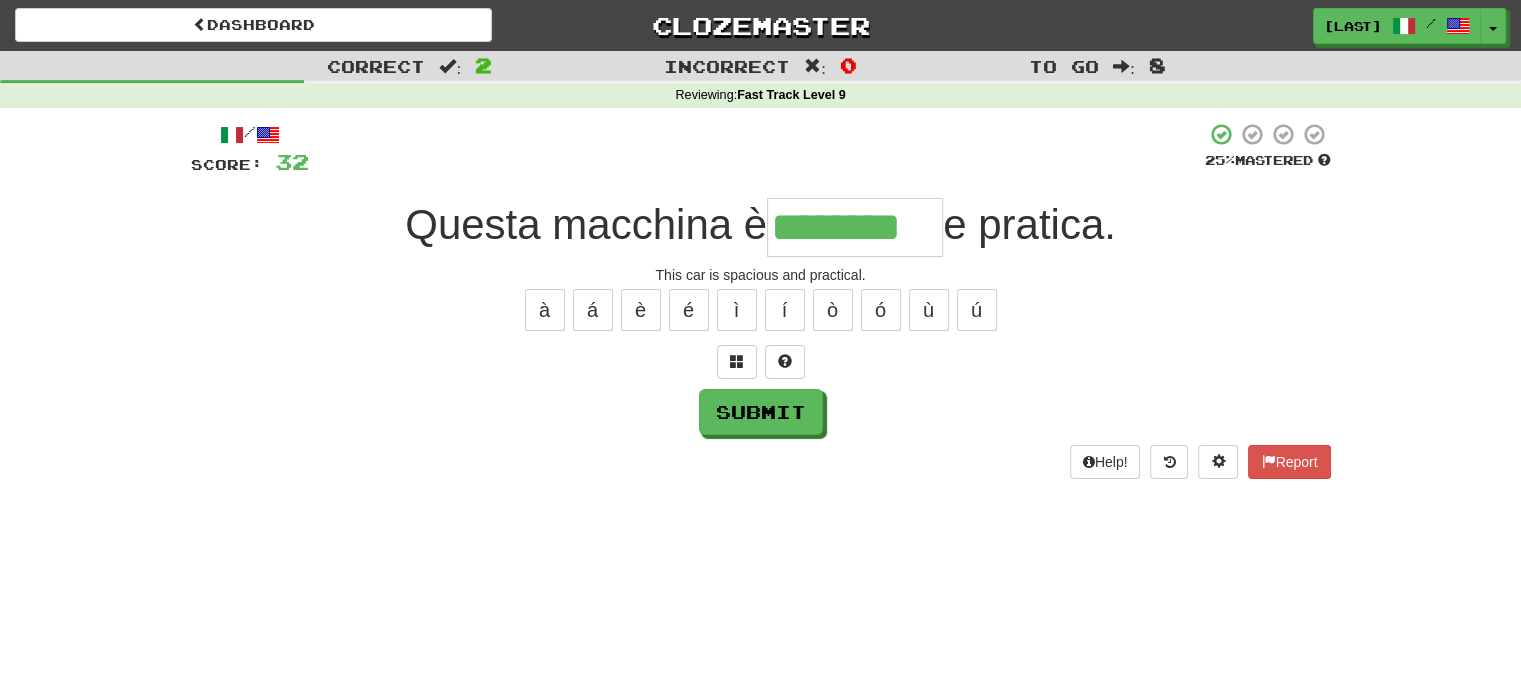 type on "********" 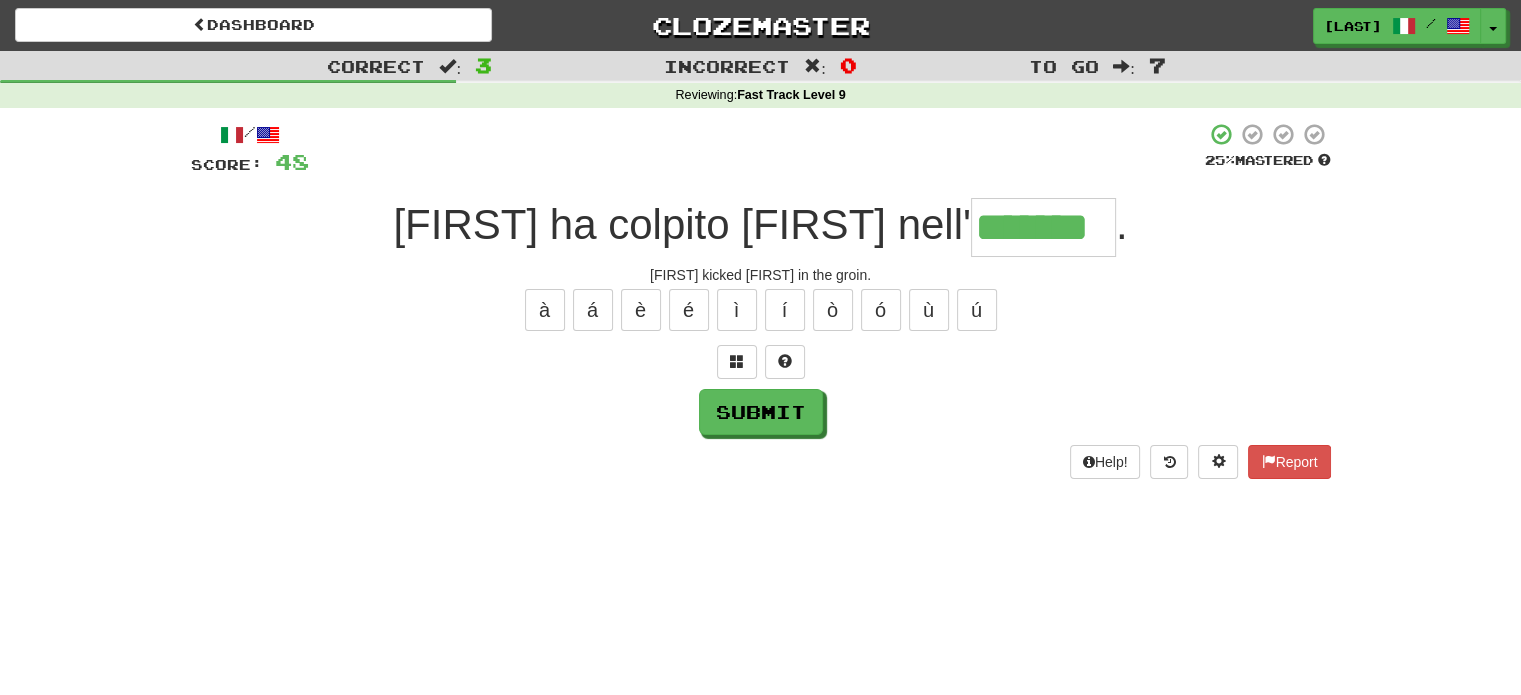 type on "*******" 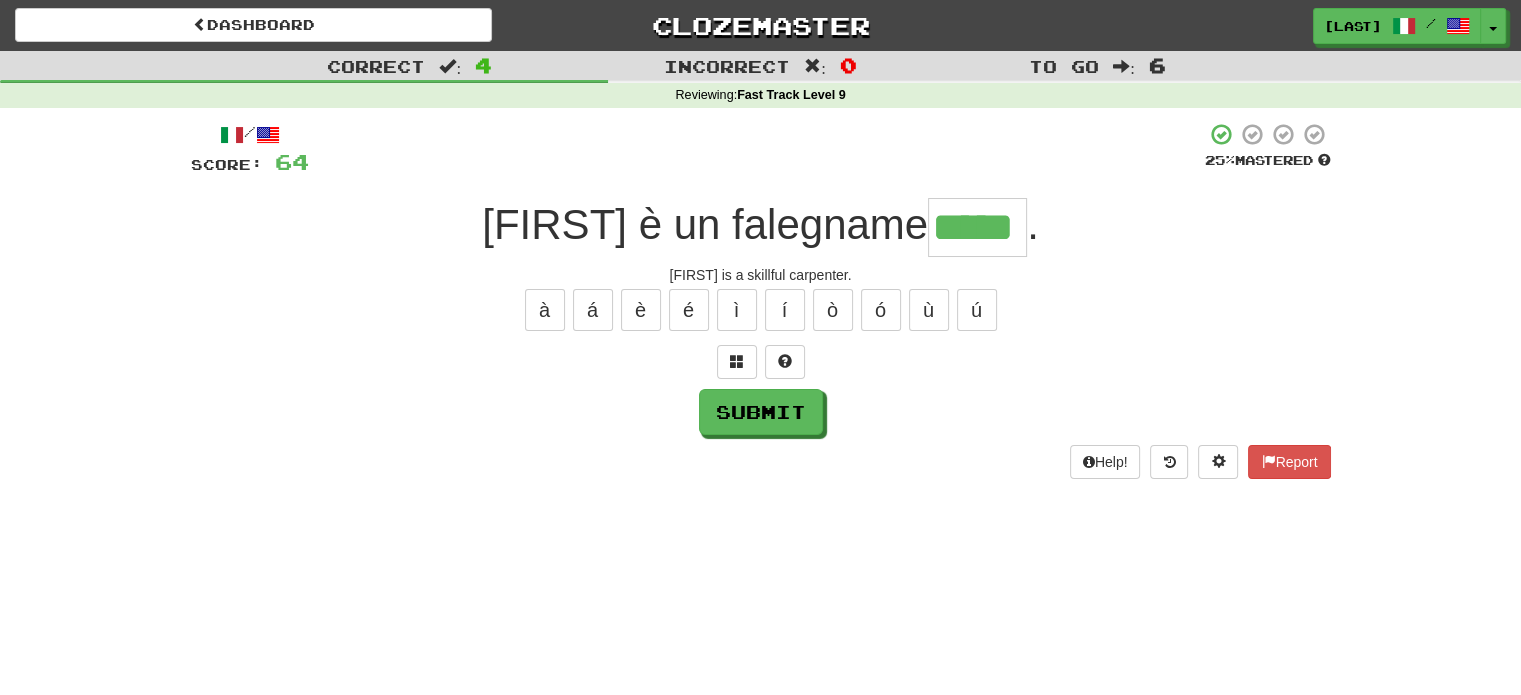 type on "*****" 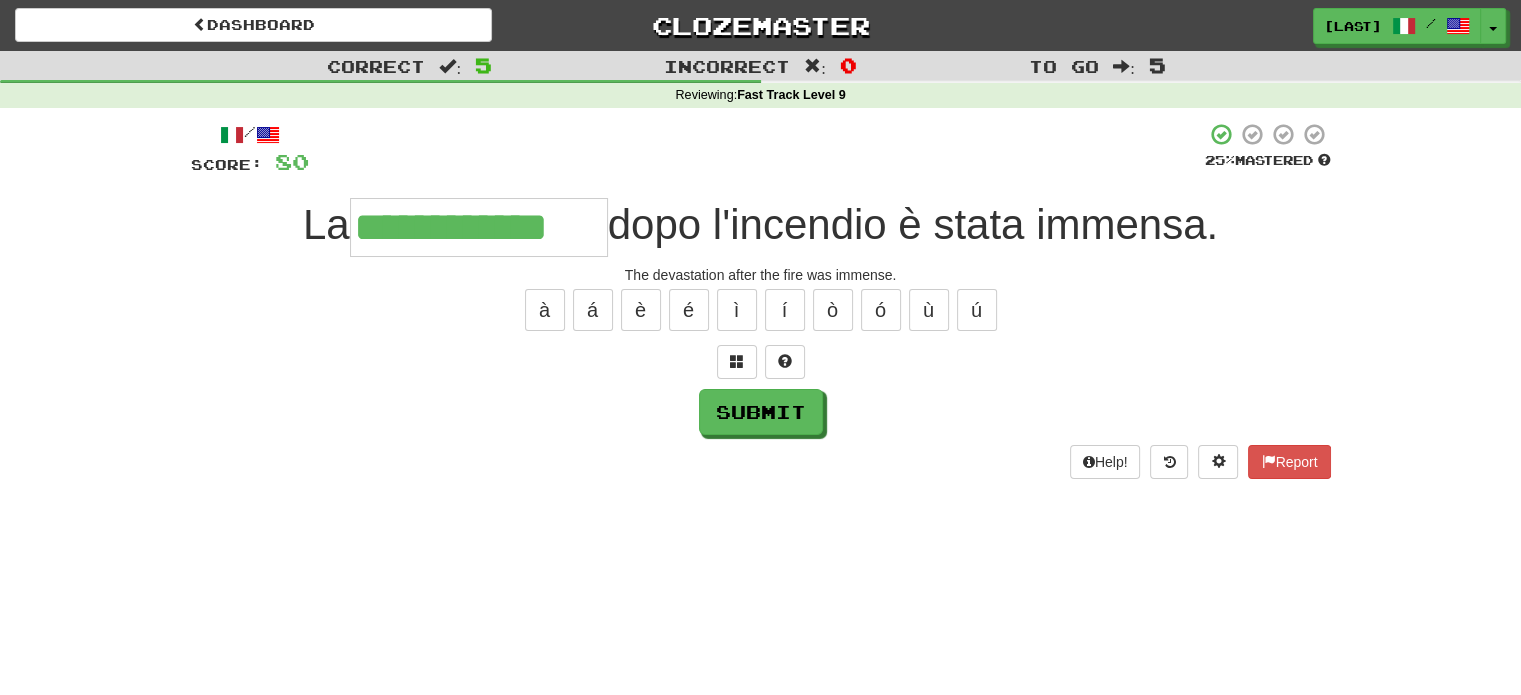 type on "**********" 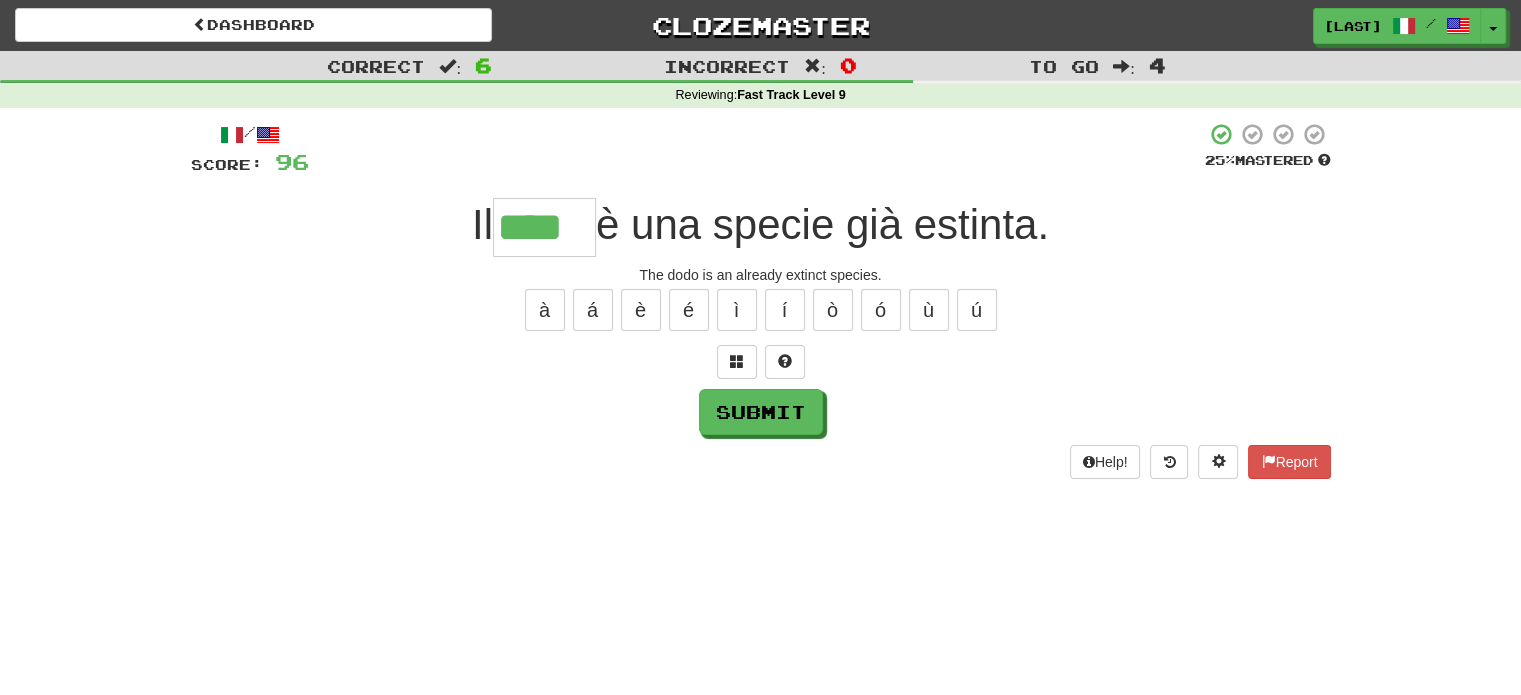 type on "****" 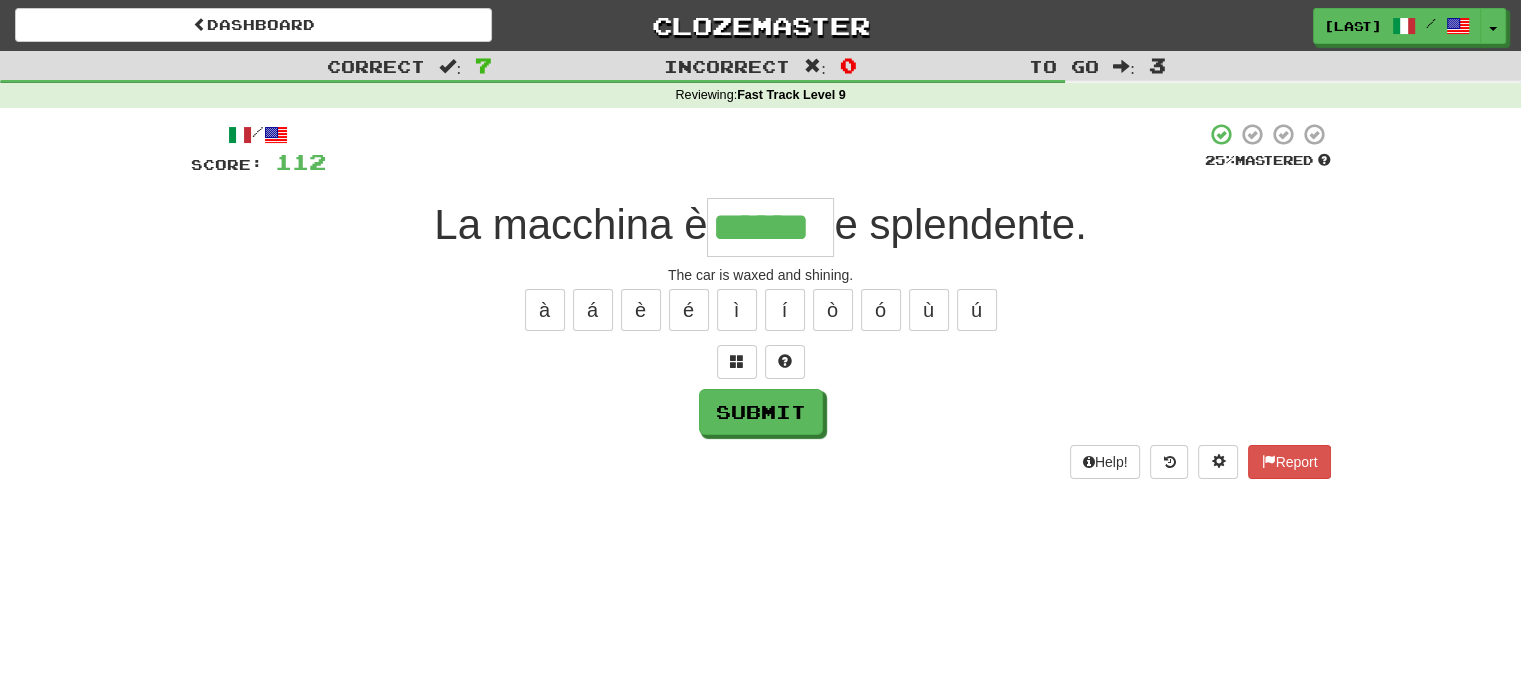 type on "******" 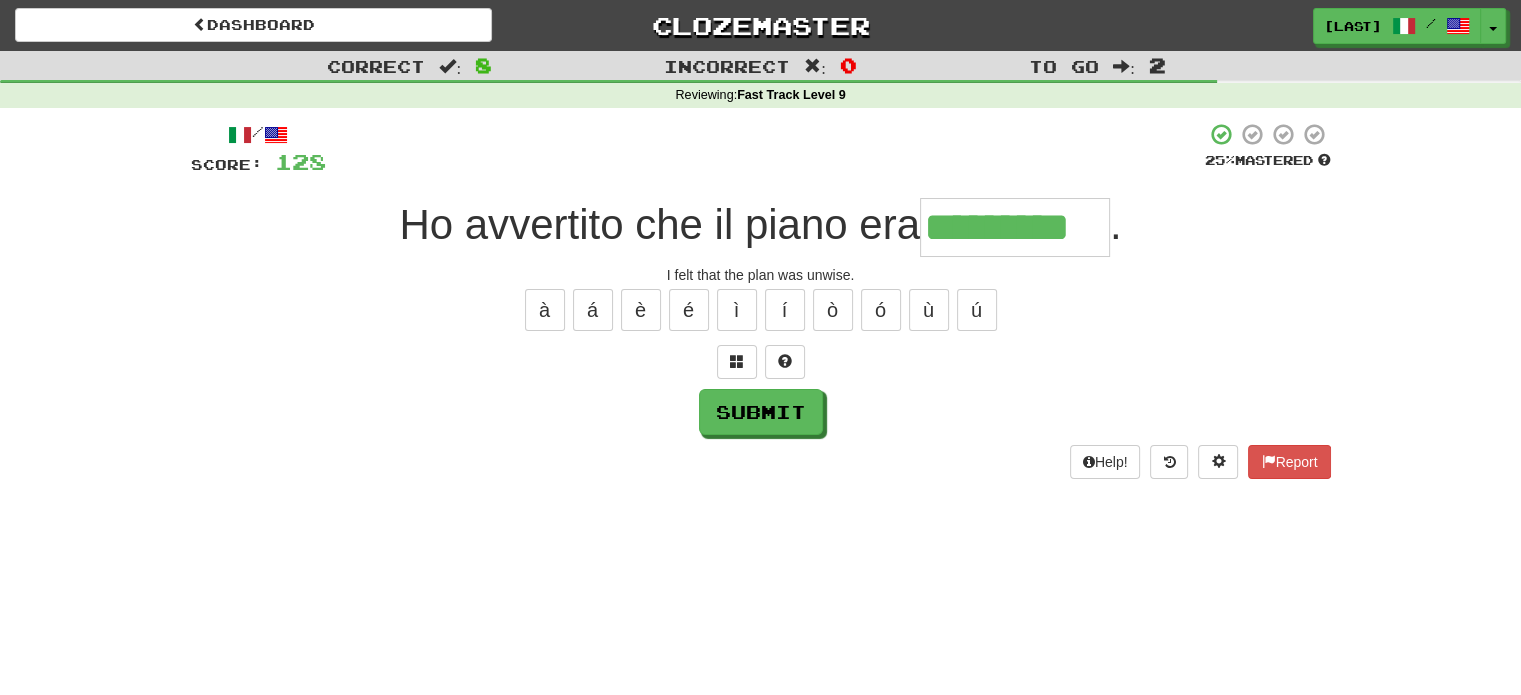 type on "*********" 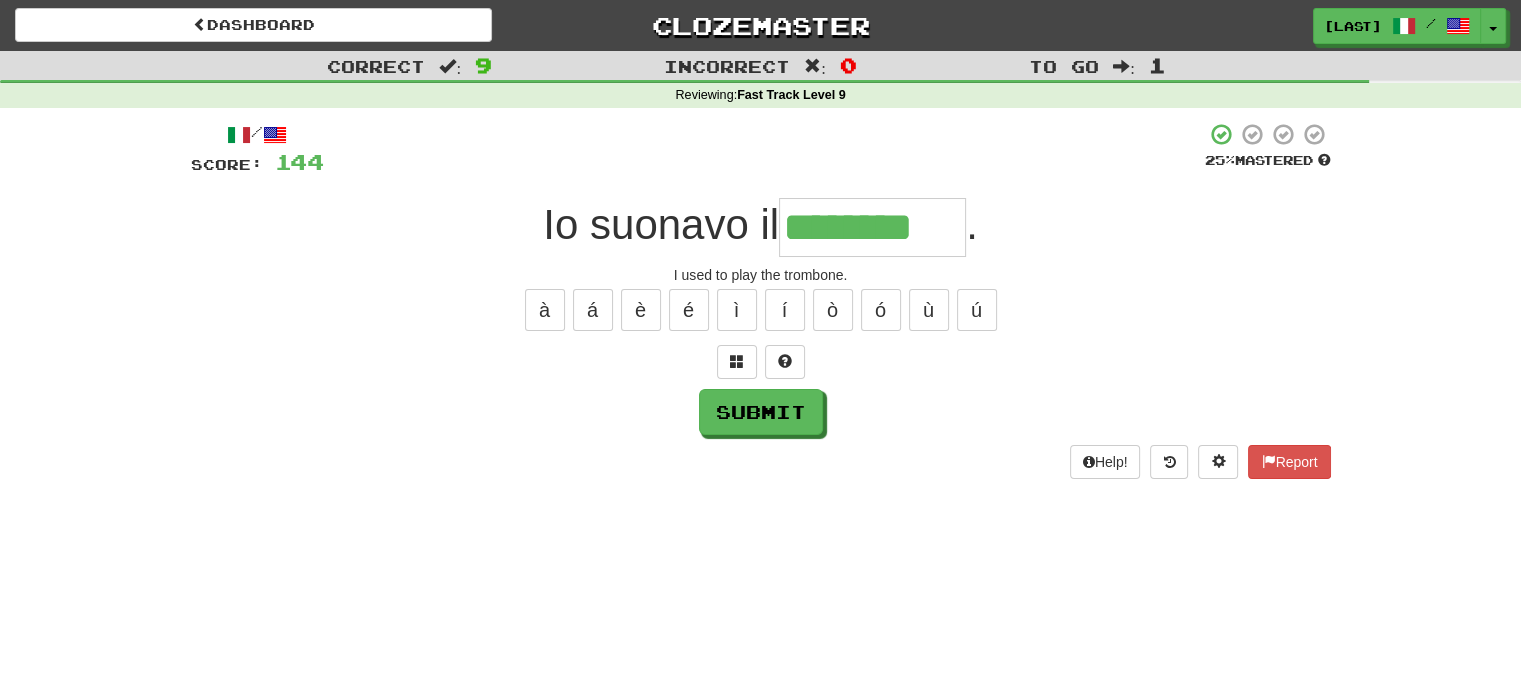 type on "********" 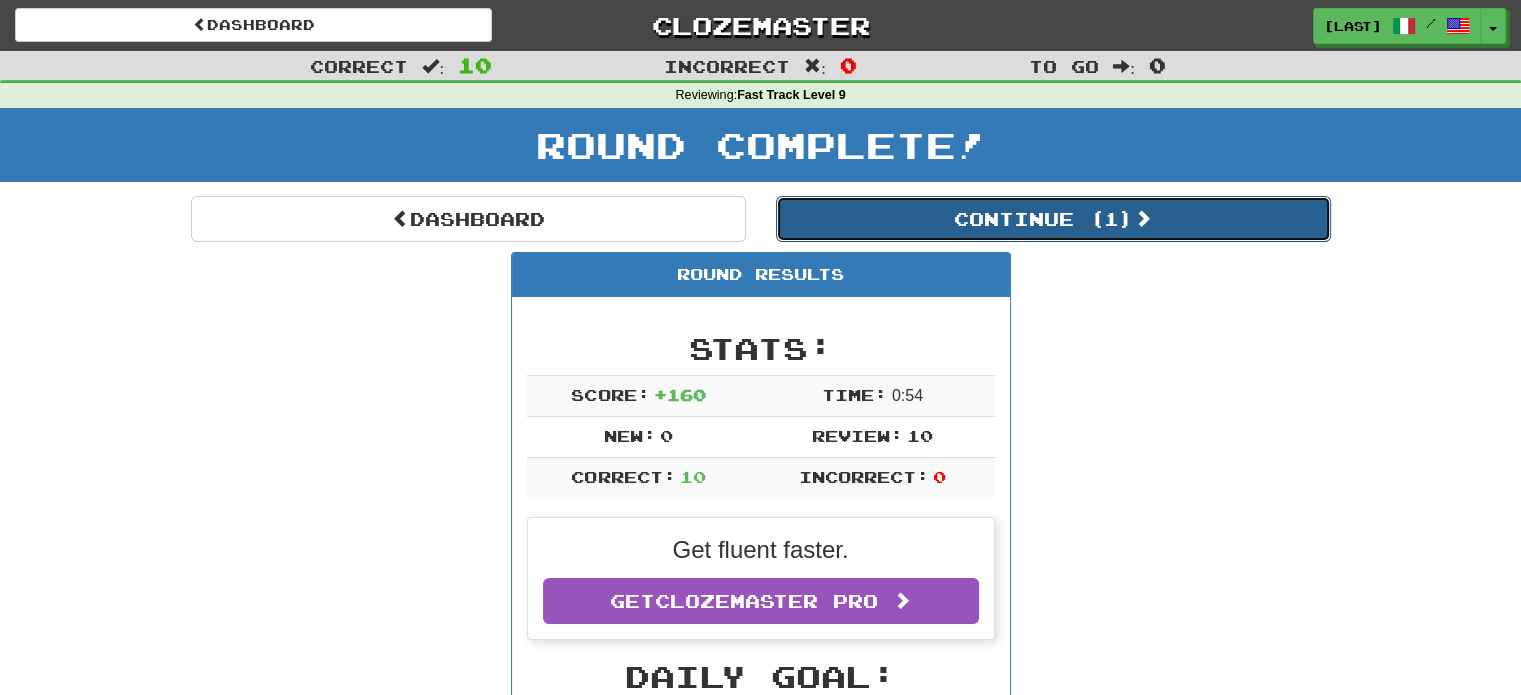 click on "Continue ( 1 )" at bounding box center [1053, 219] 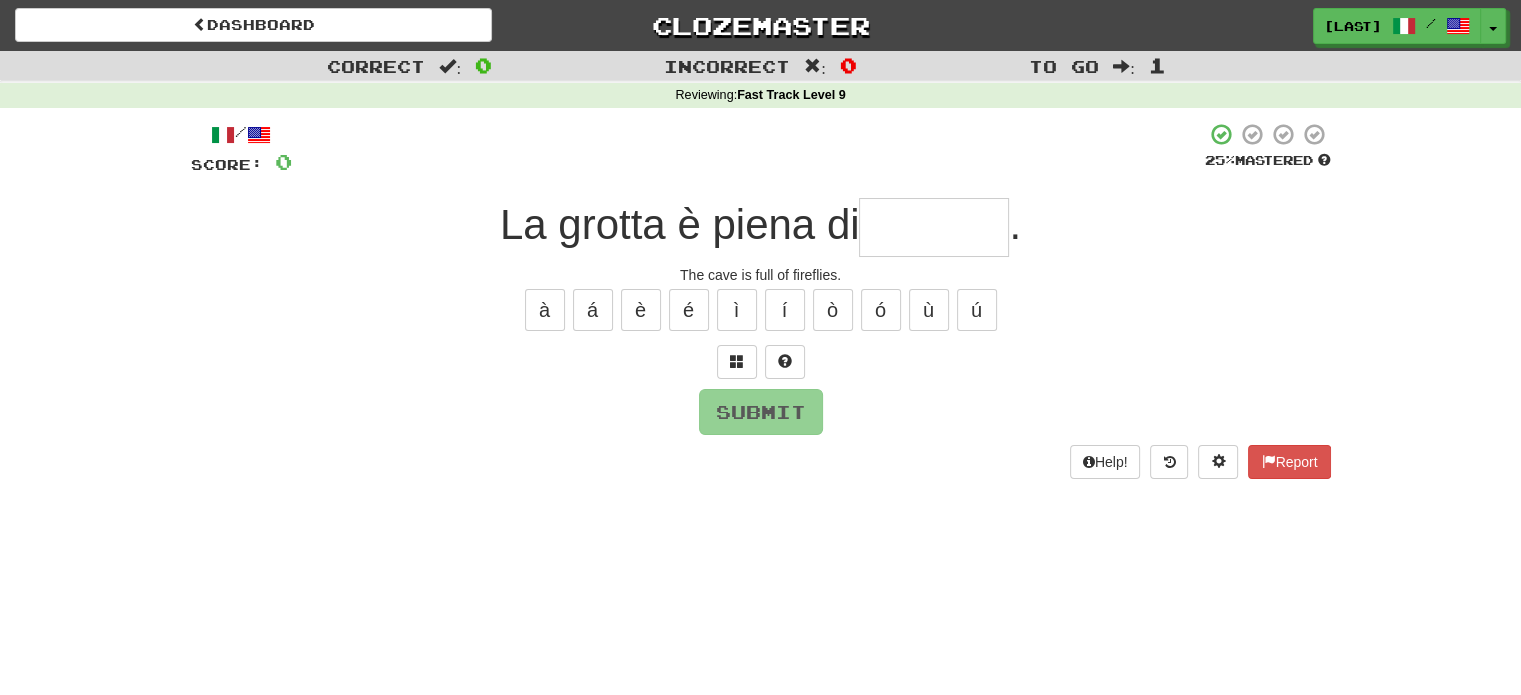 type on "*" 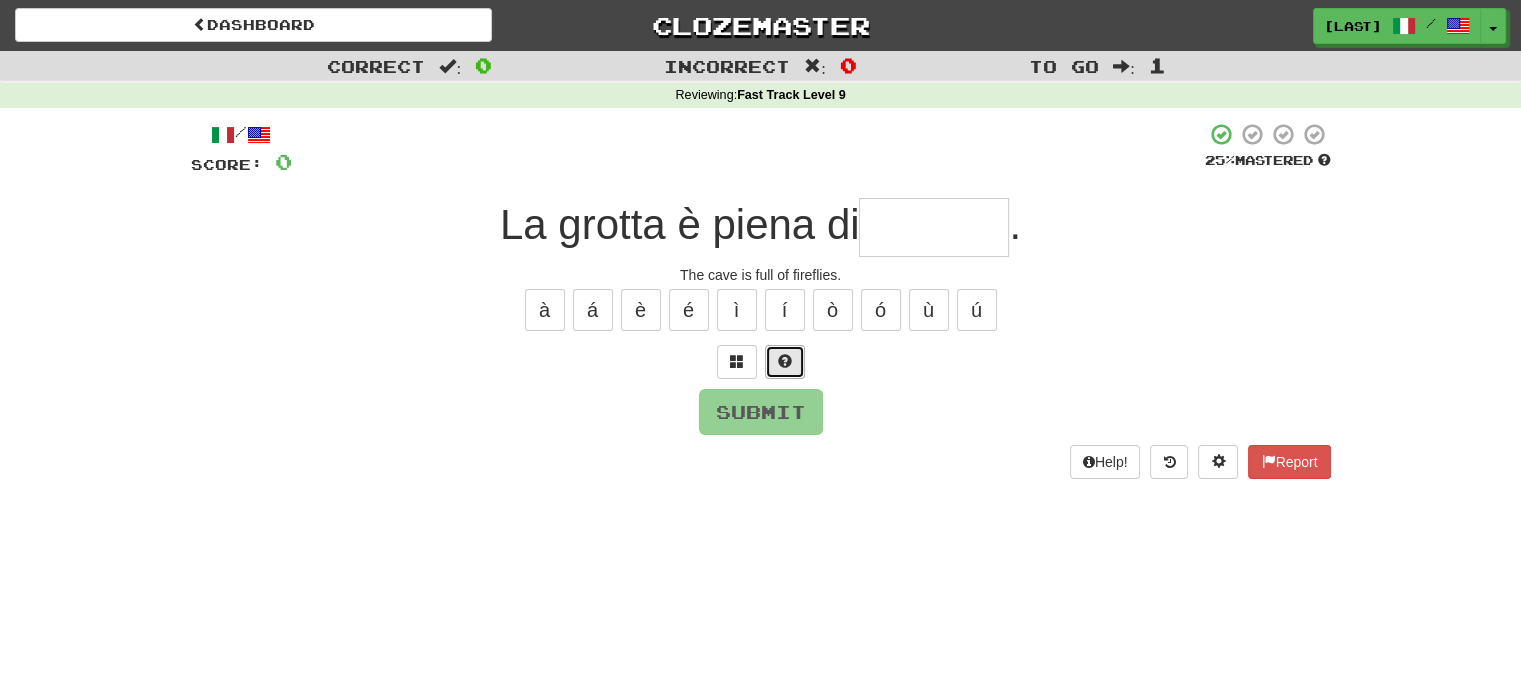 click at bounding box center (785, 362) 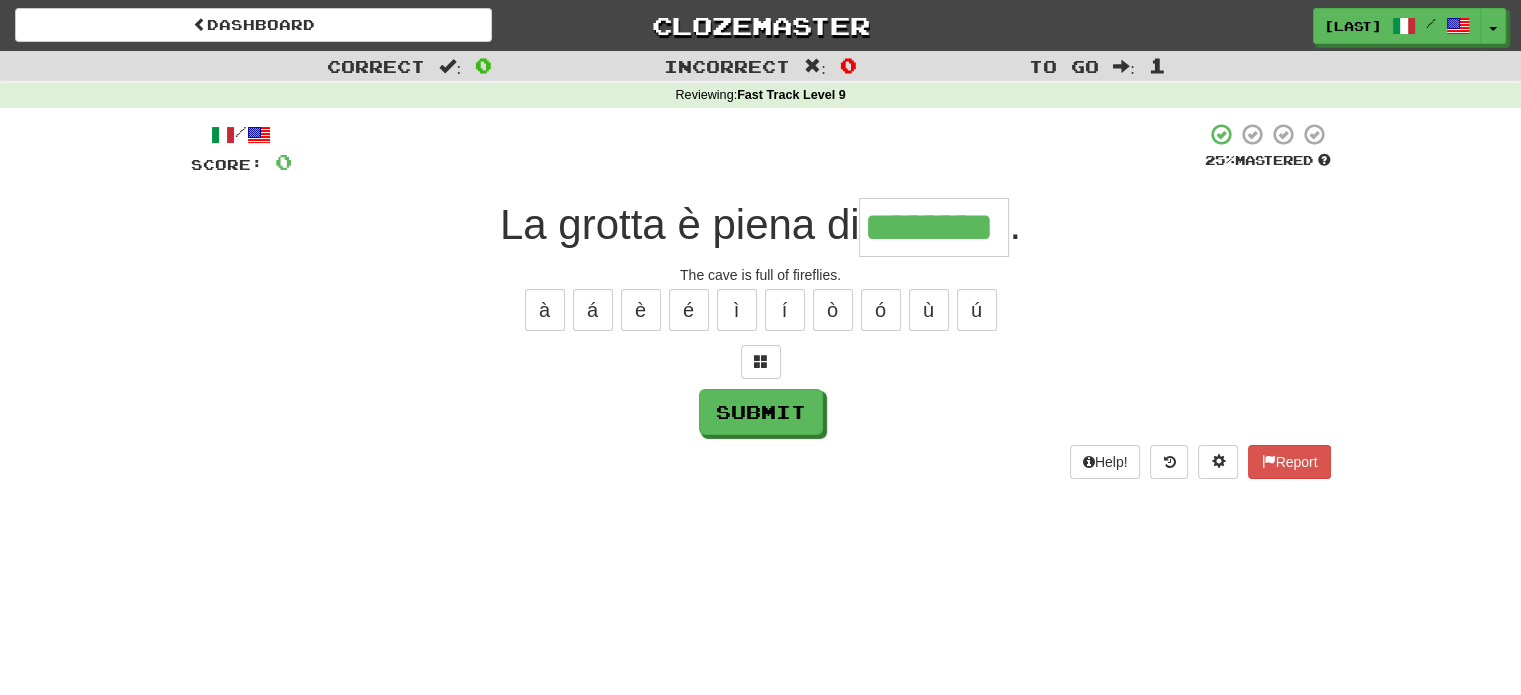 type on "********" 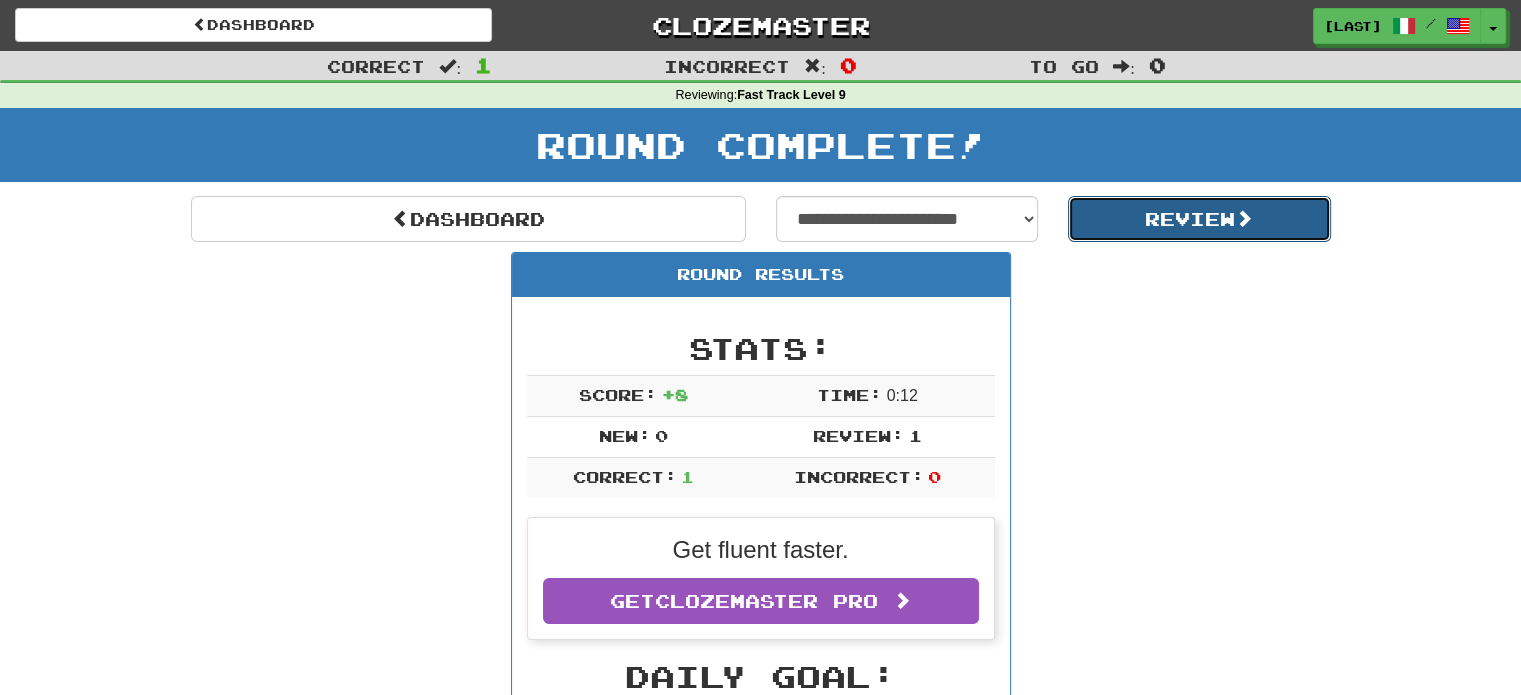 click on "Review" at bounding box center (1199, 219) 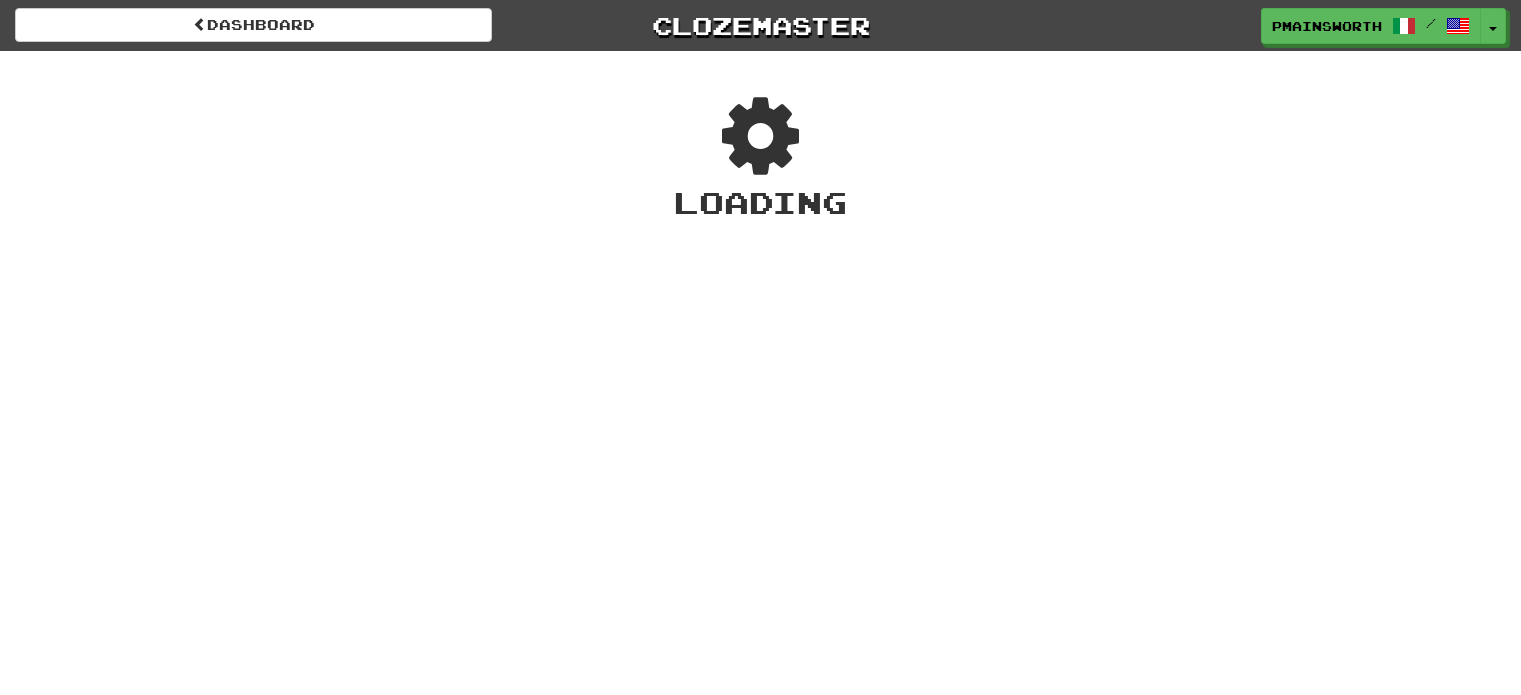 scroll, scrollTop: 0, scrollLeft: 0, axis: both 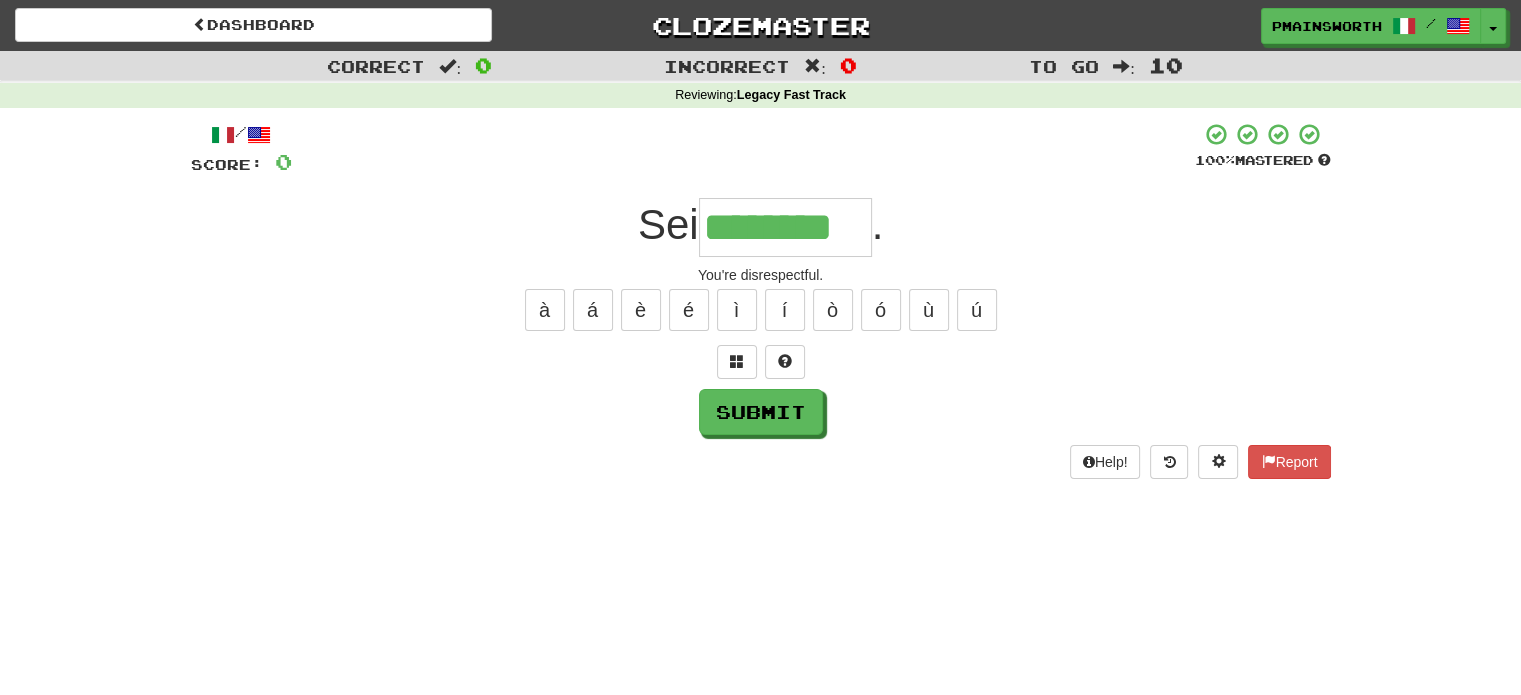 type on "********" 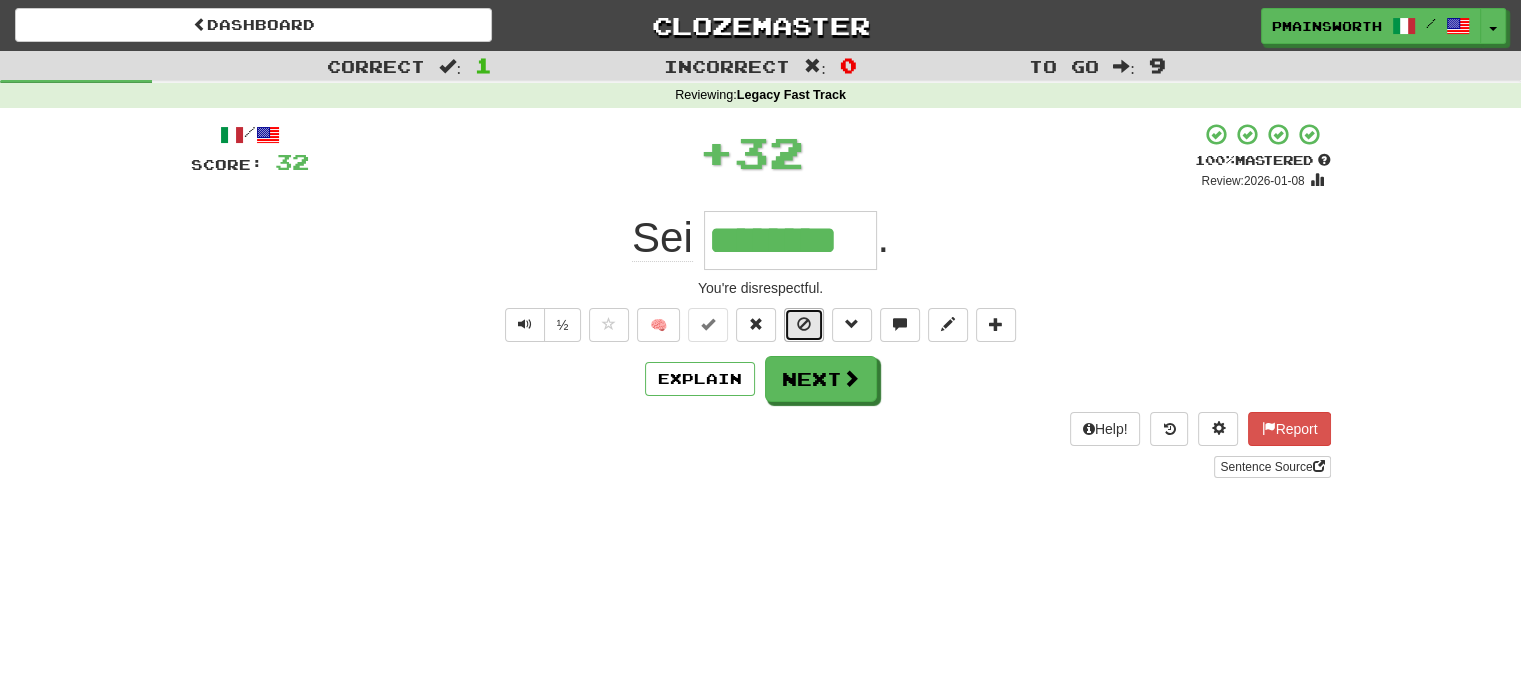 click at bounding box center [804, 325] 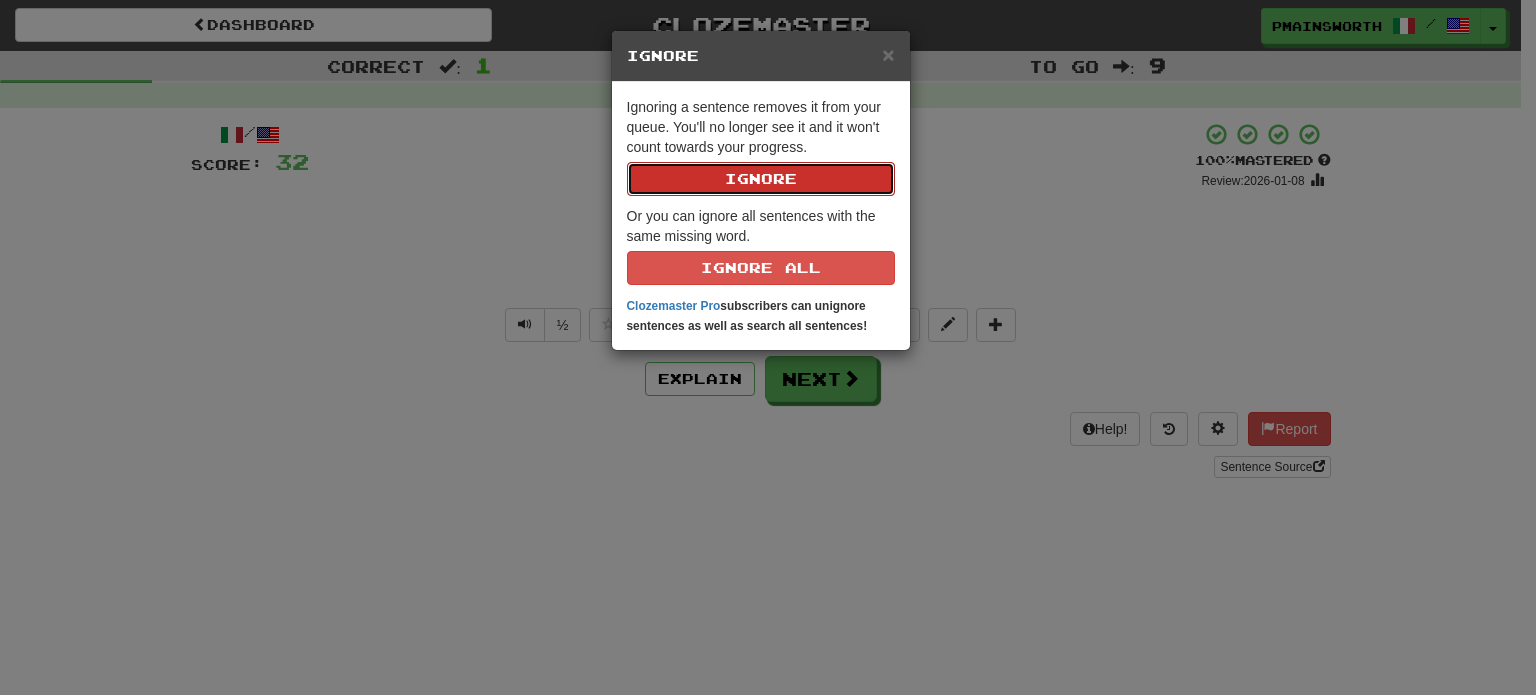 click on "Ignore" at bounding box center [761, 179] 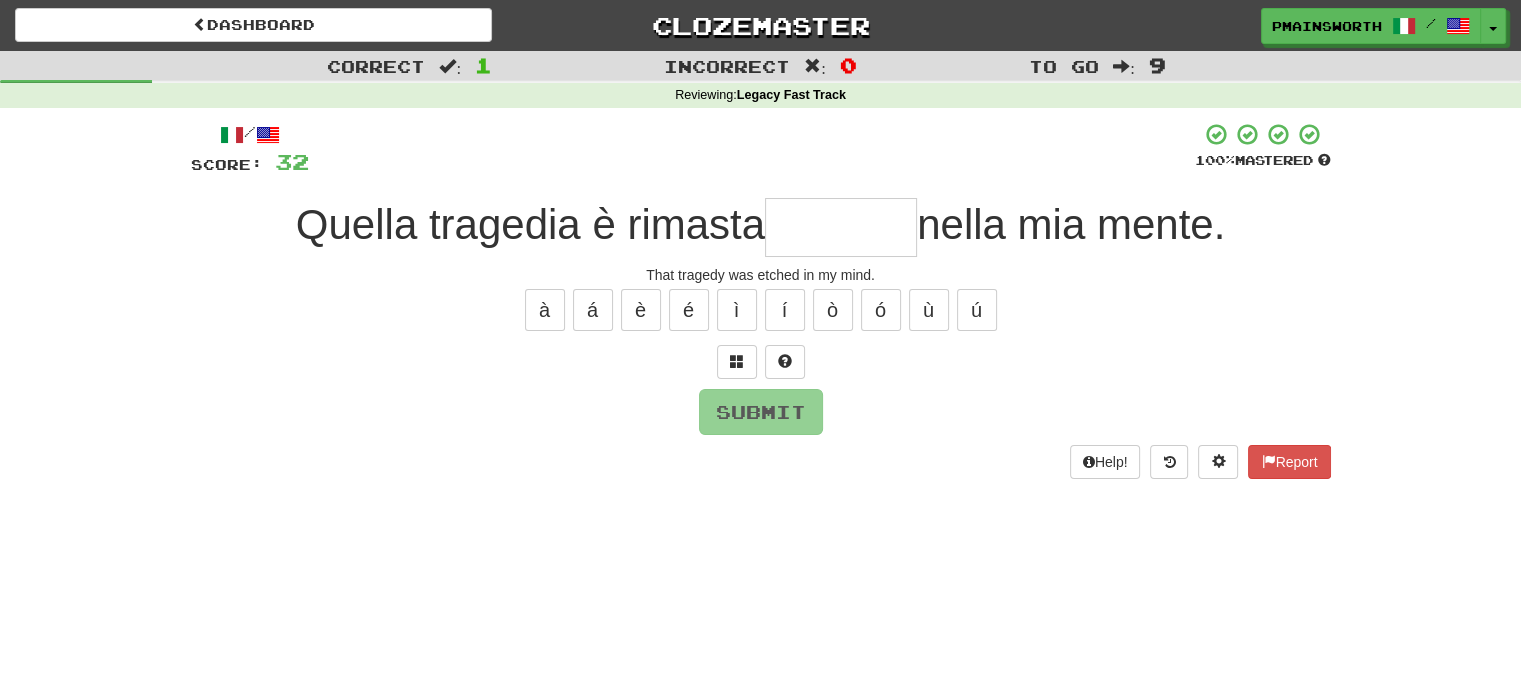 click at bounding box center (841, 227) 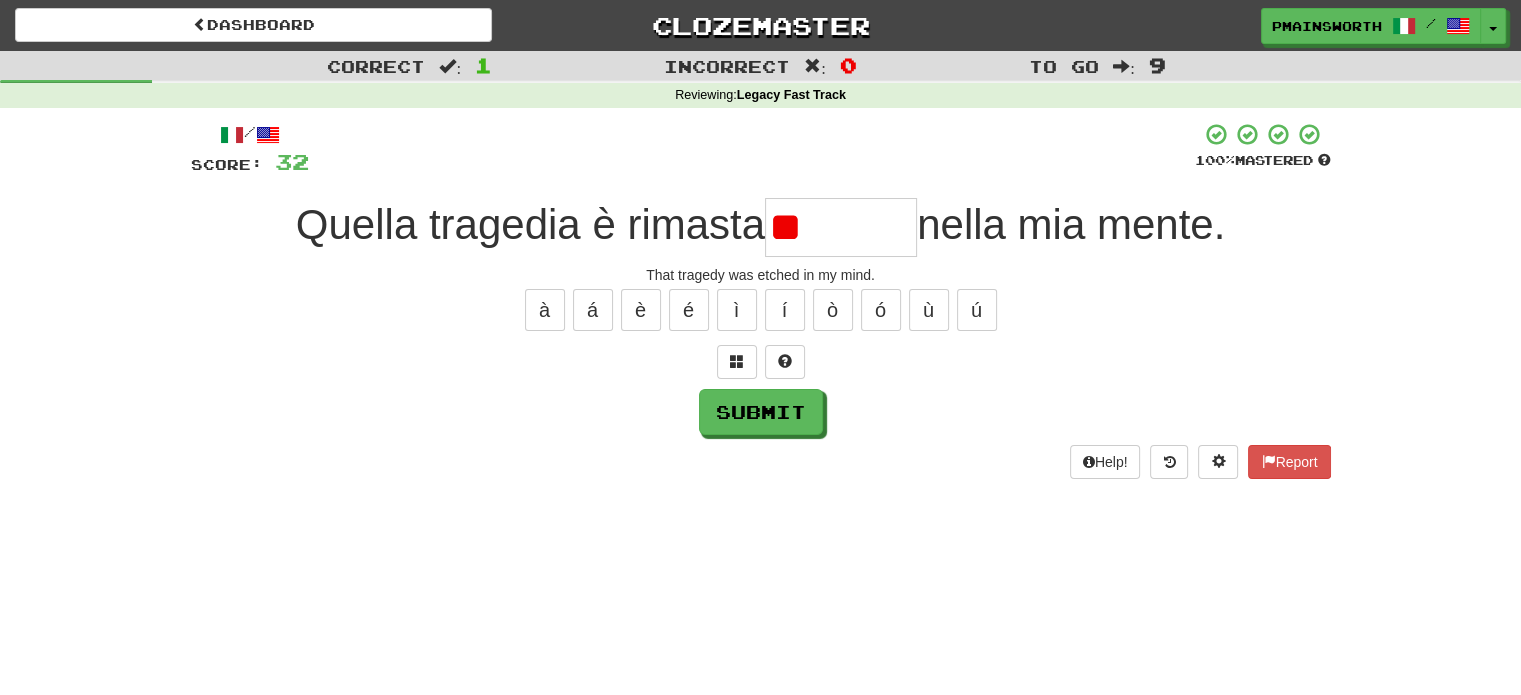 type on "*" 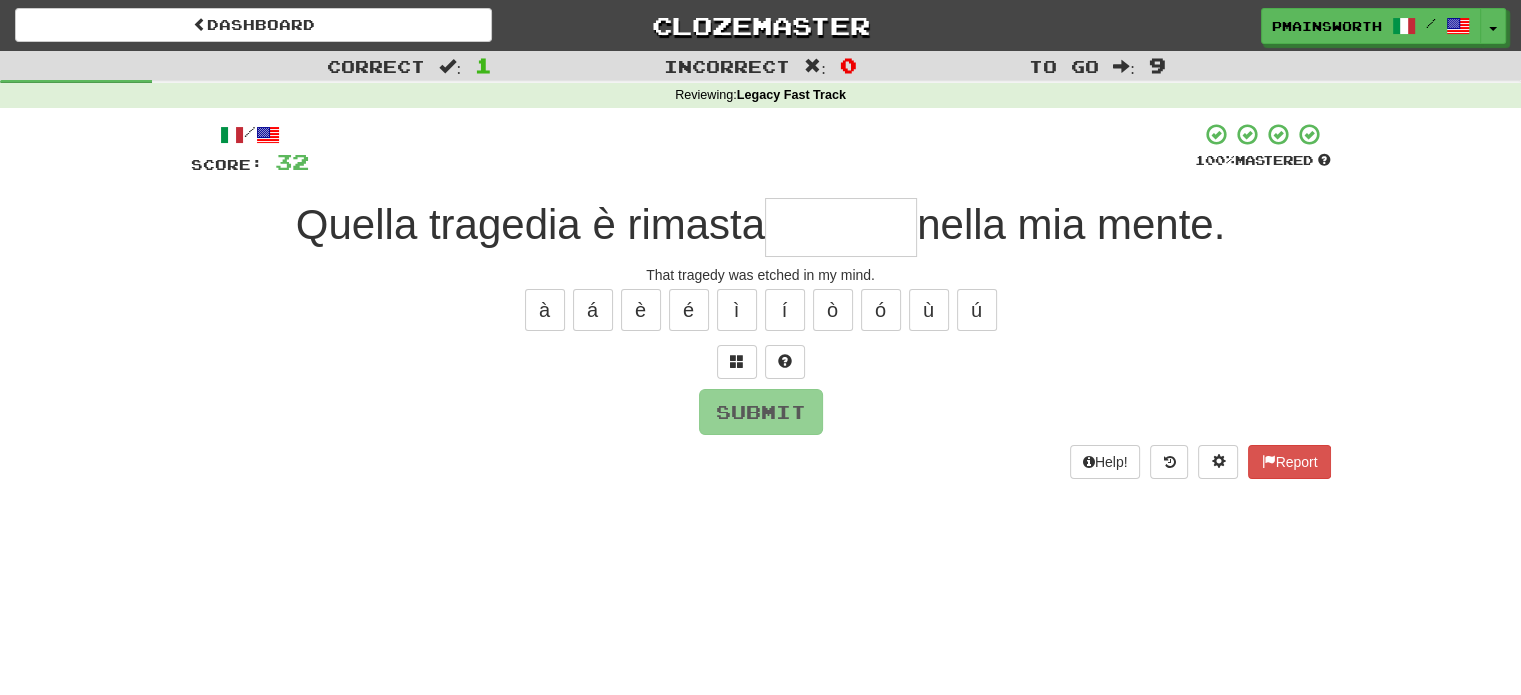 type on "*" 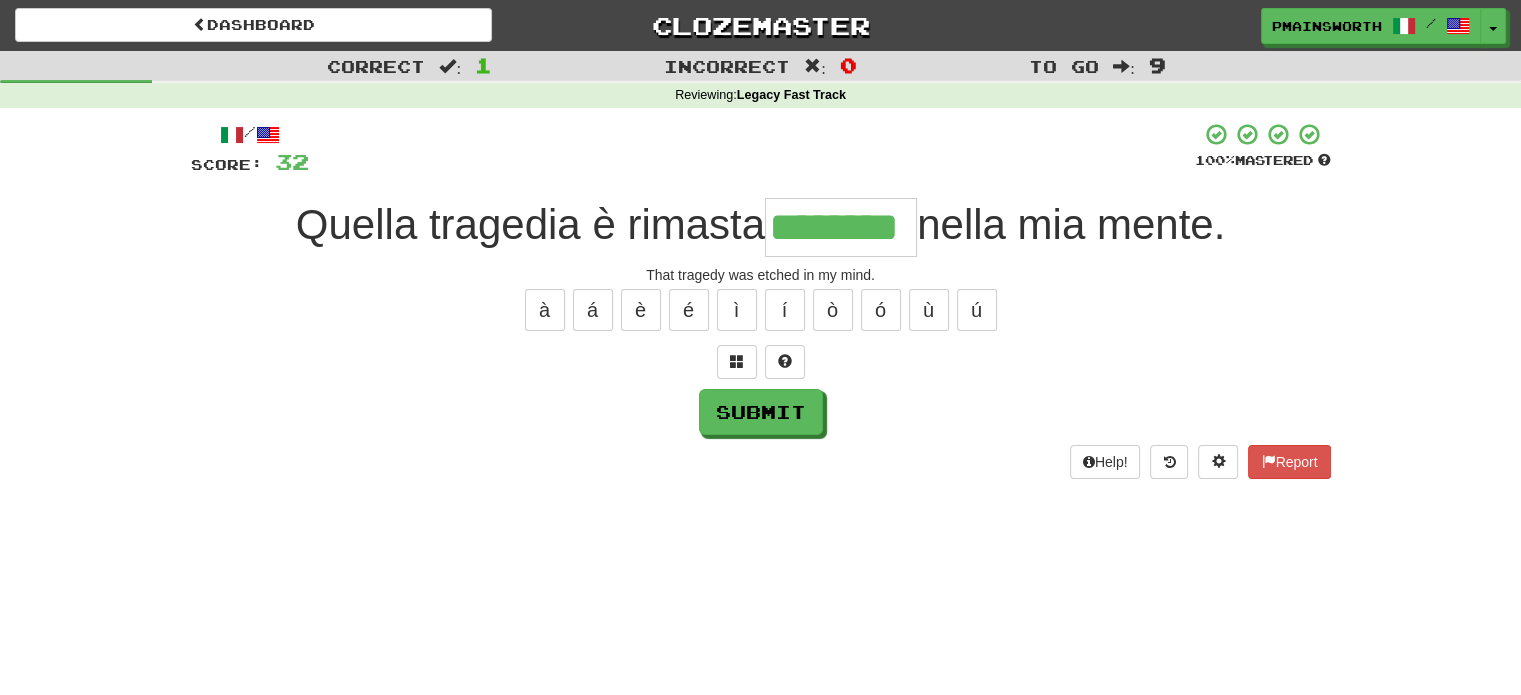 type on "********" 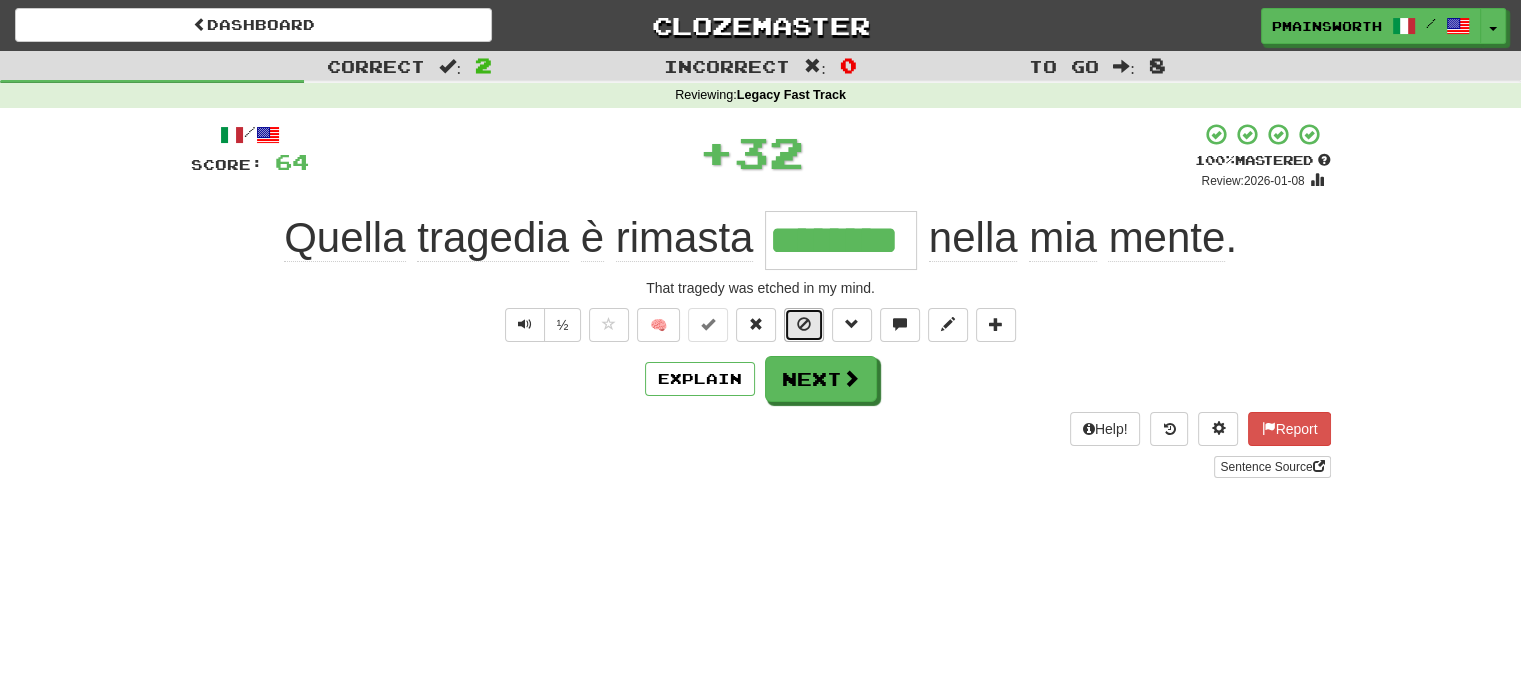click at bounding box center (804, 324) 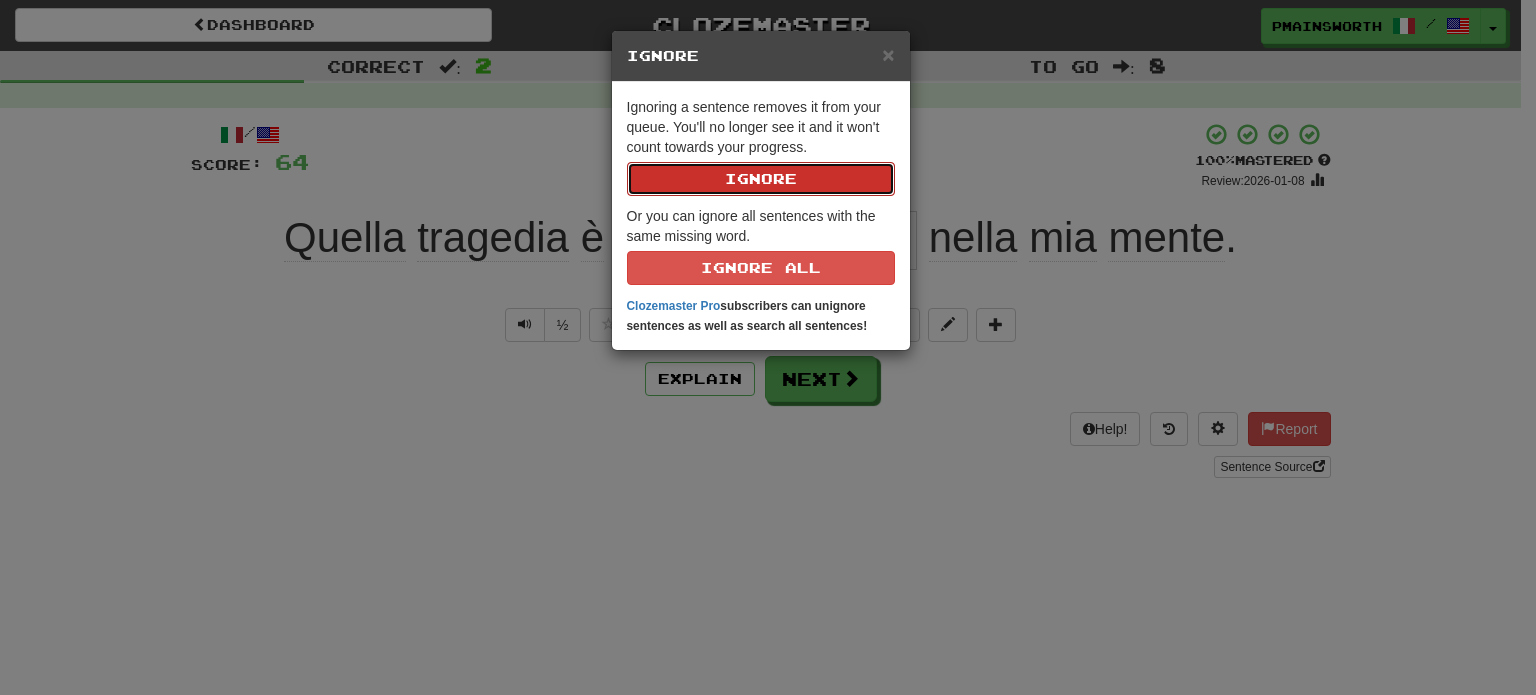 click on "Ignore" at bounding box center (761, 179) 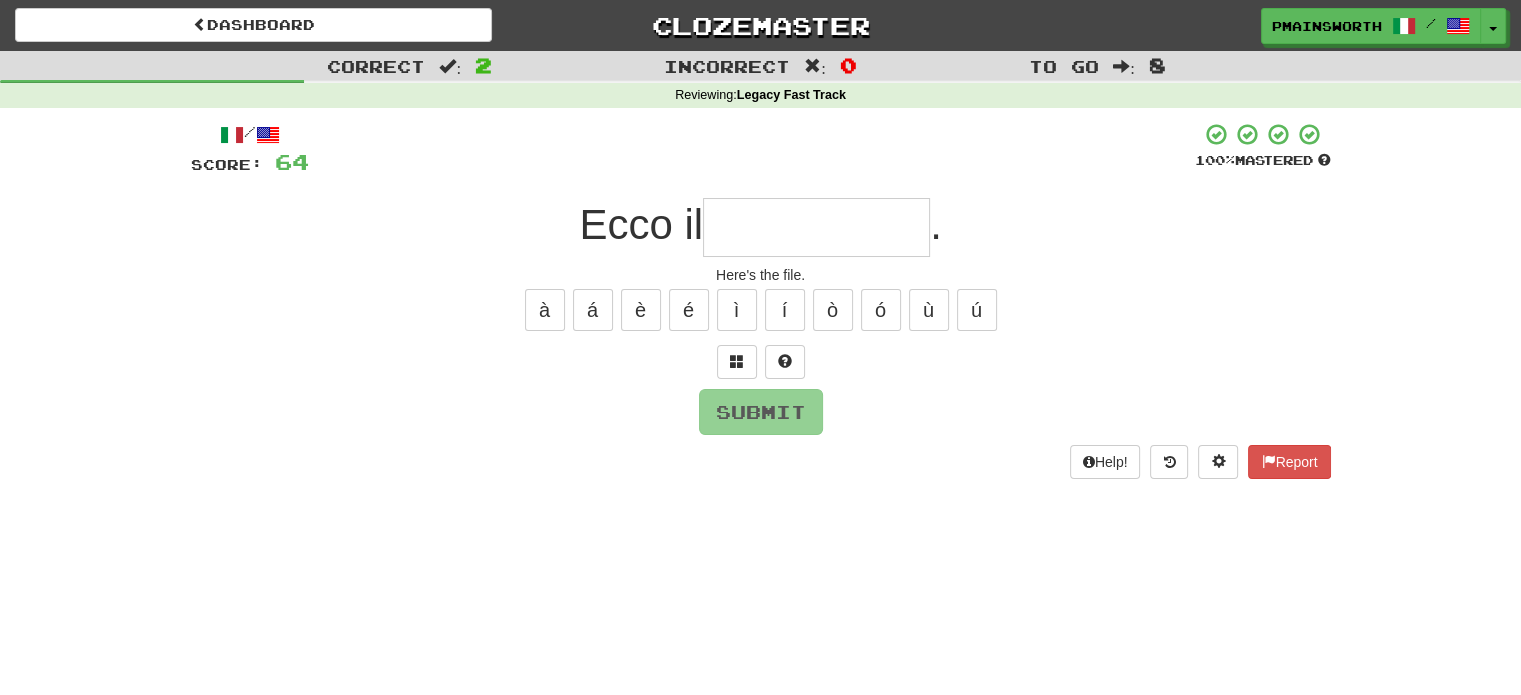 type on "*" 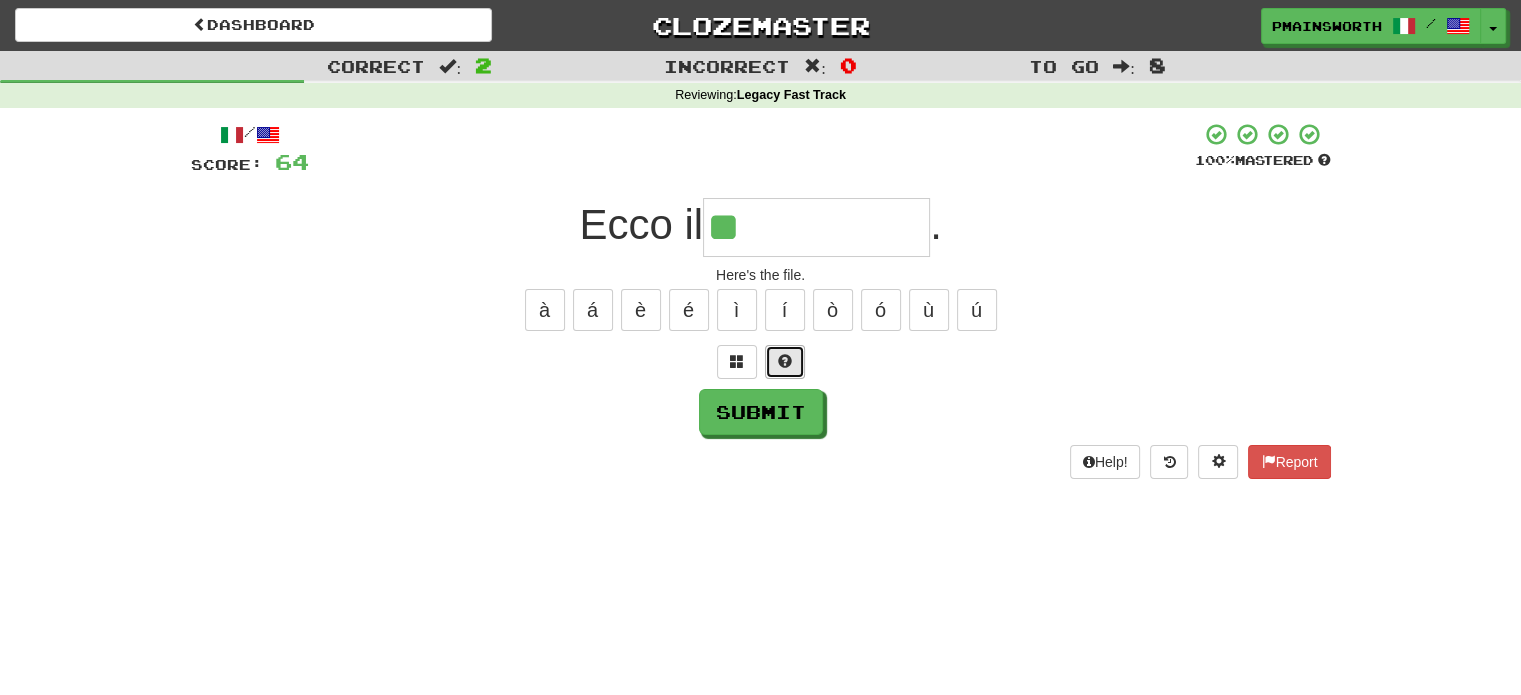 click at bounding box center [785, 361] 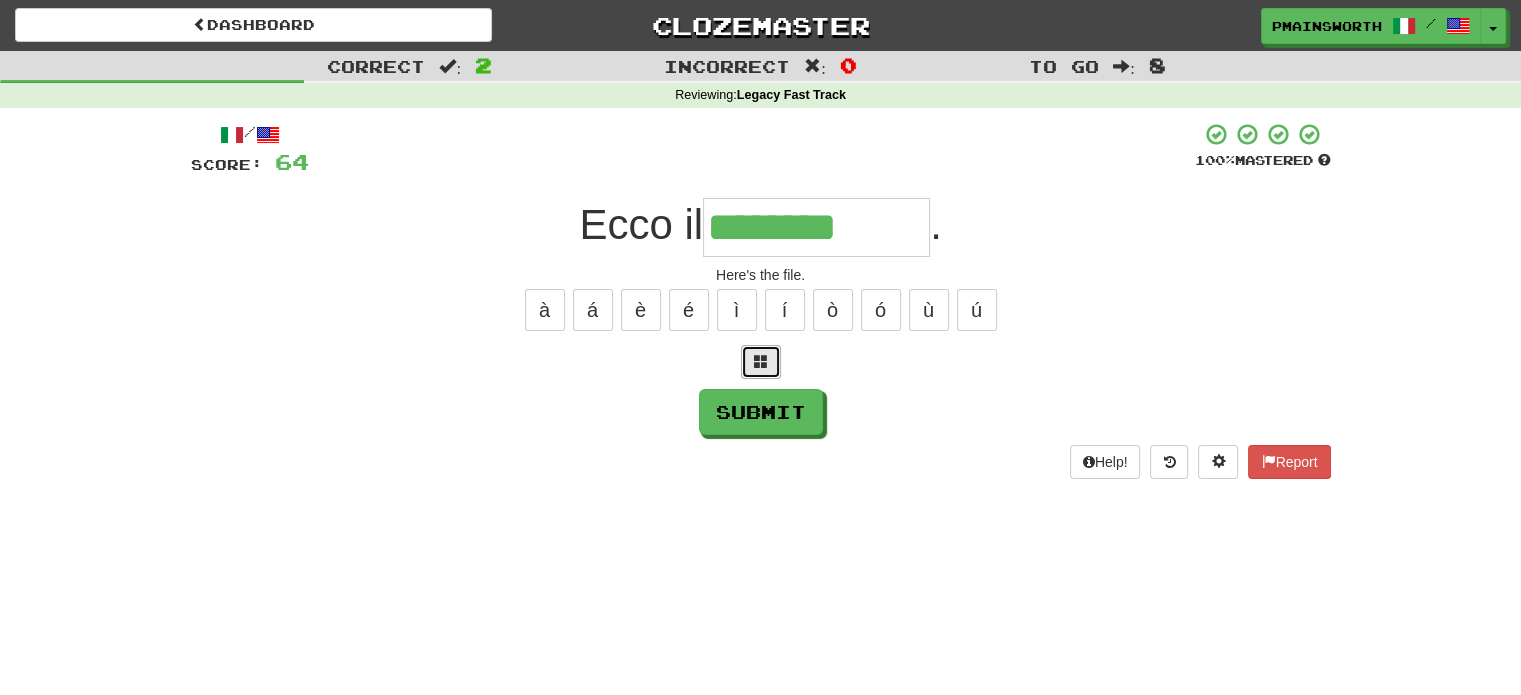 click at bounding box center (761, 362) 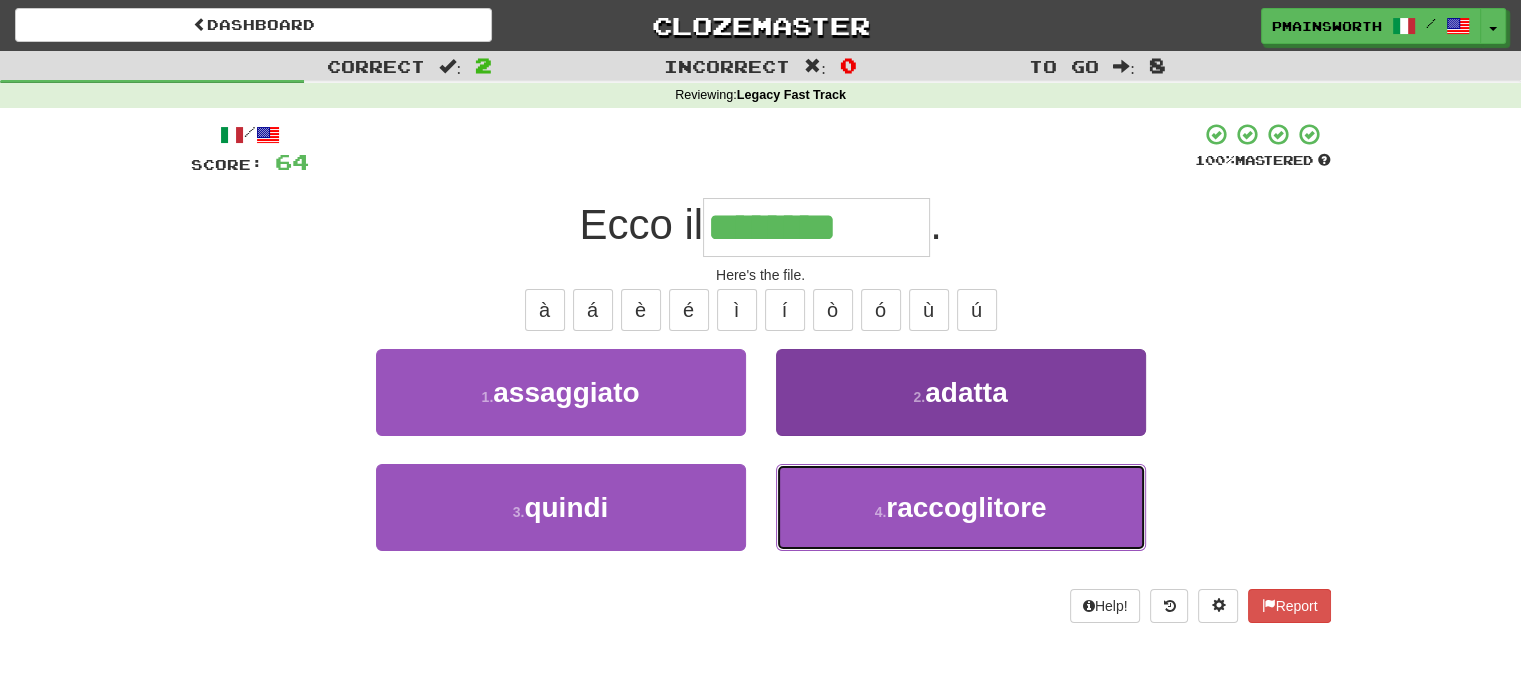 click on "raccoglitore" at bounding box center (966, 507) 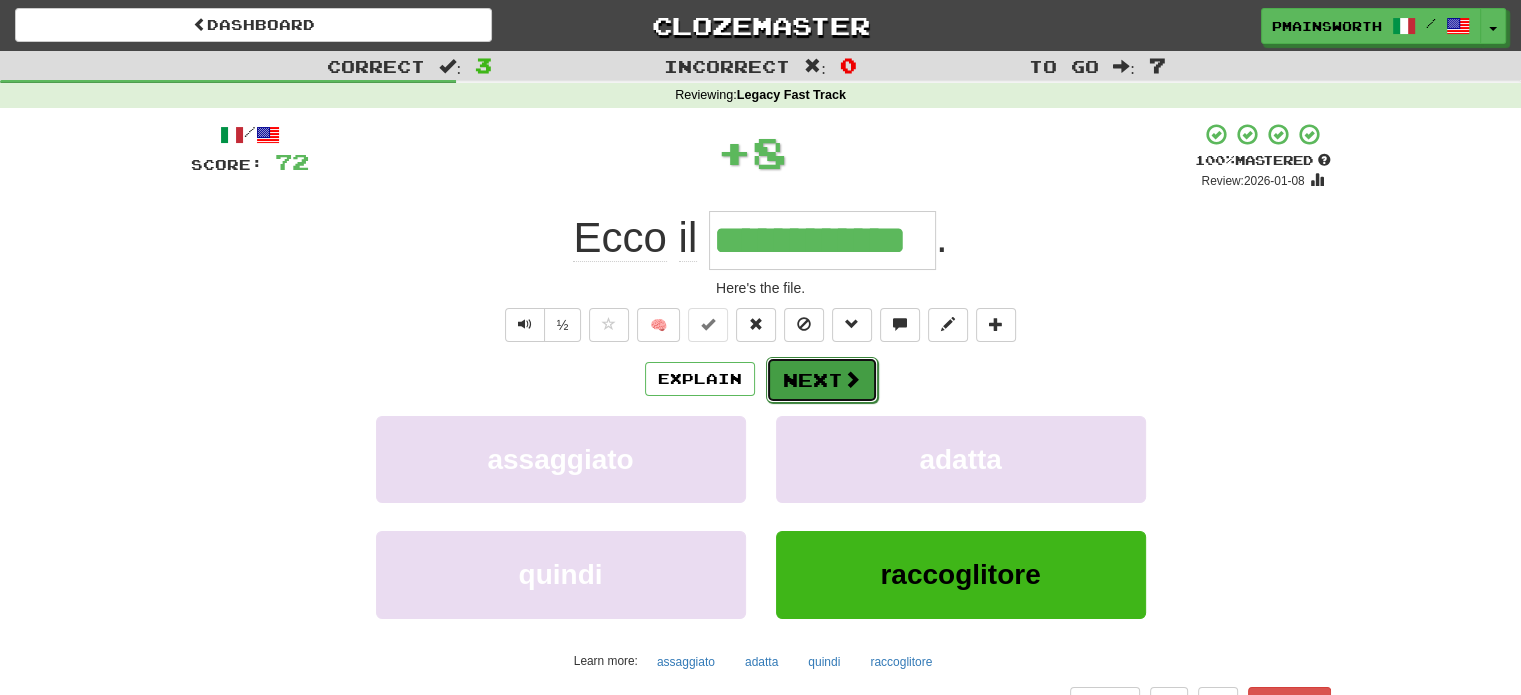 click on "Next" at bounding box center [822, 380] 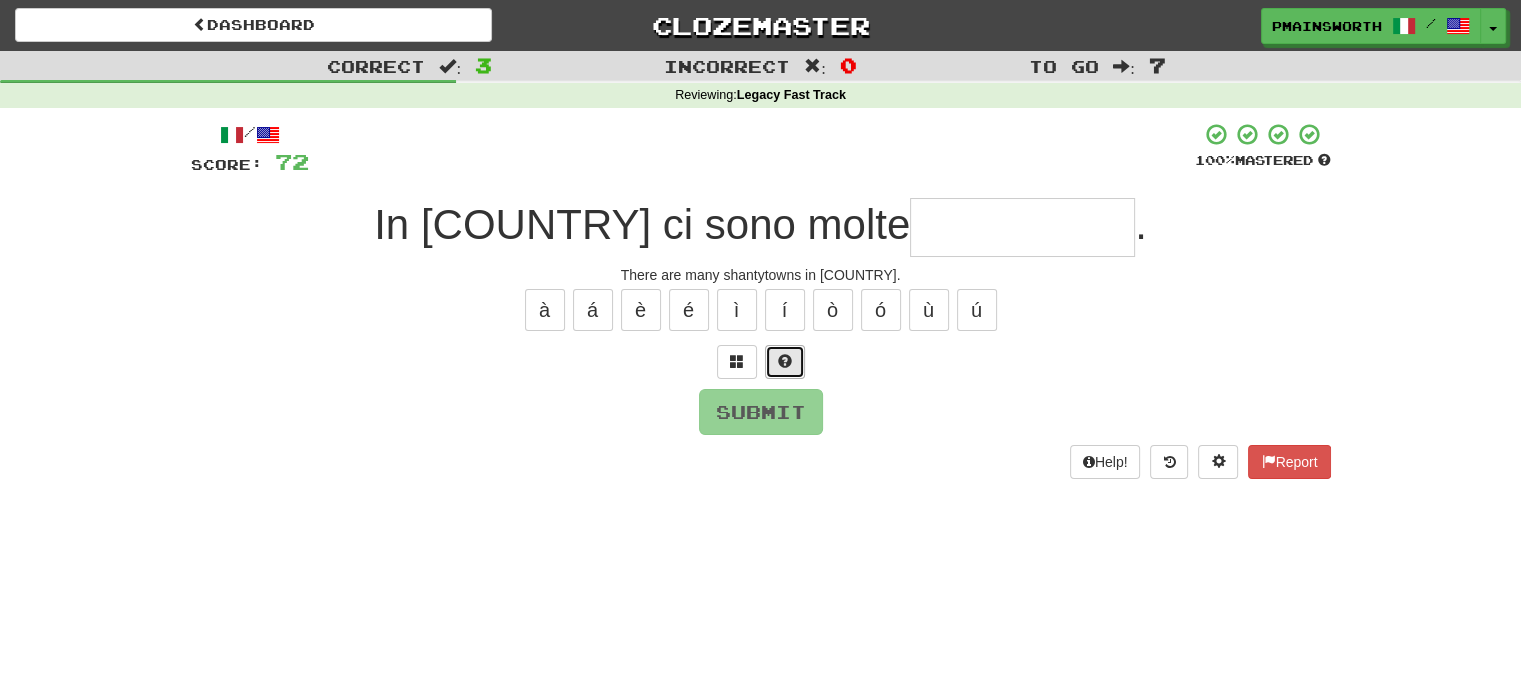 click at bounding box center [785, 362] 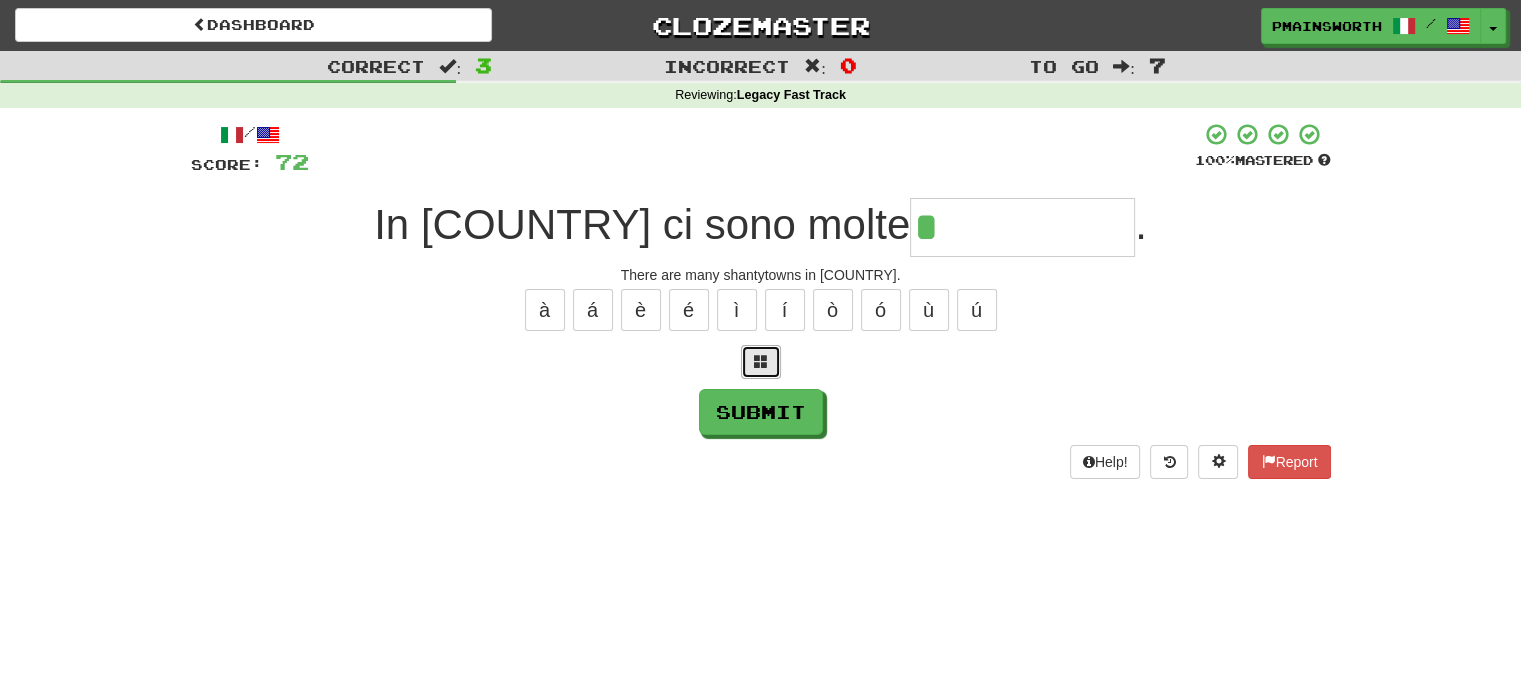 click at bounding box center [761, 362] 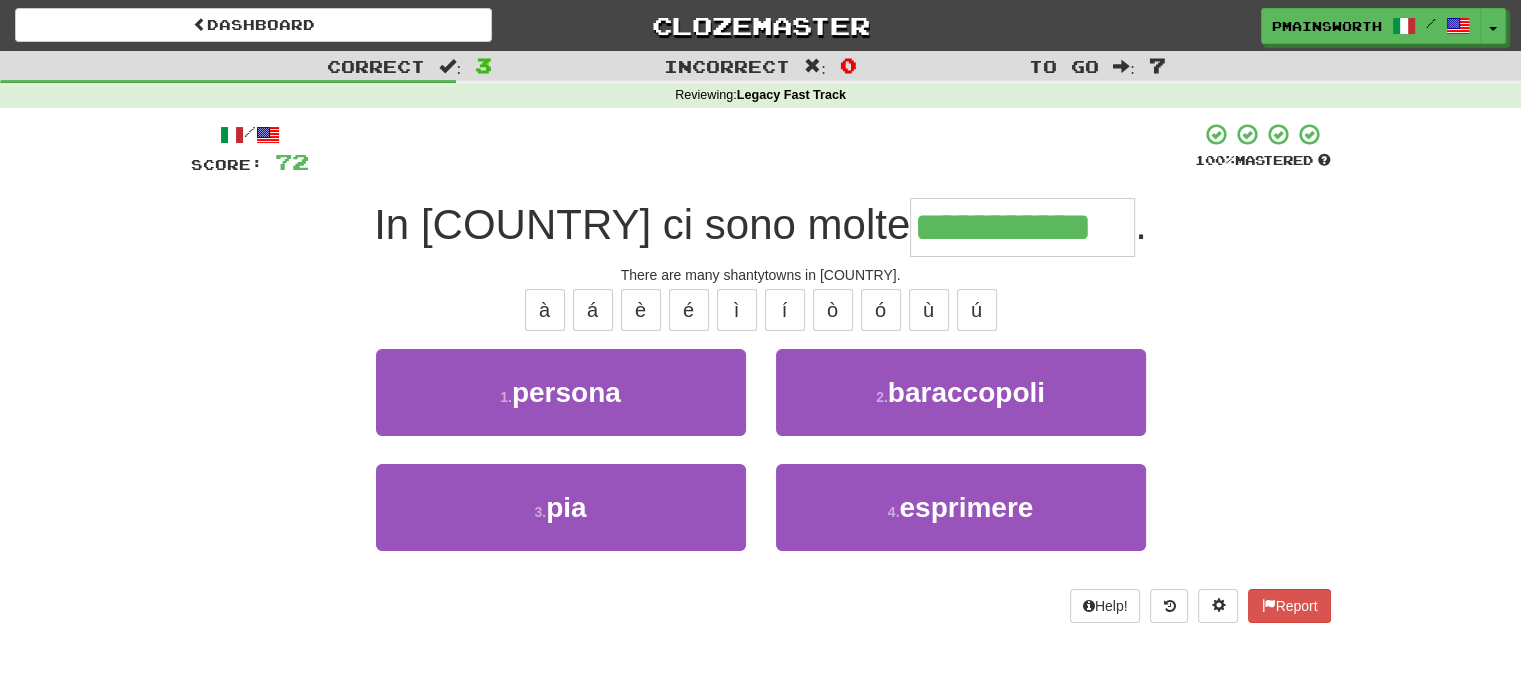 type on "**********" 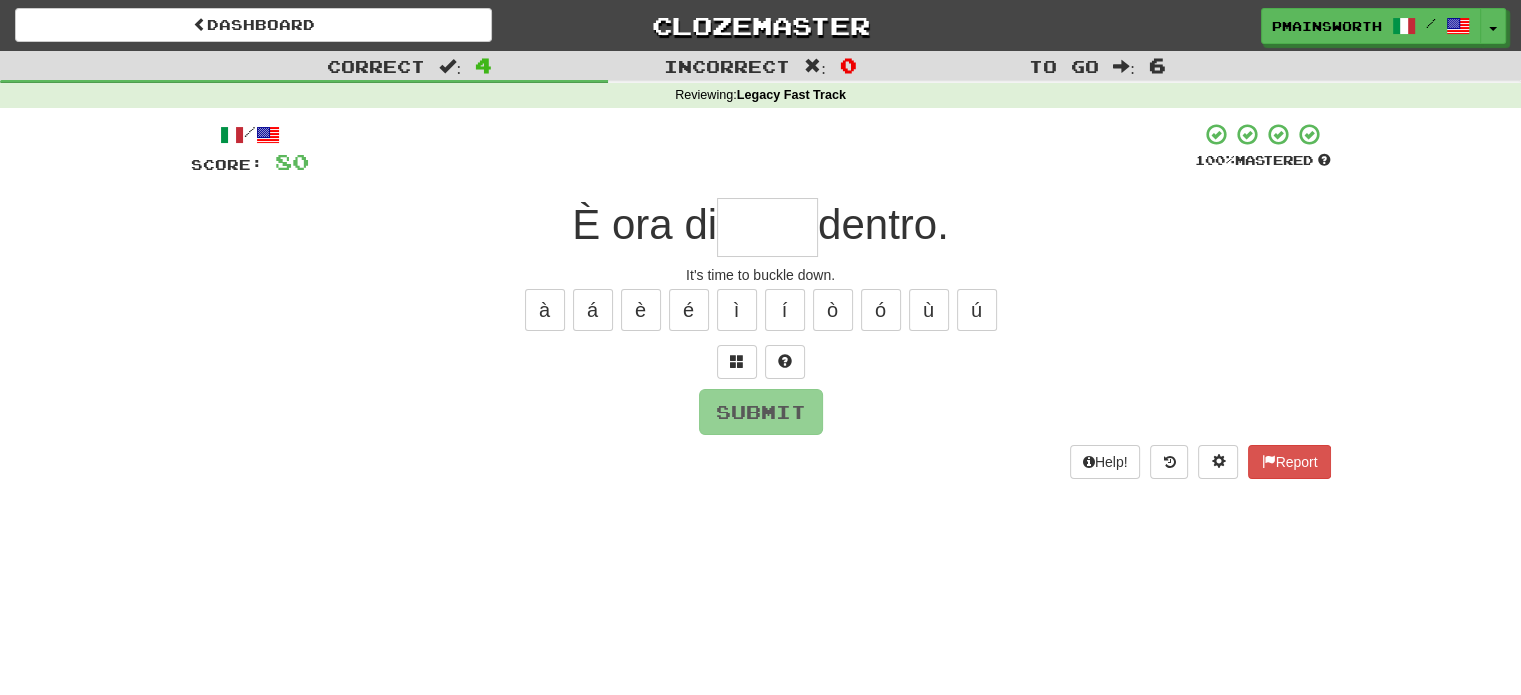 type on "*" 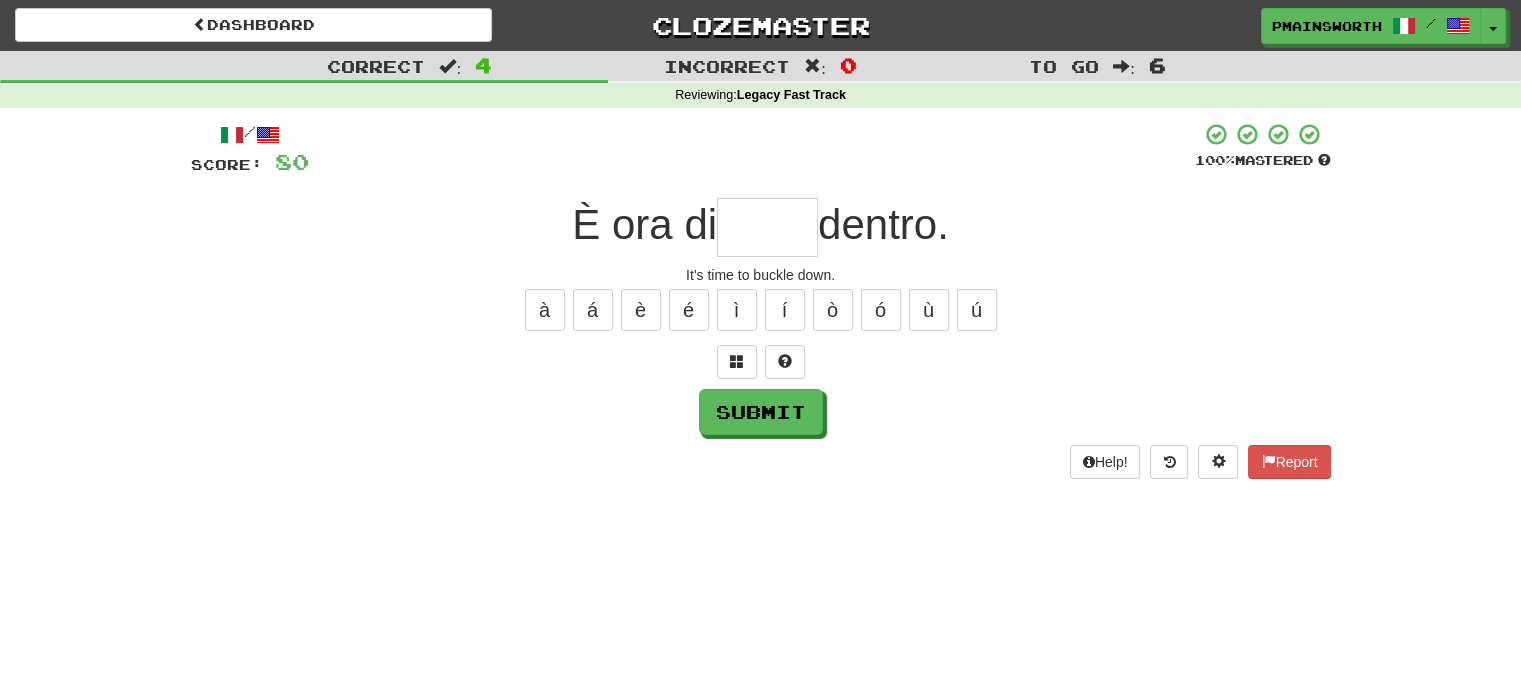 type on "*" 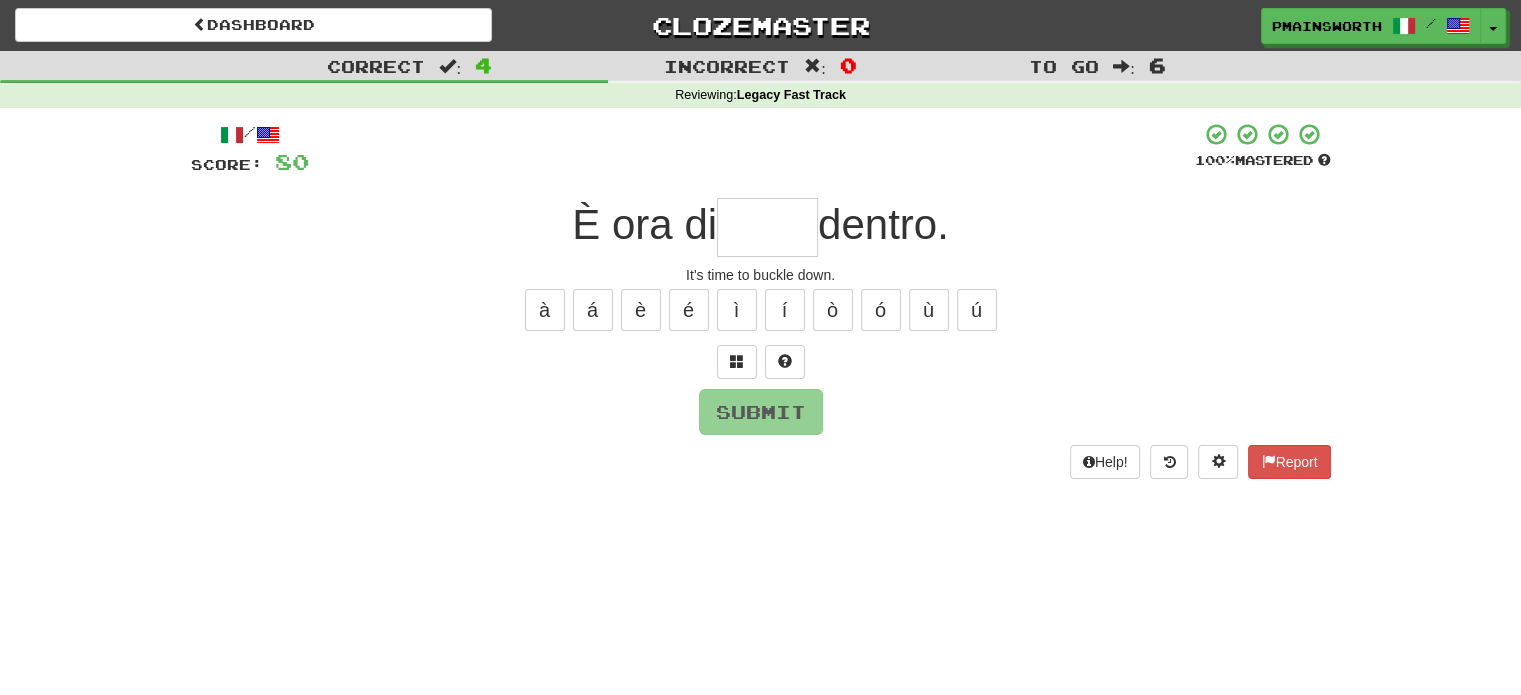 type on "*" 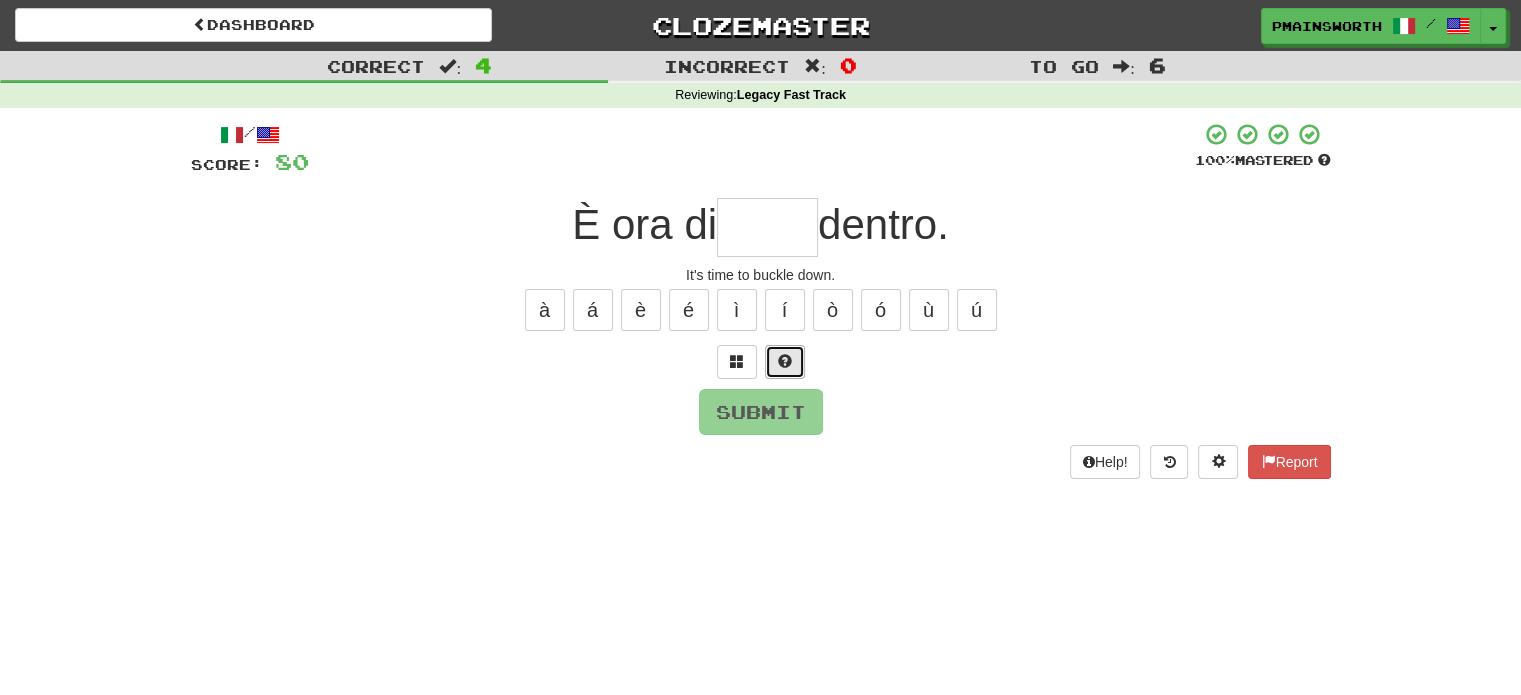 click at bounding box center (785, 362) 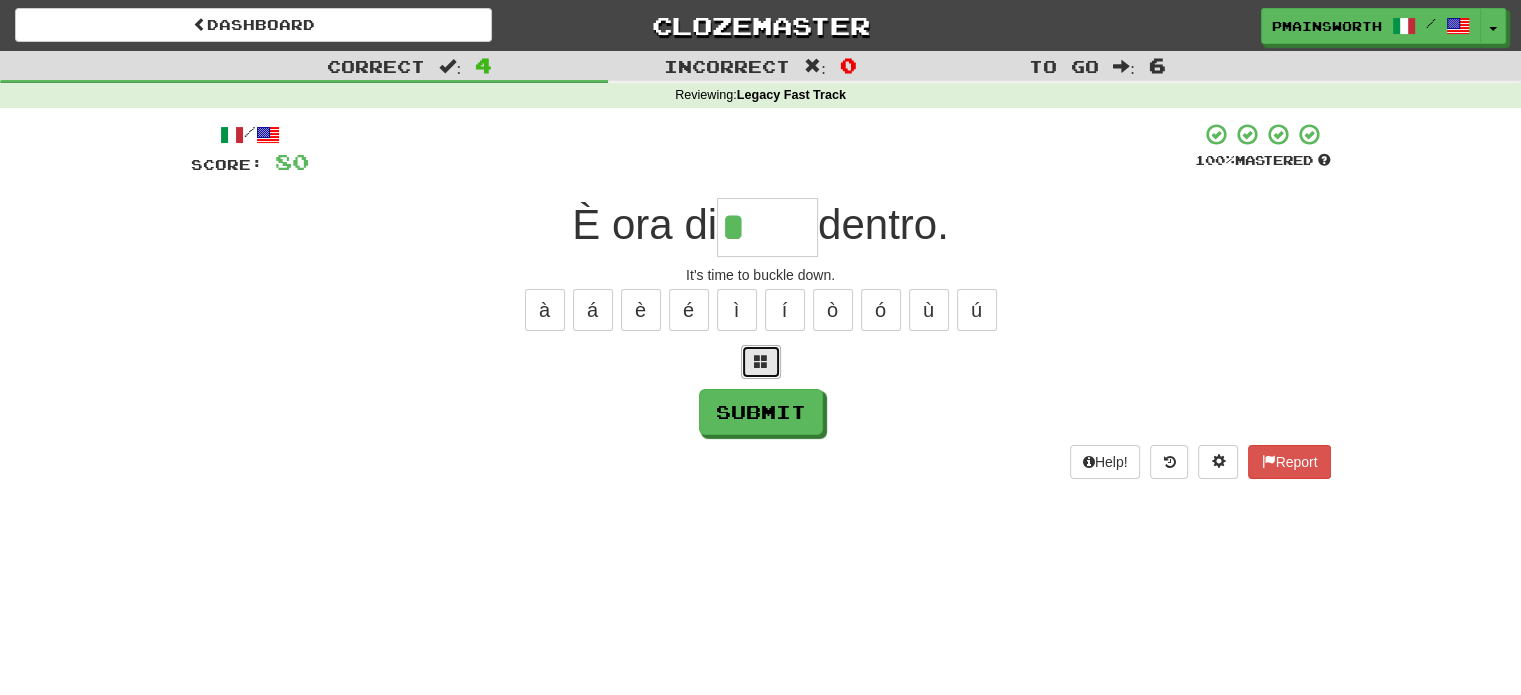 click at bounding box center (761, 362) 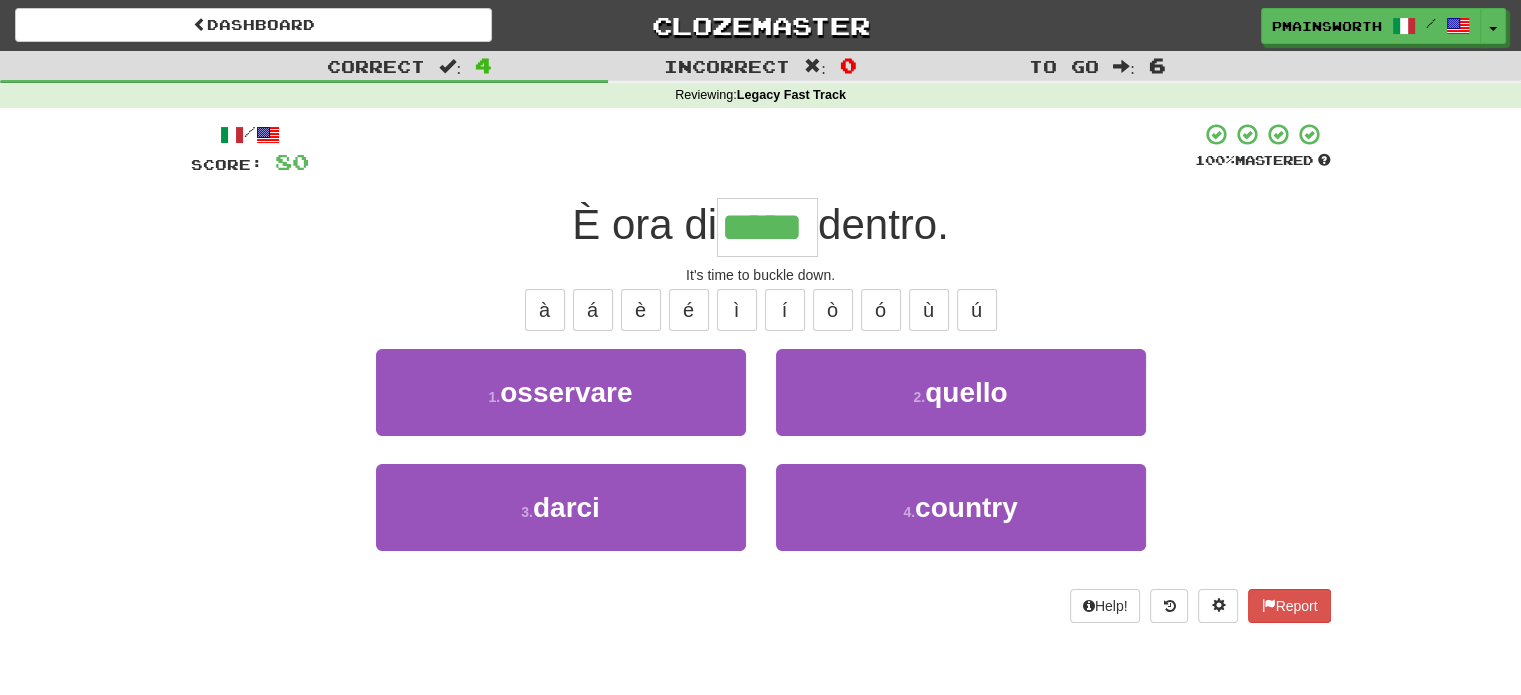 type on "*****" 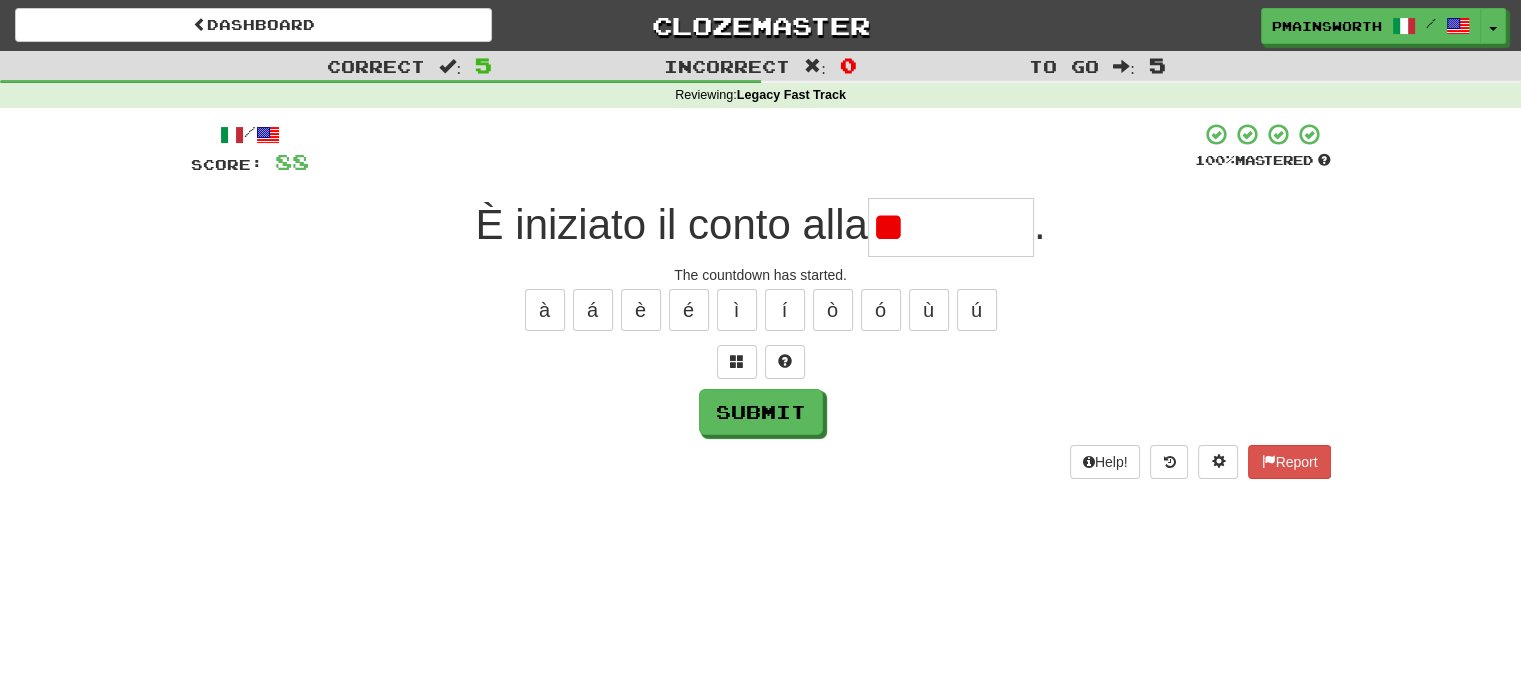 type on "*" 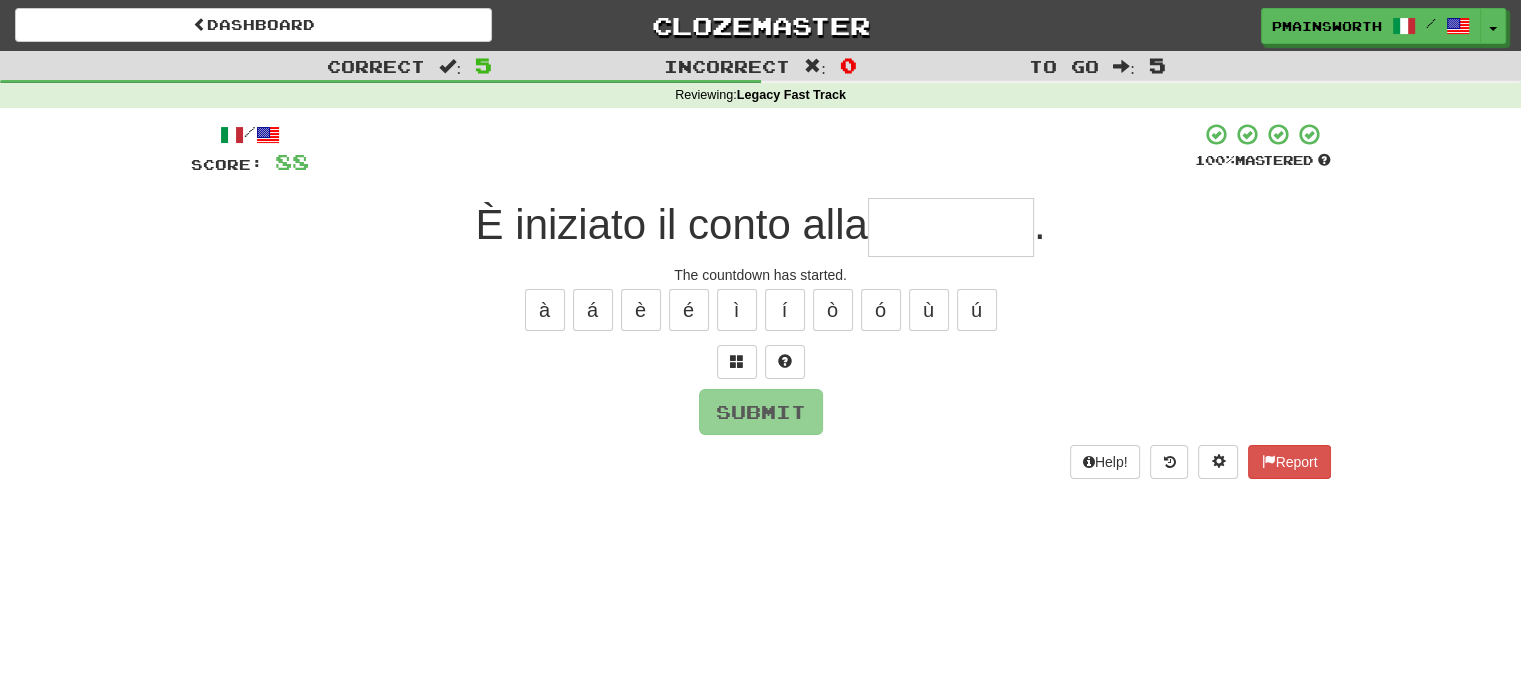 type on "*" 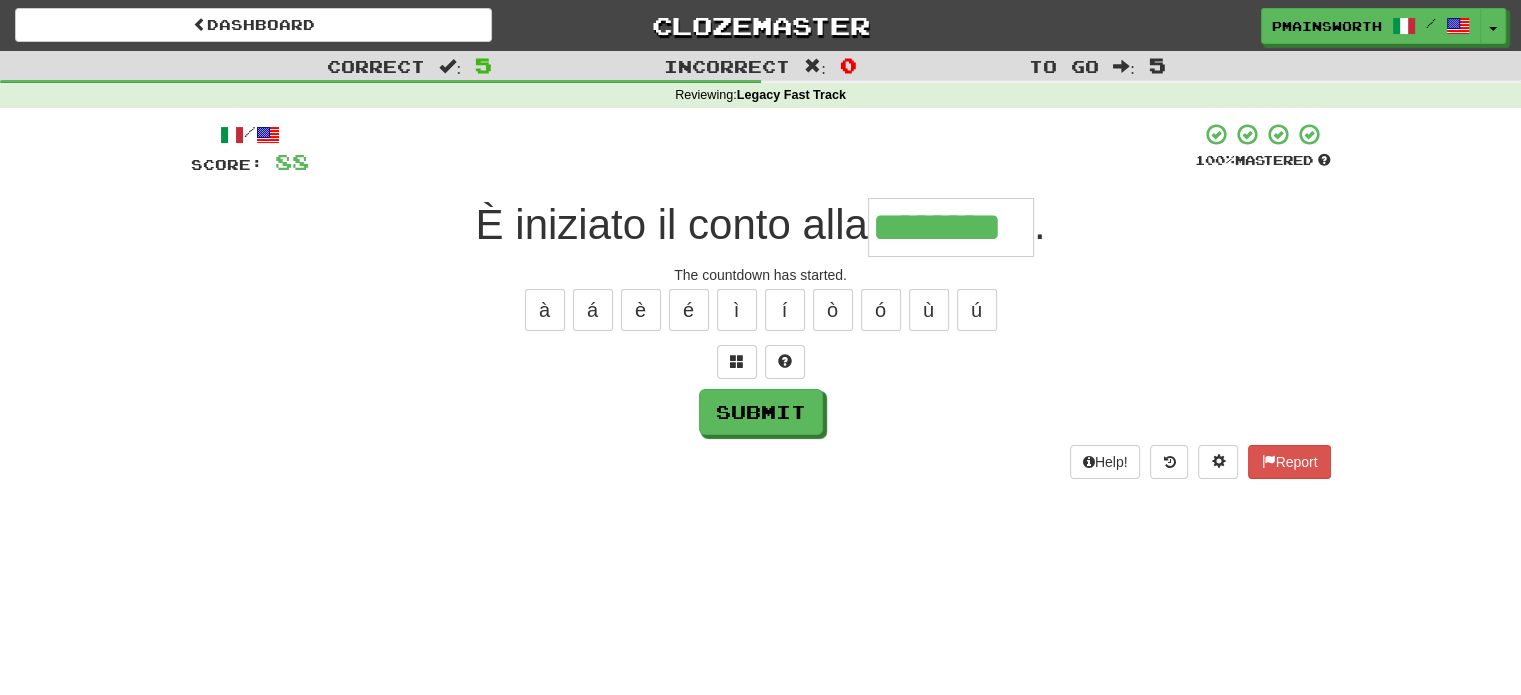 type on "********" 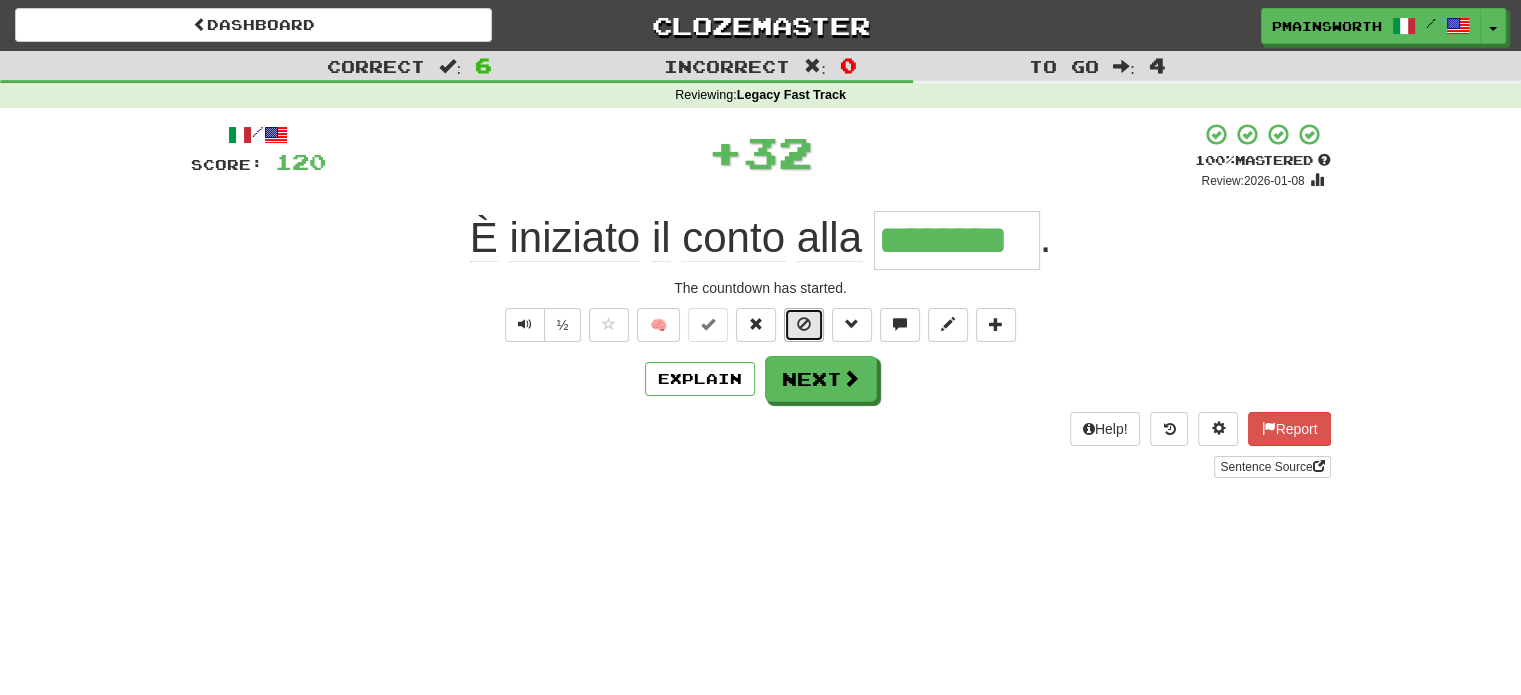 click at bounding box center [804, 324] 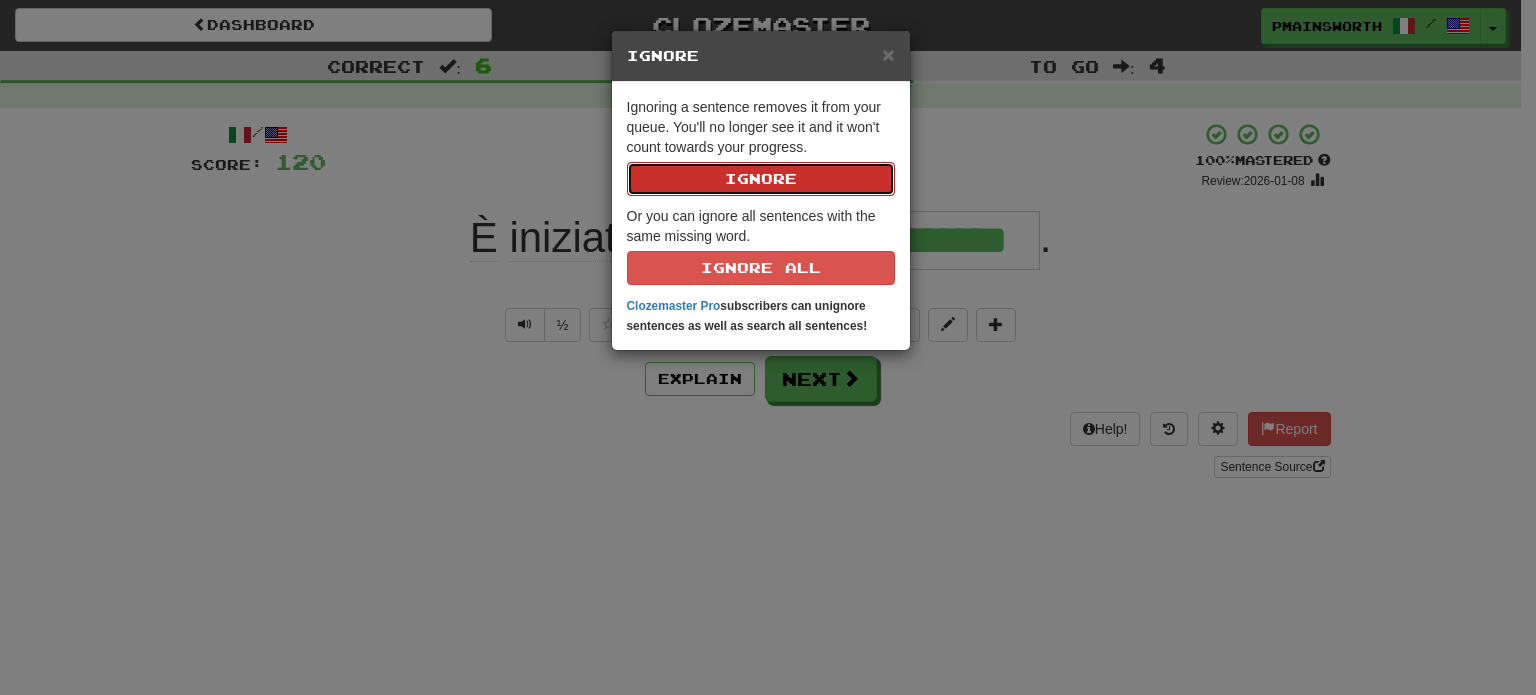 click on "Ignore" at bounding box center [761, 179] 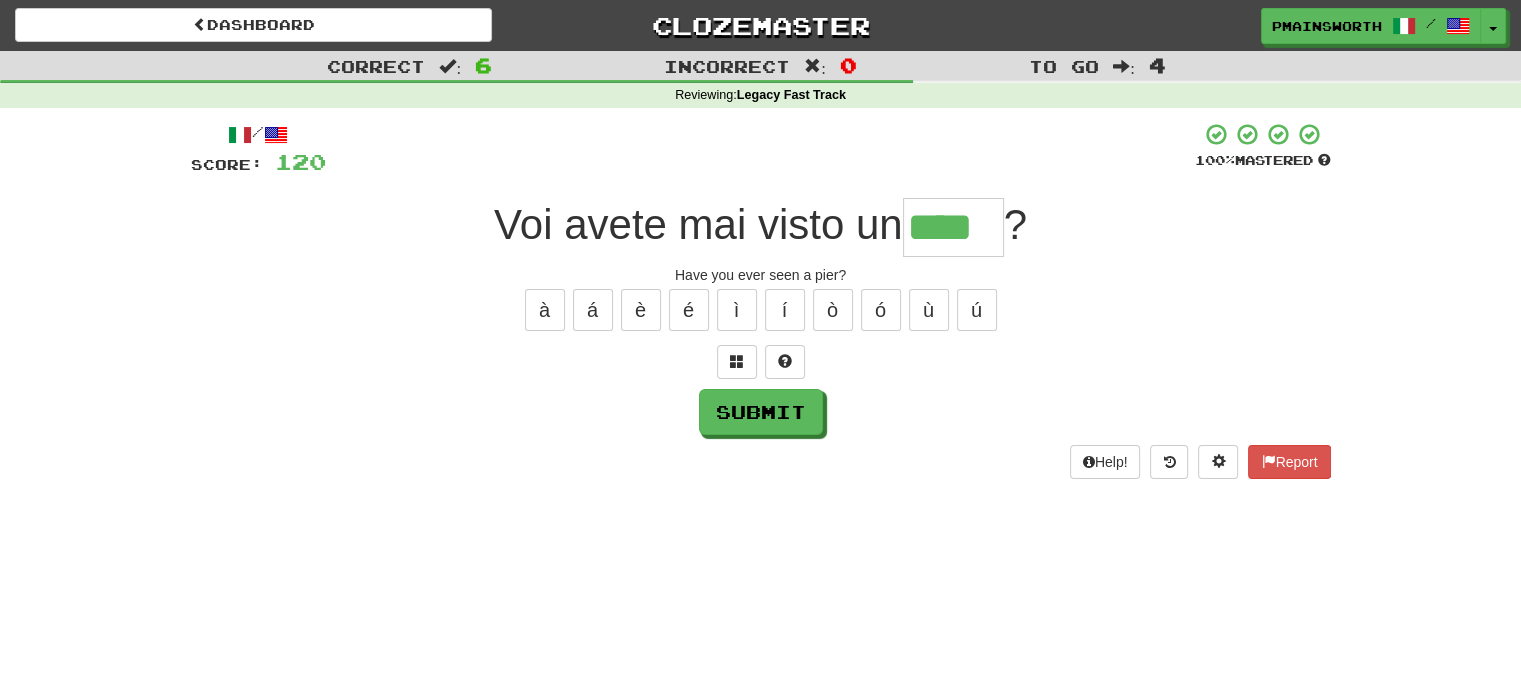 type on "****" 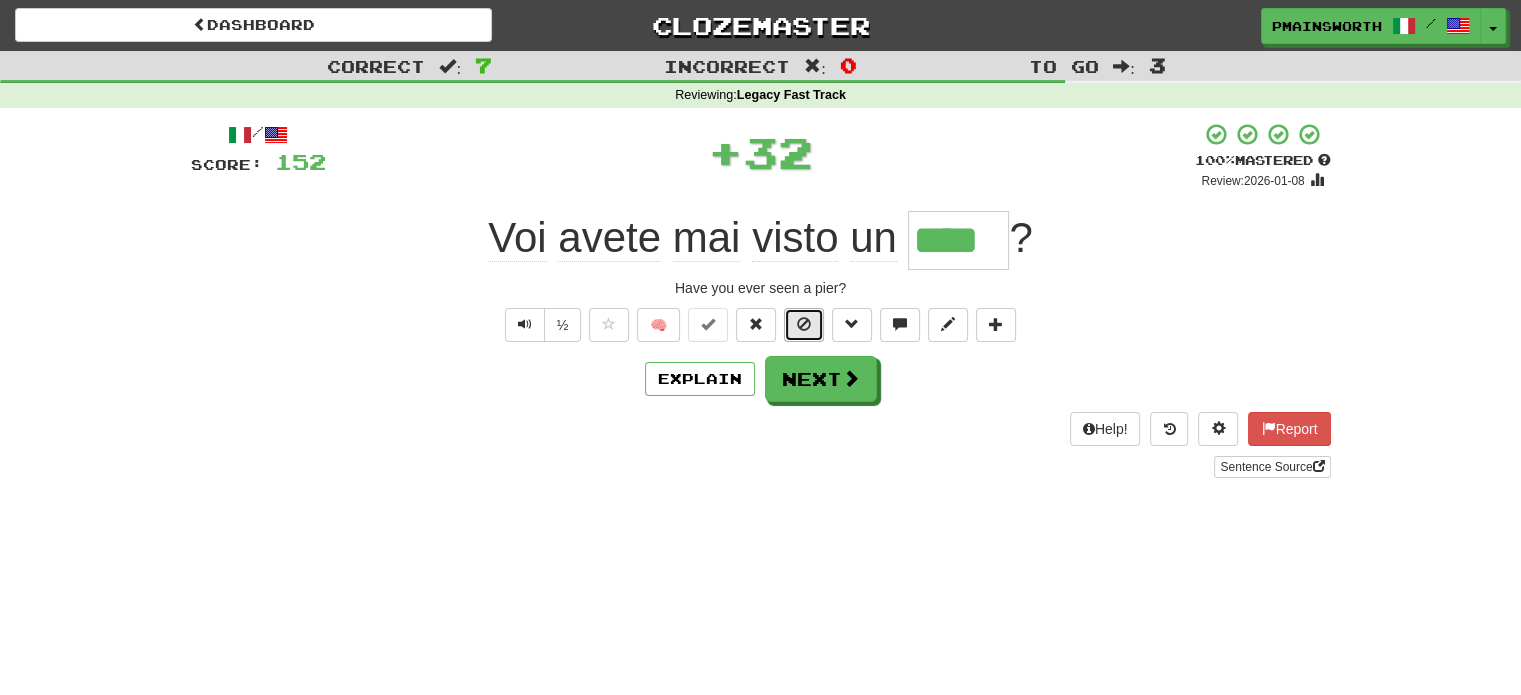 click at bounding box center (804, 325) 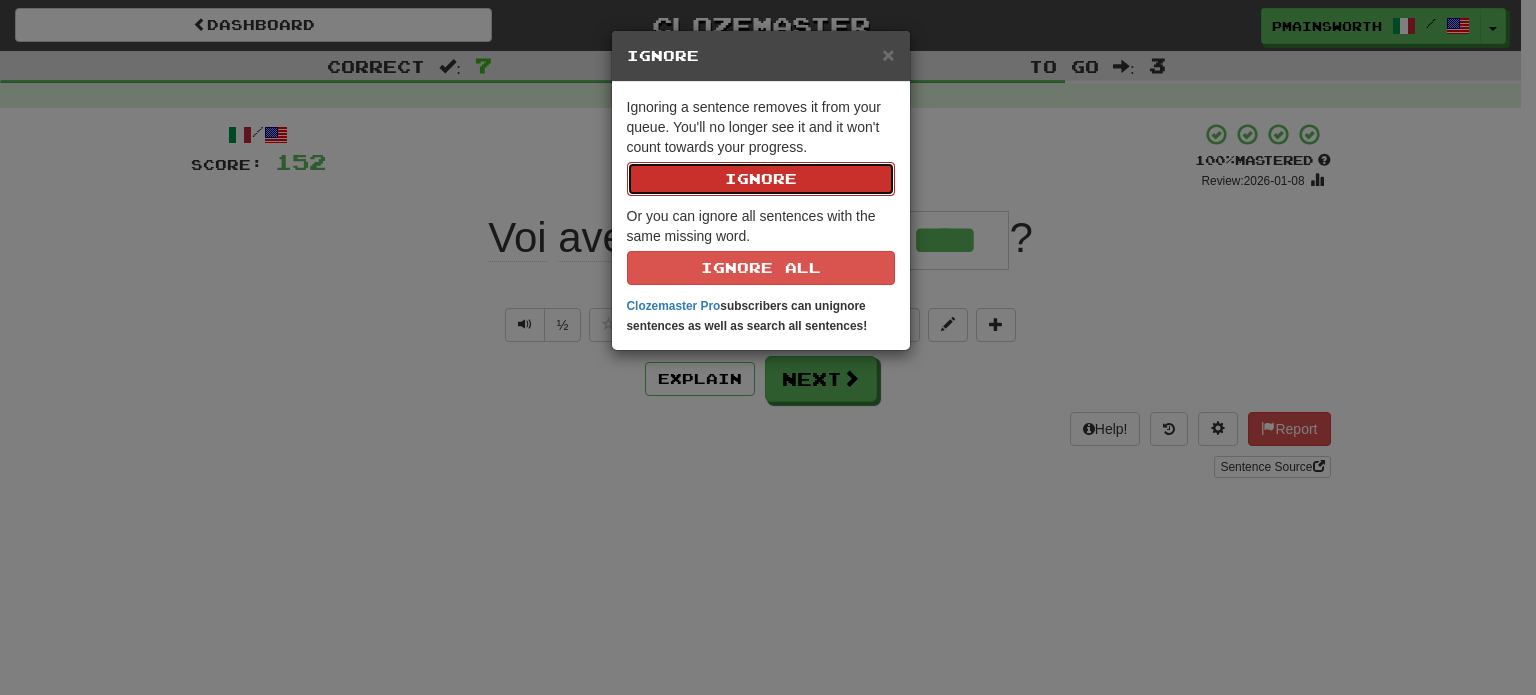 click on "Ignore" at bounding box center [761, 179] 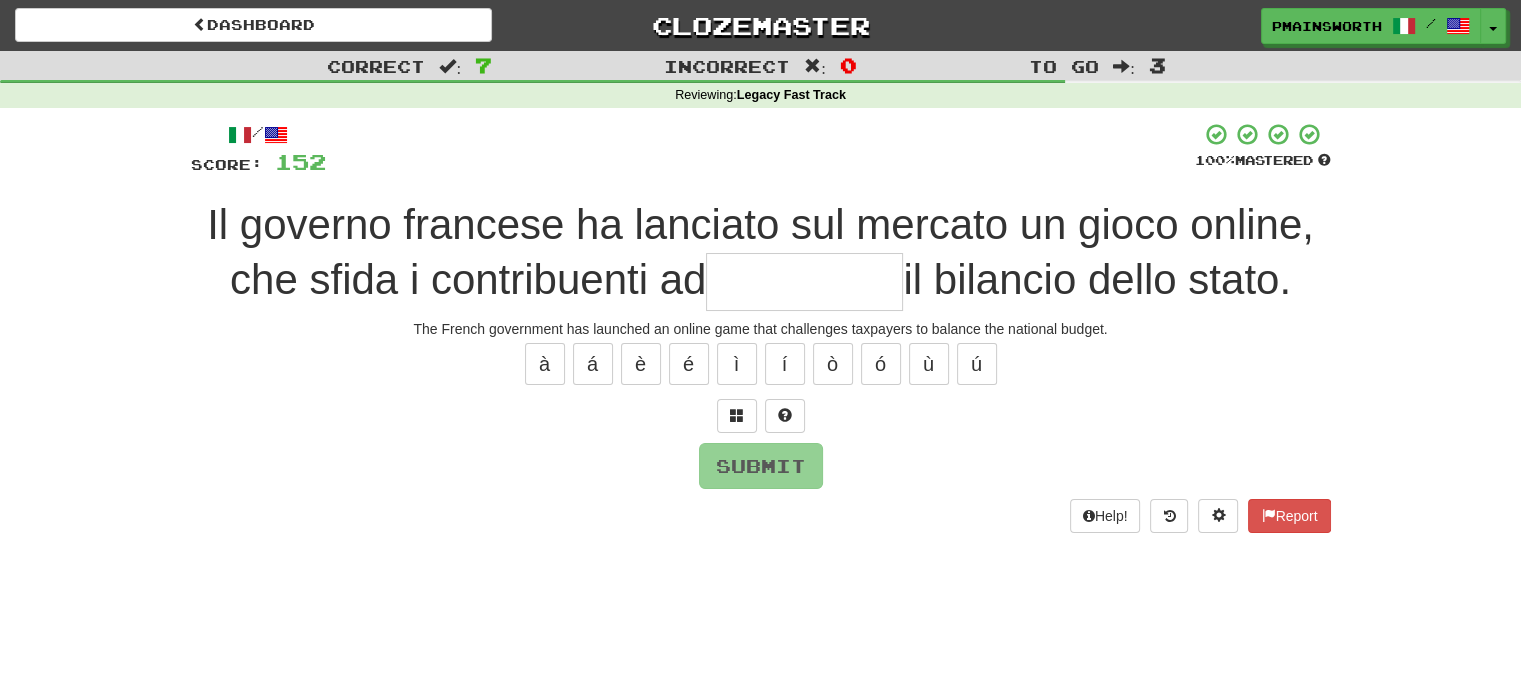 click at bounding box center [804, 282] 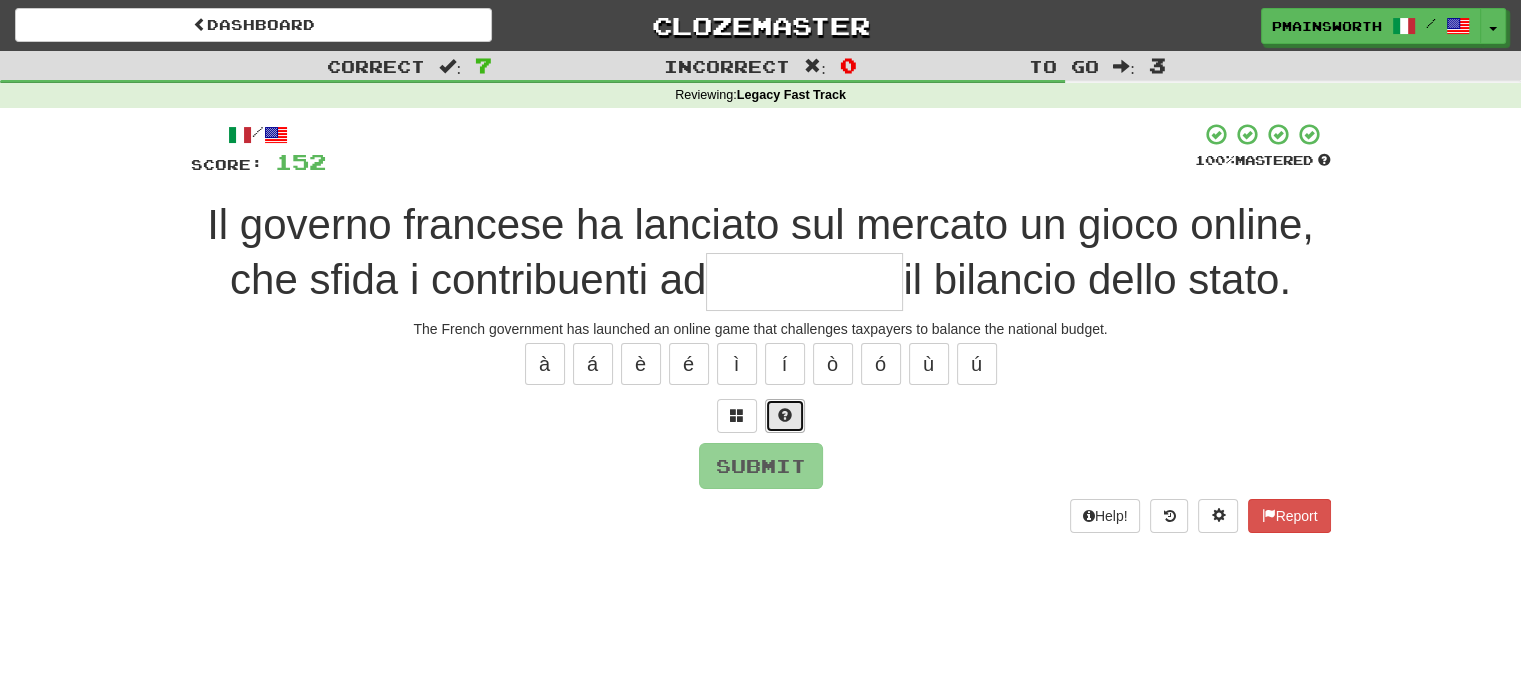 click at bounding box center [785, 416] 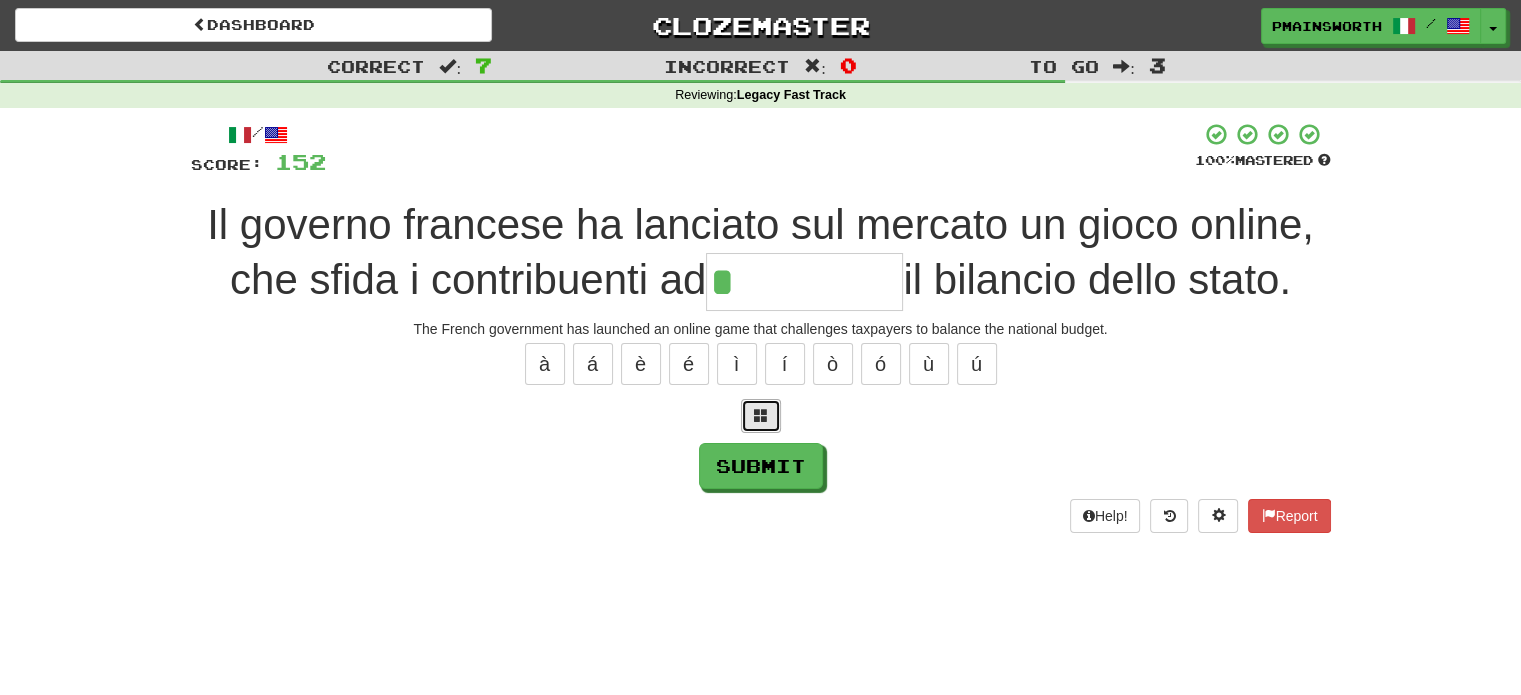 click at bounding box center (761, 416) 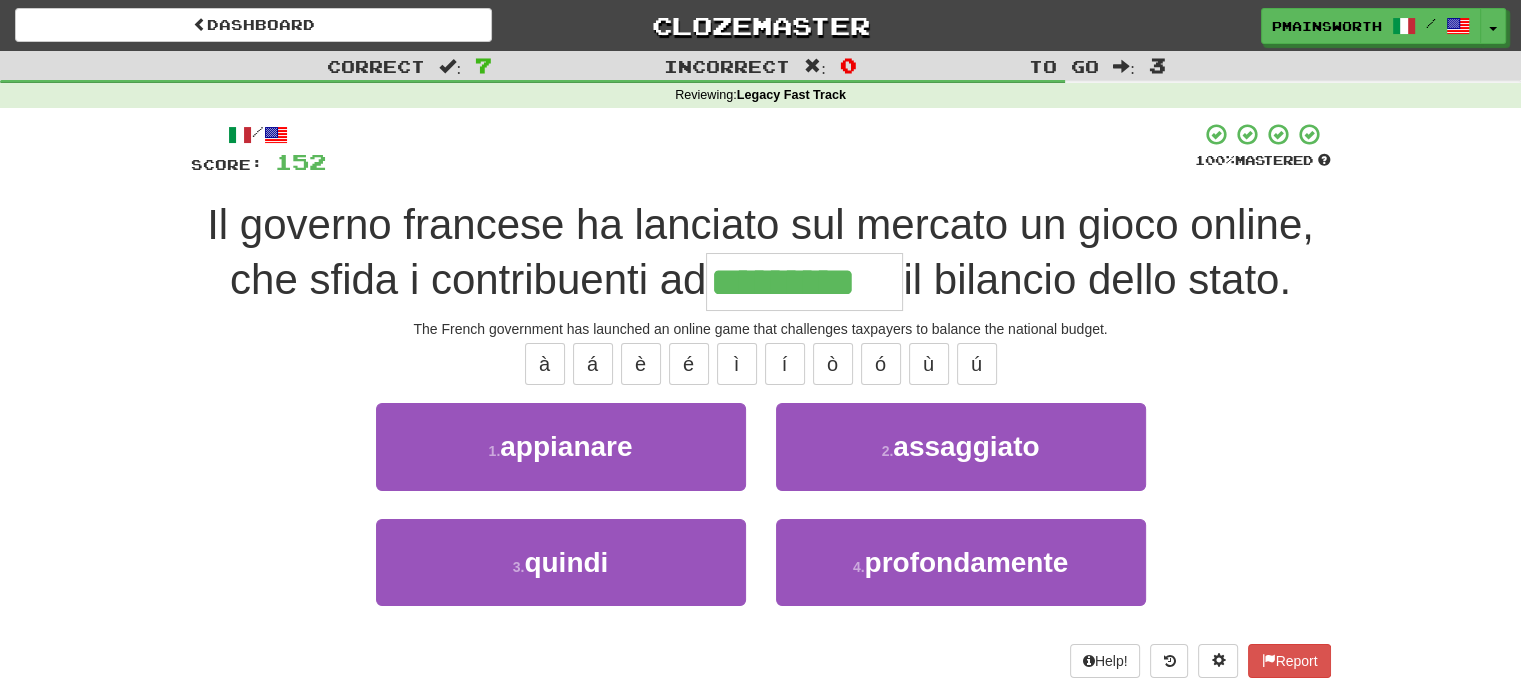 type on "*********" 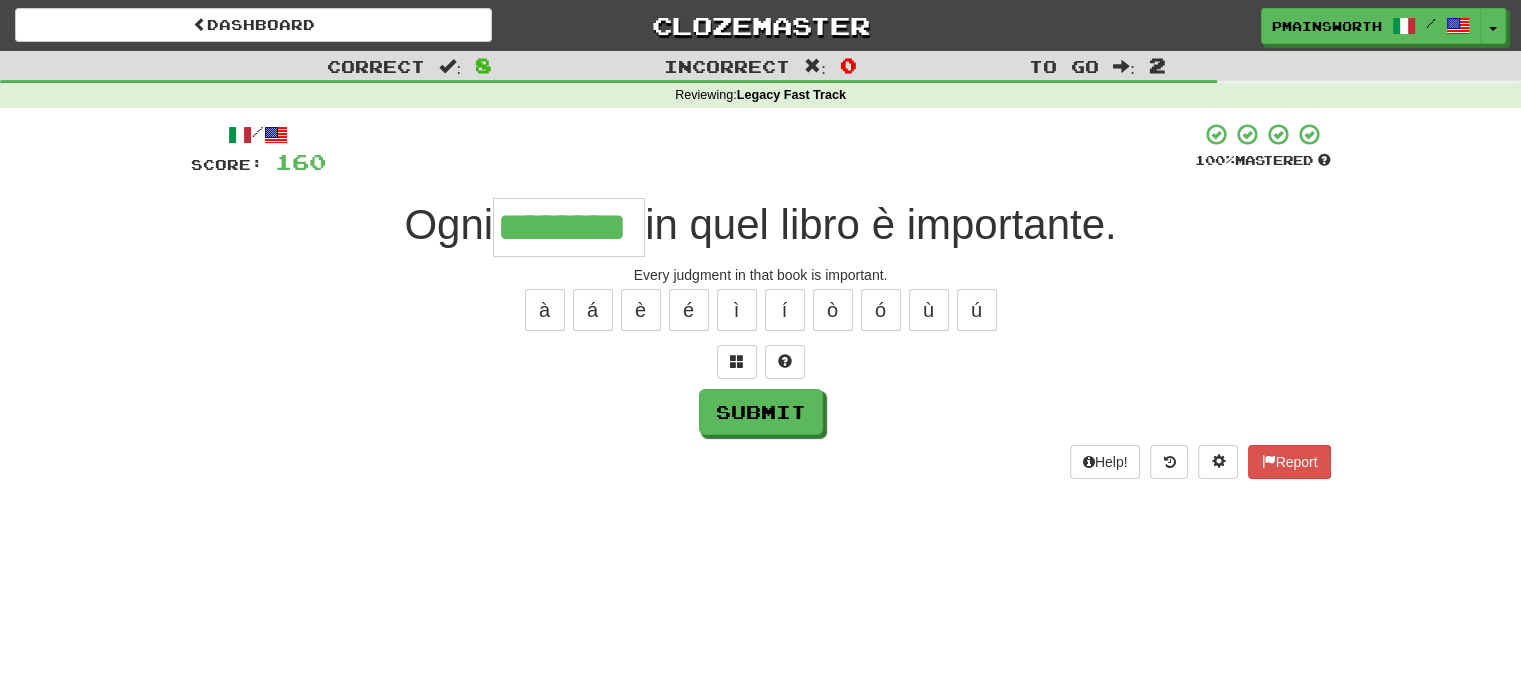 type on "********" 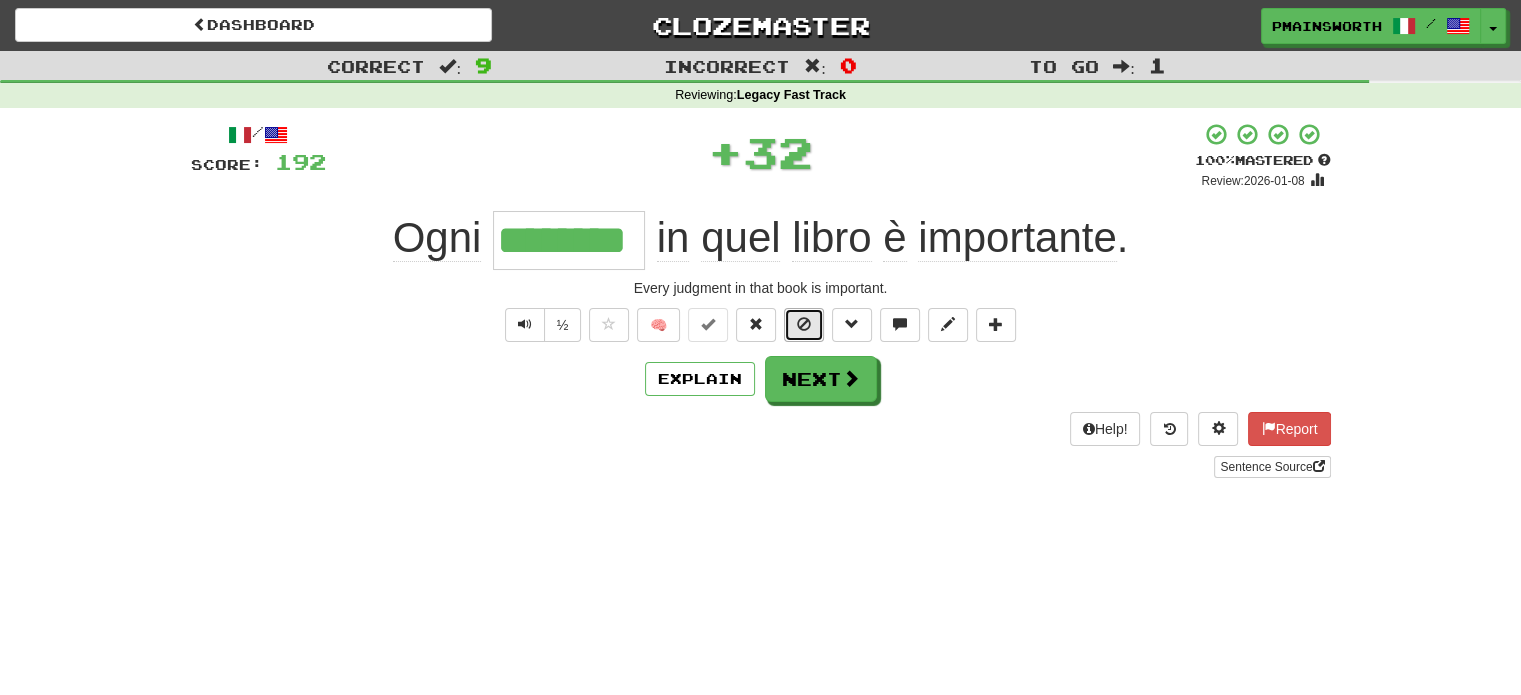 click at bounding box center [804, 324] 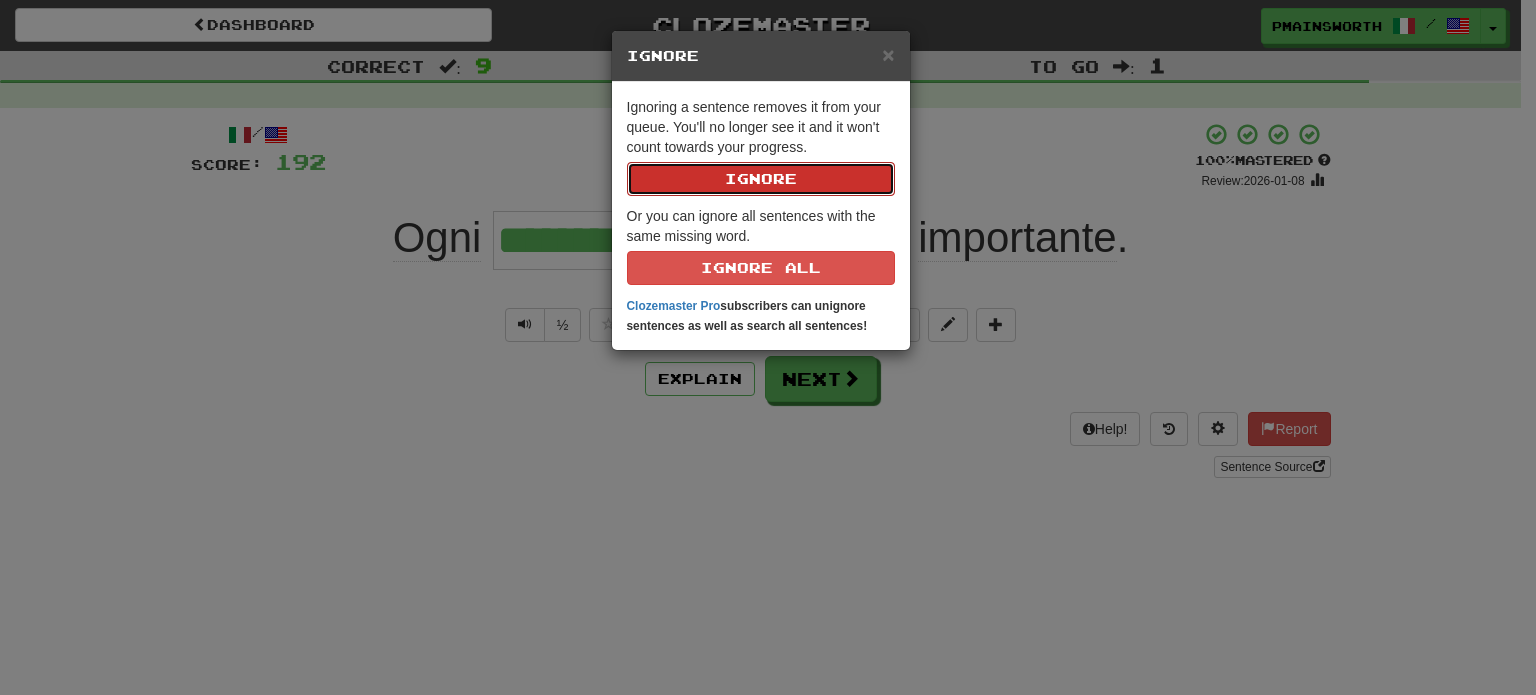 click on "Ignore" at bounding box center (761, 179) 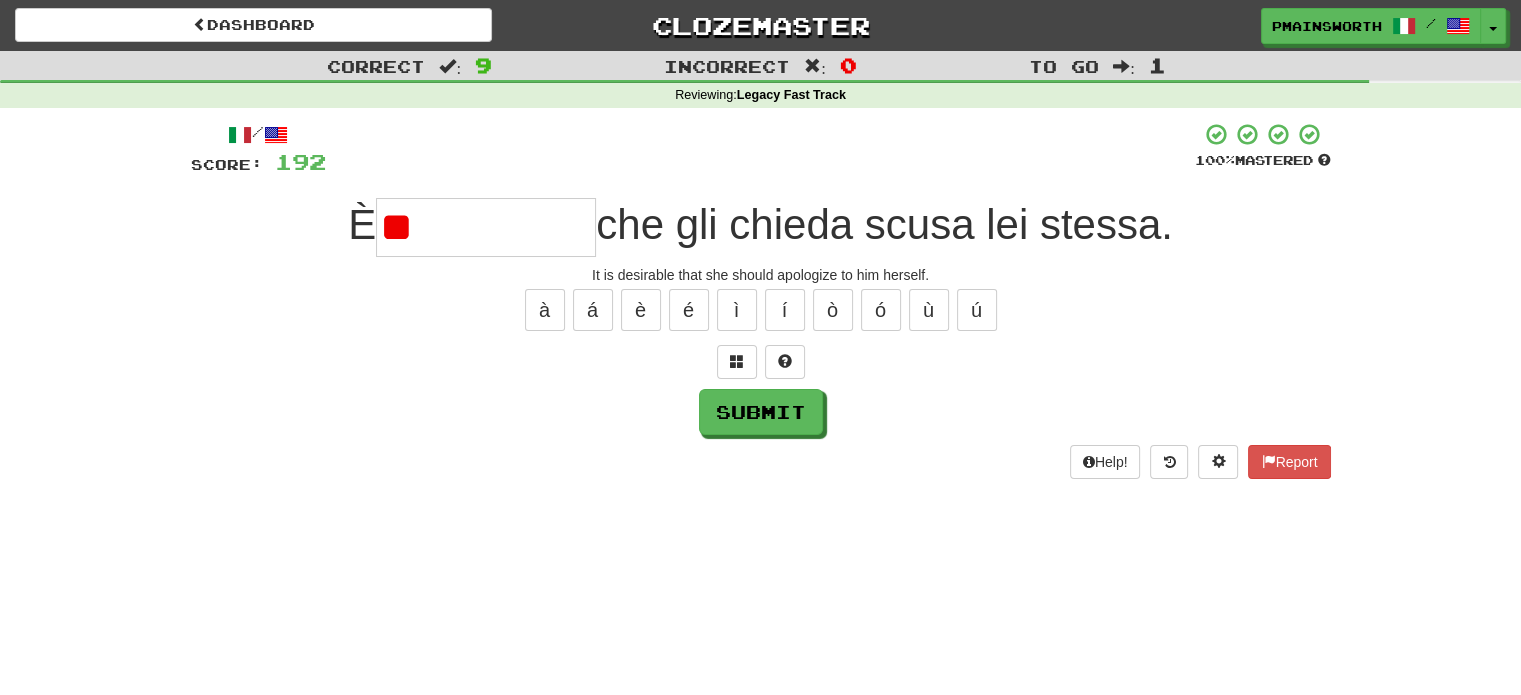 type on "*" 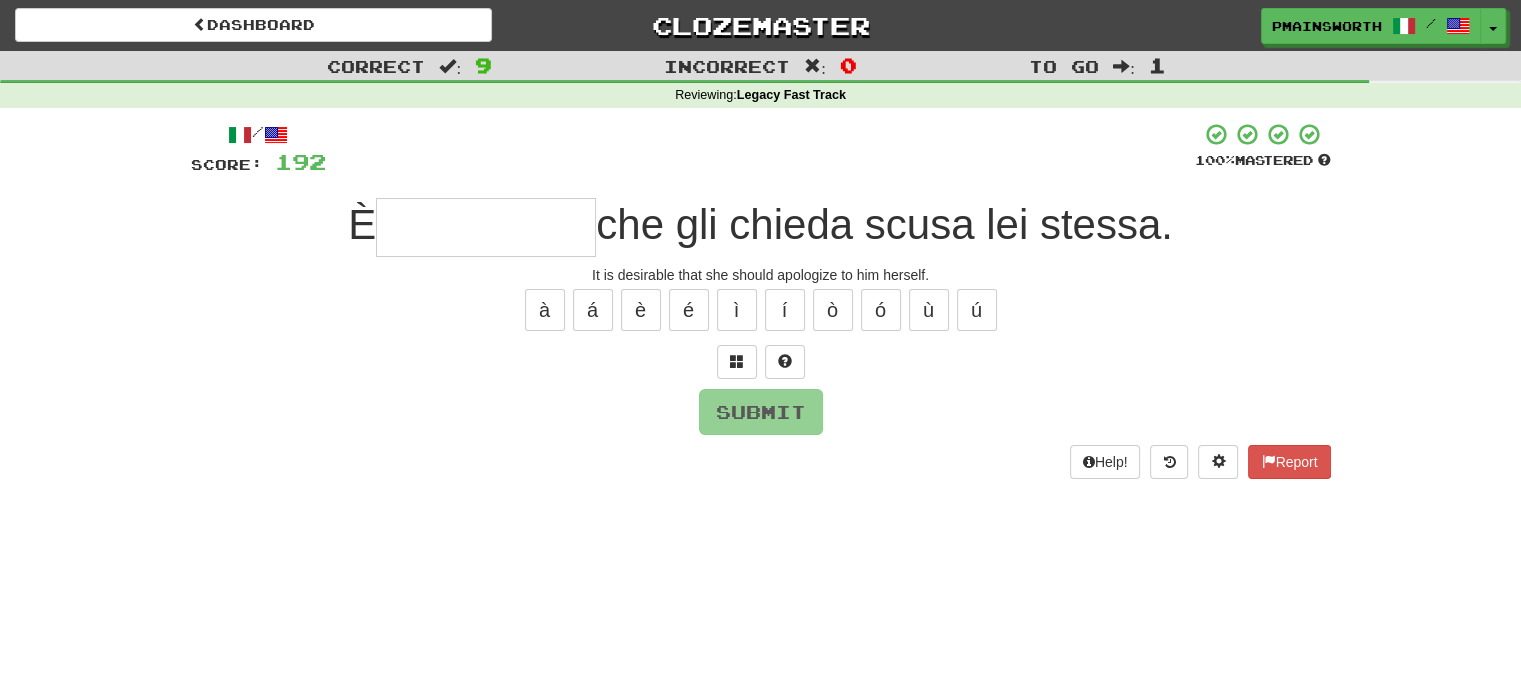 type on "*" 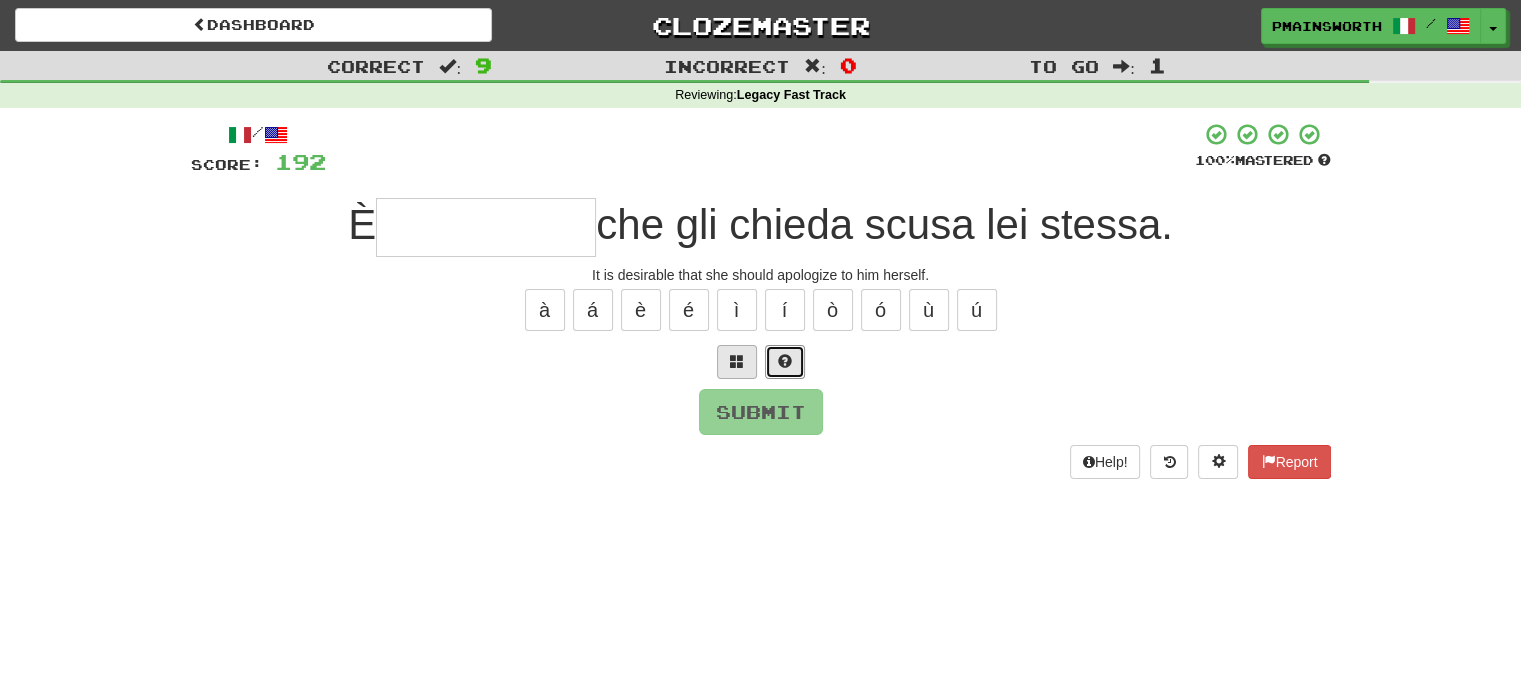 click at bounding box center (785, 362) 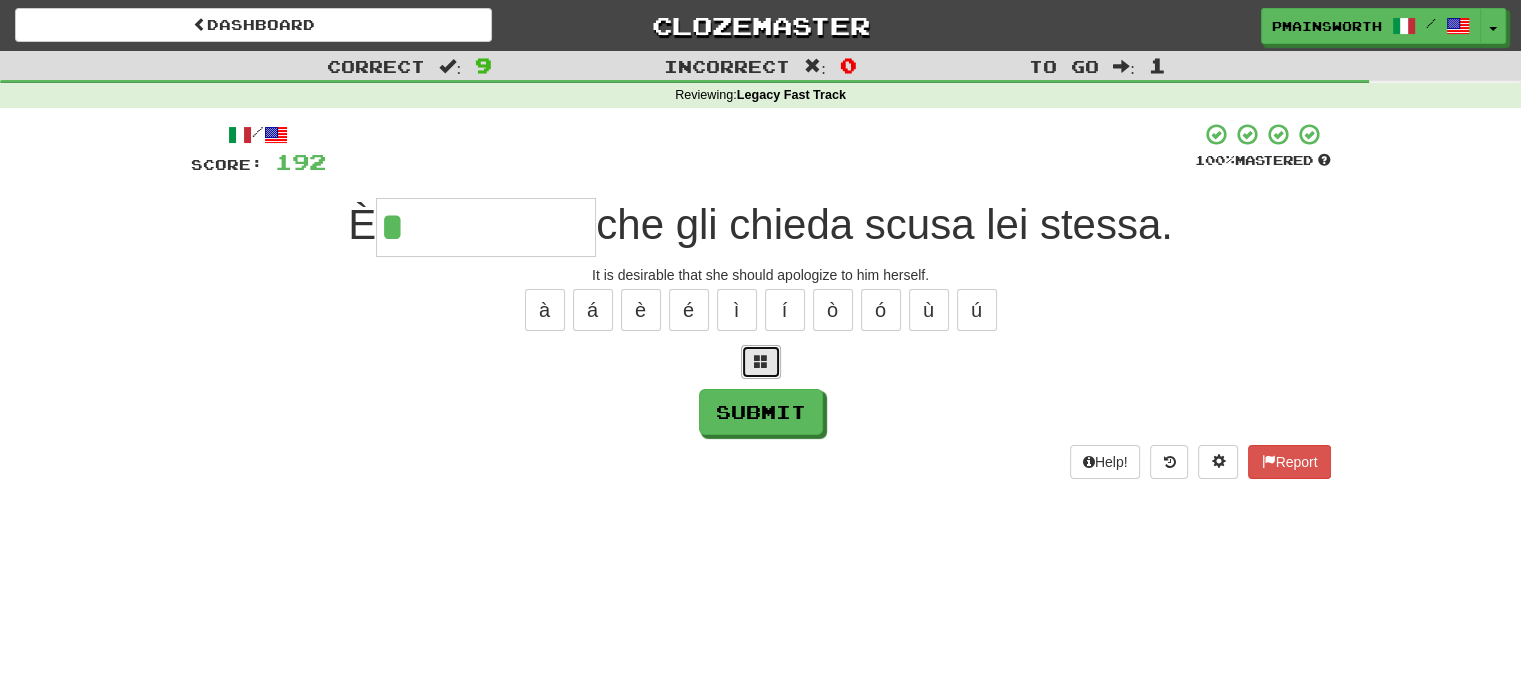 click at bounding box center [761, 362] 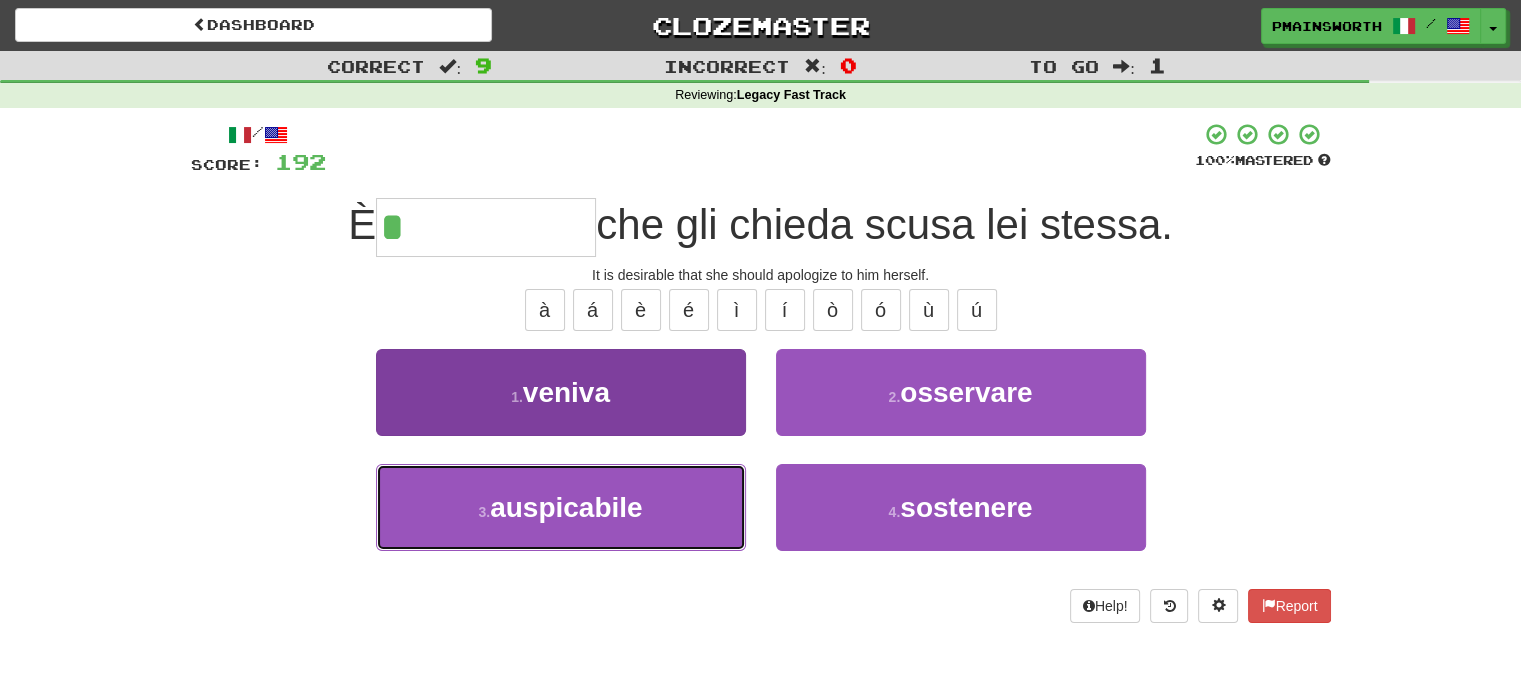 click on "3 .  auspicabile" at bounding box center [561, 507] 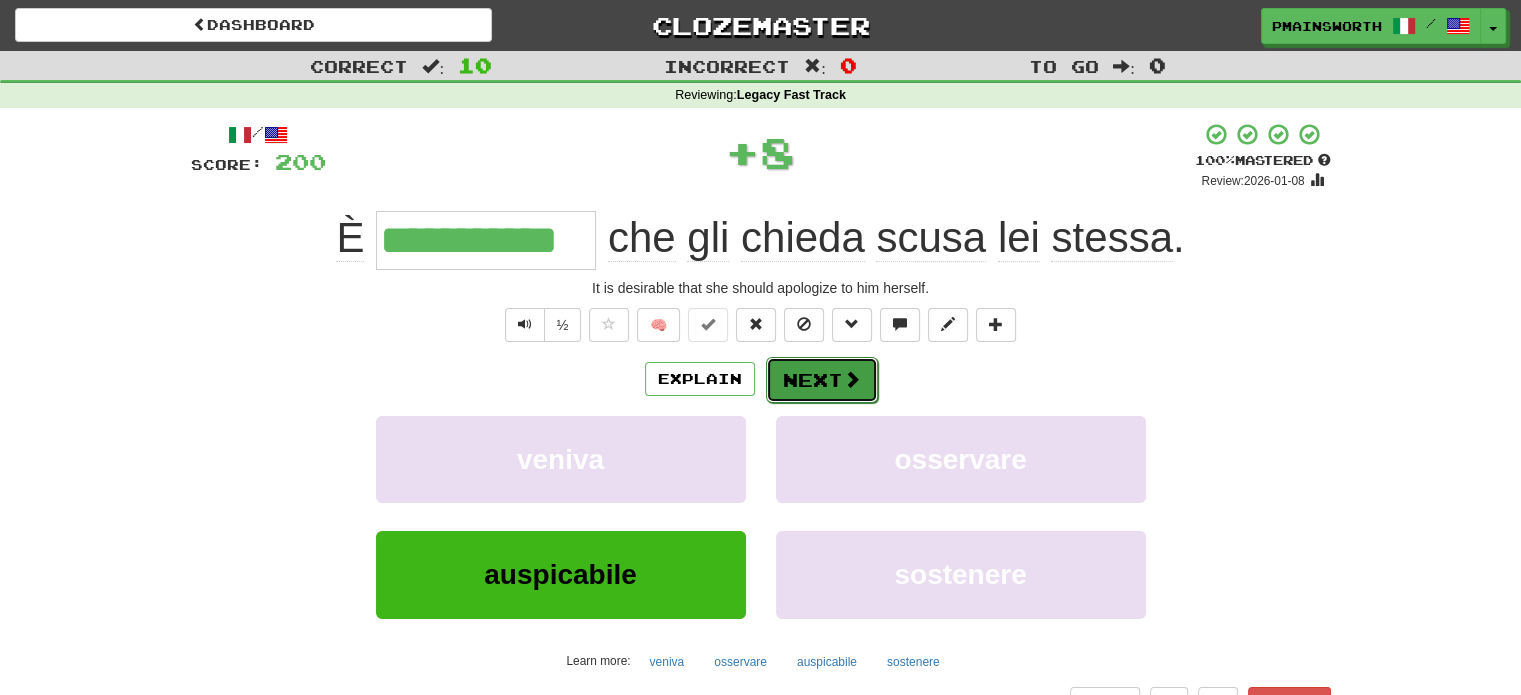 click on "Next" at bounding box center (822, 380) 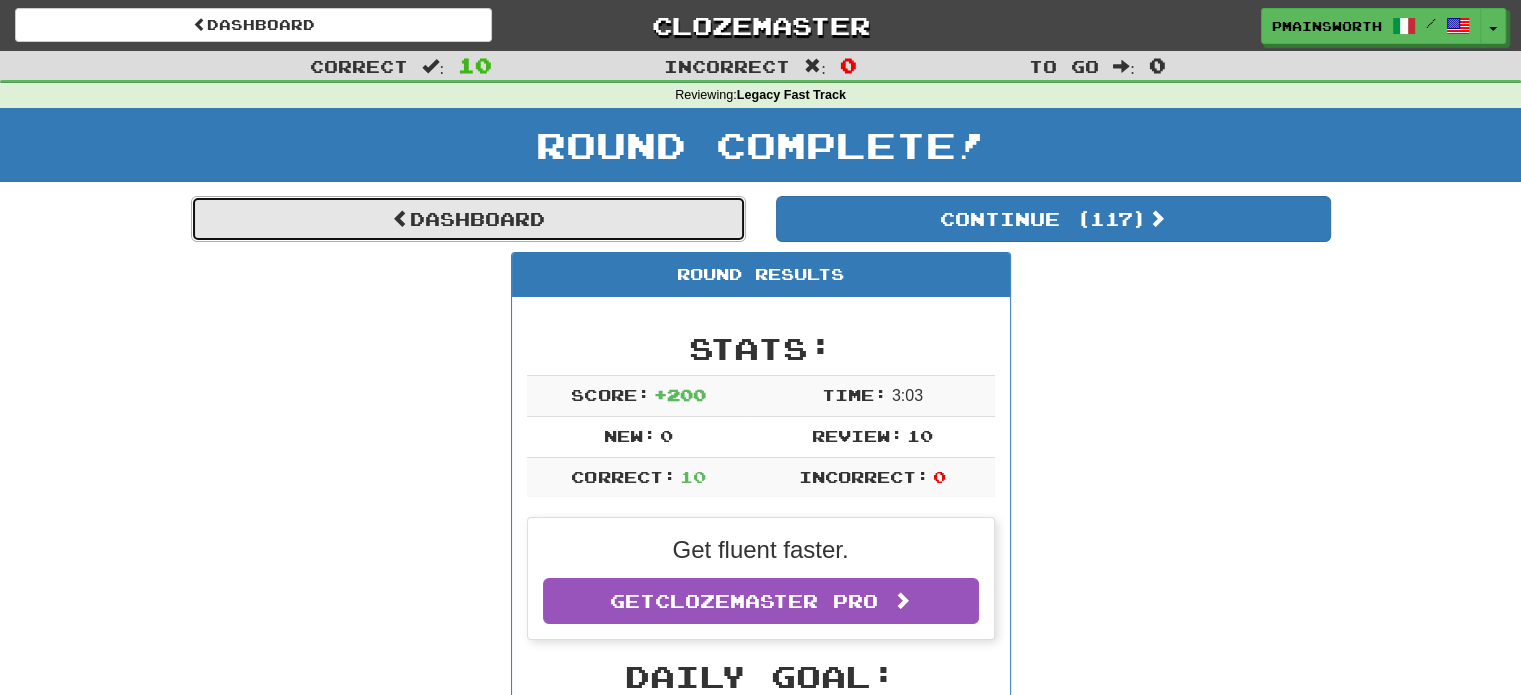 click on "Dashboard" at bounding box center (468, 219) 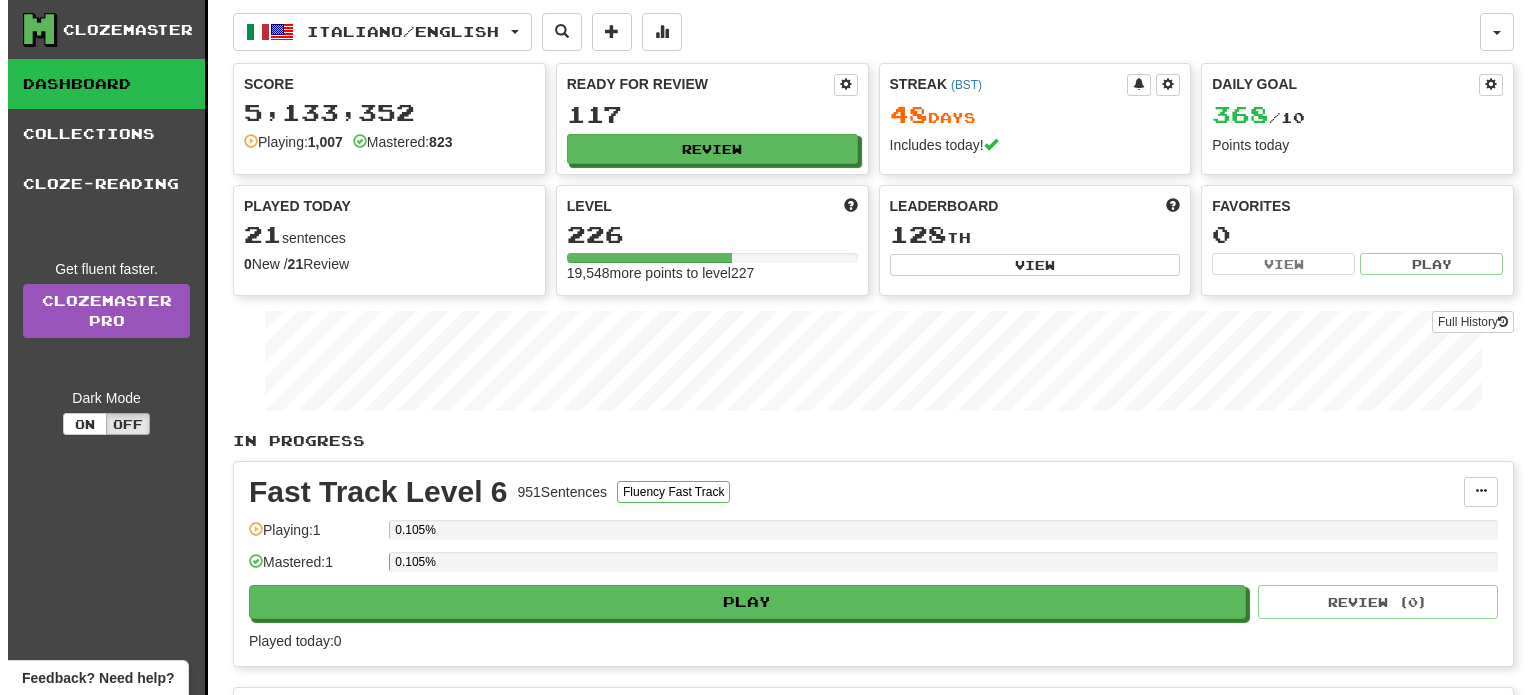 scroll, scrollTop: 0, scrollLeft: 0, axis: both 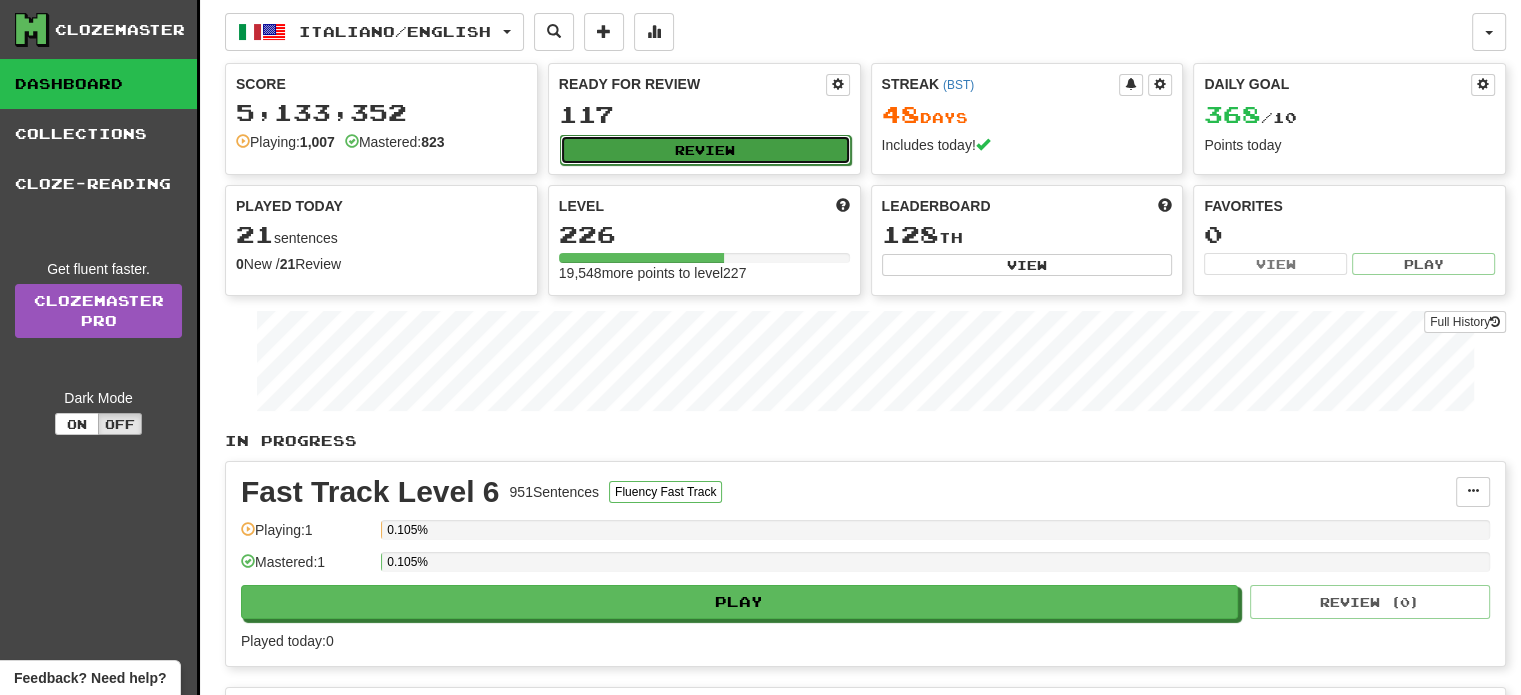 click on "Review" at bounding box center (705, 150) 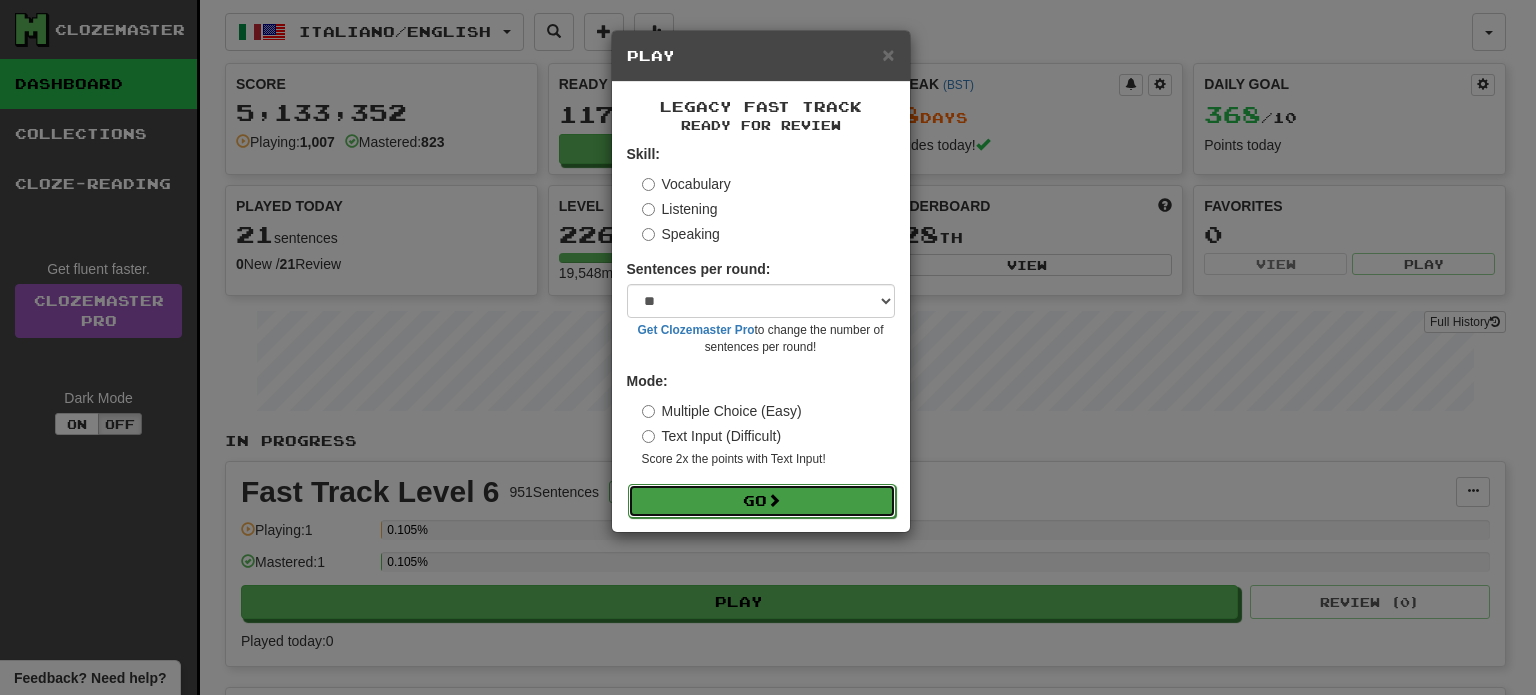 click on "Go" at bounding box center (762, 501) 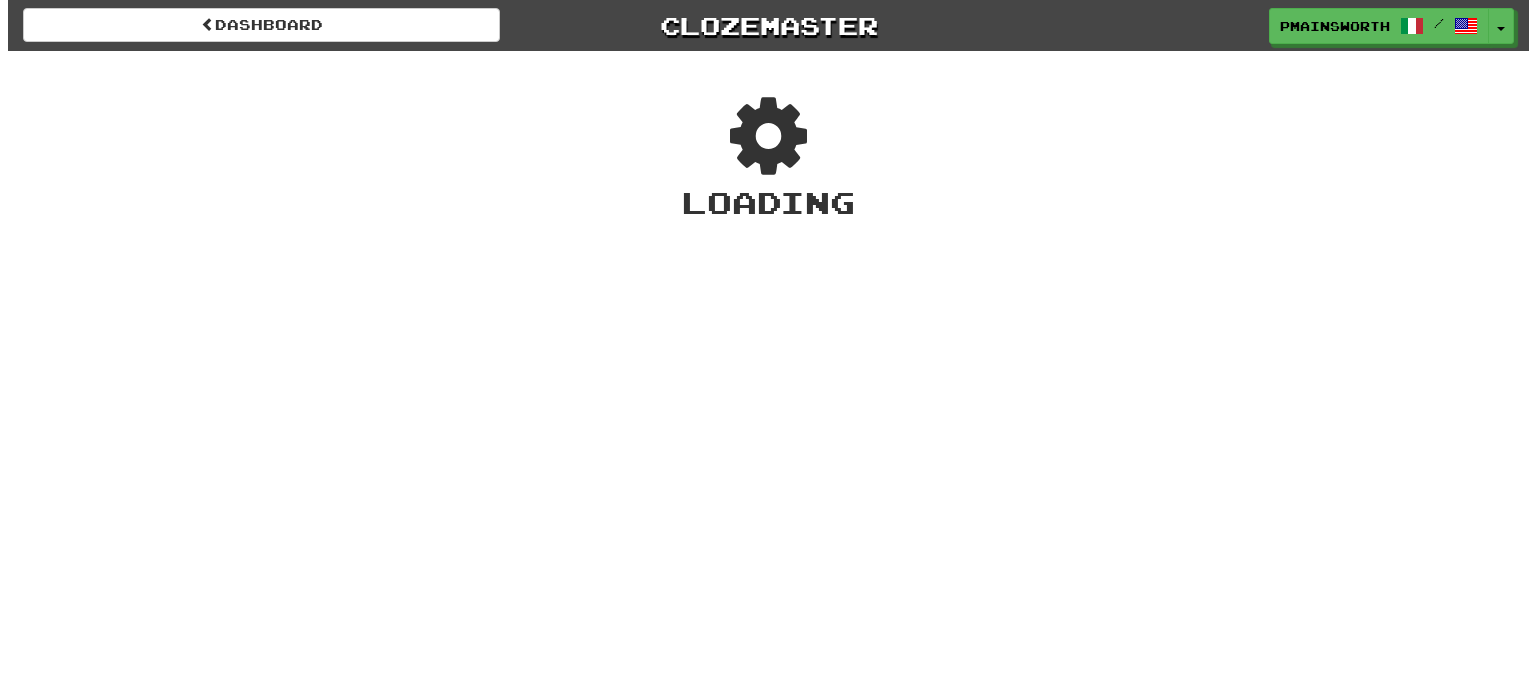 scroll, scrollTop: 0, scrollLeft: 0, axis: both 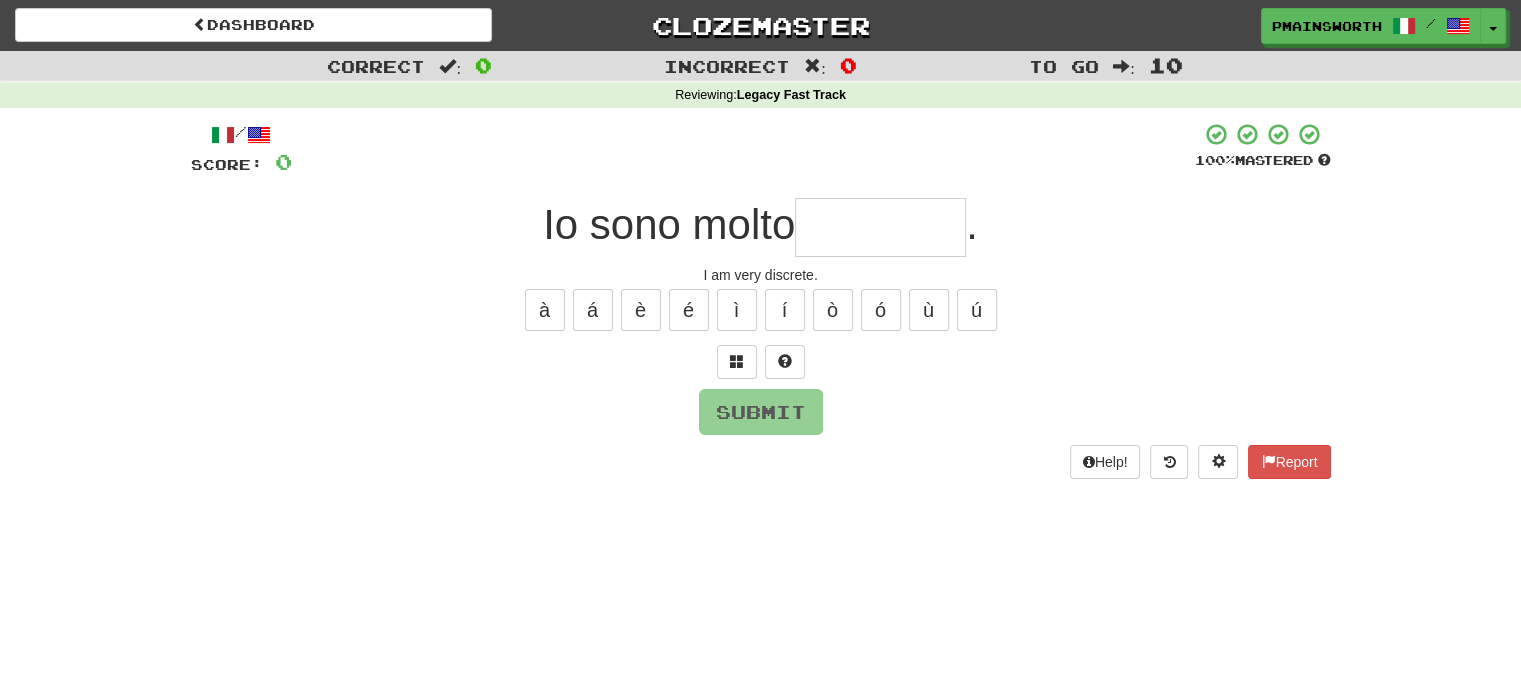 type on "*" 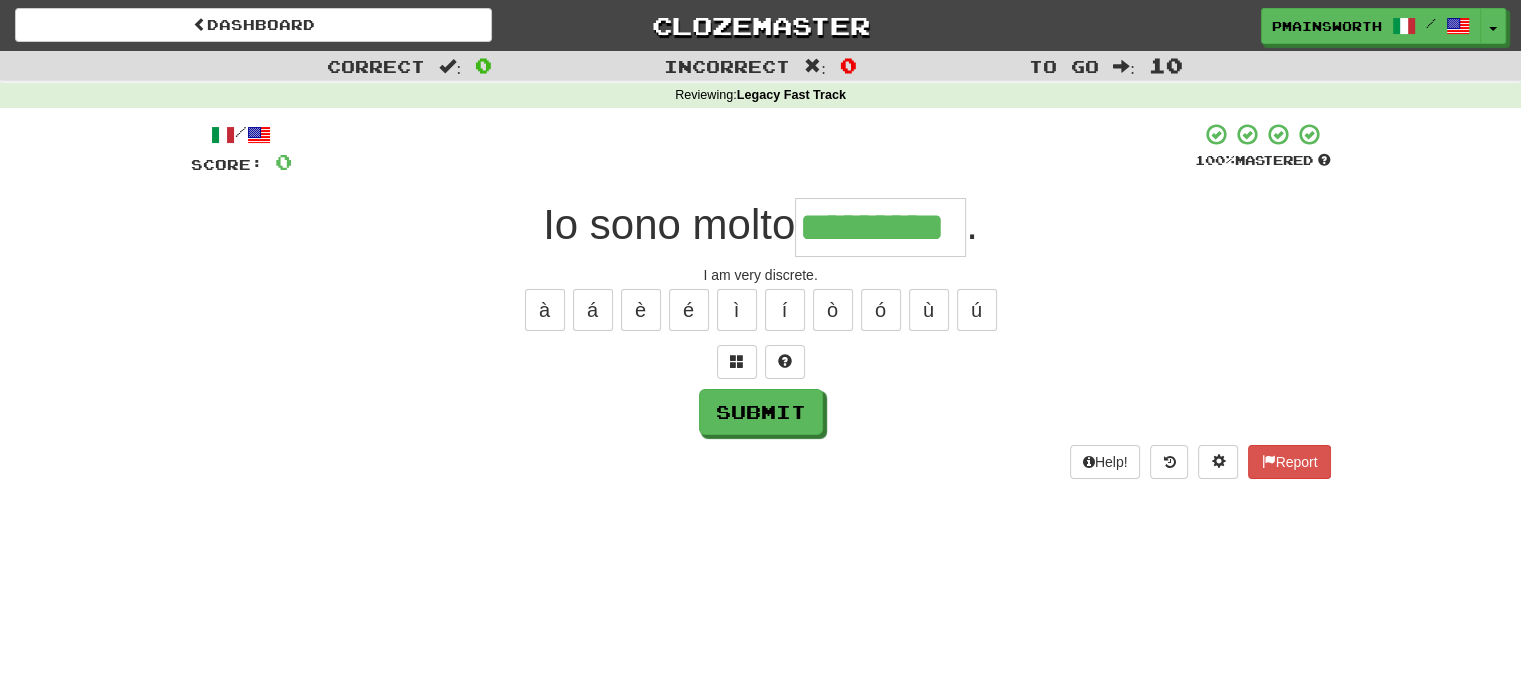 type on "*********" 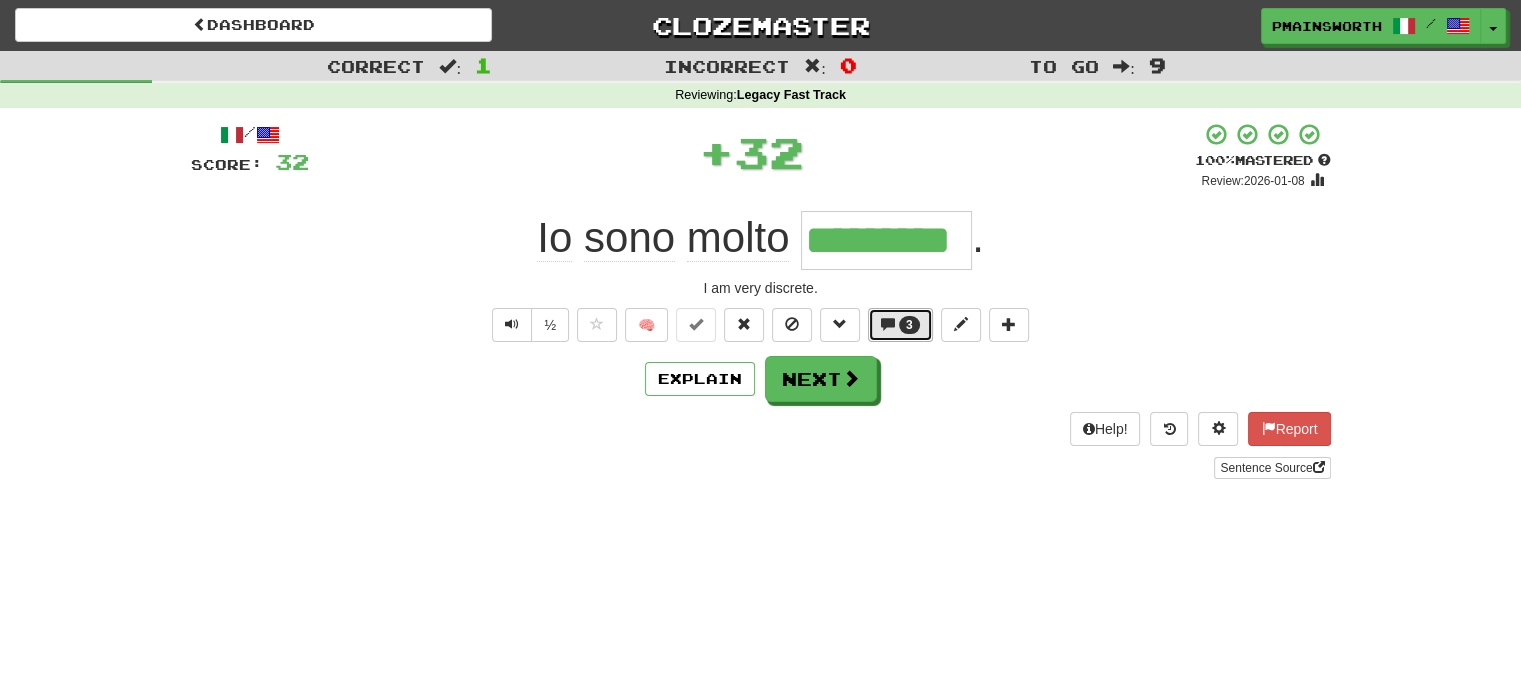click on "3" at bounding box center (909, 325) 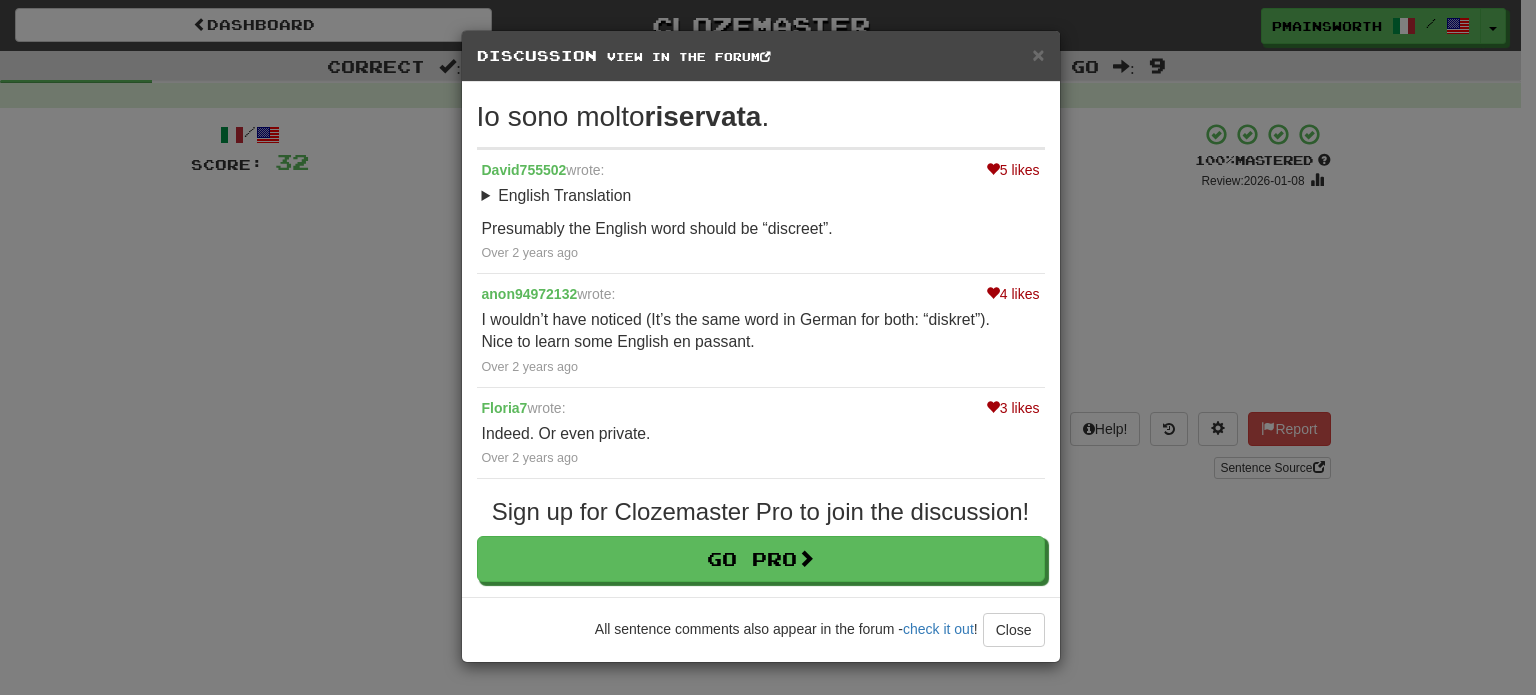 click on "× Discussion View in the forum  Io sono molto  riservata .
5
likes
David755502
wrote:
English Translation
I am very discrete.
Presumably the English word should be “discreet”.
Over 2 years ago
4
likes
anon94972132
wrote:
I wouldn’t have noticed (It’s the same word in German for both: “diskret”).
Nice to learn some English en passant.
Over 2 years ago
3
likes
Floria7
wrote:
Indeed. Or even private.
Over 2 years ago
Sign up for Clozemaster Pro to join the discussion! Go Pro  All sentence comments also appear in the forum -  check it out ! Close Loading ..." at bounding box center (768, 347) 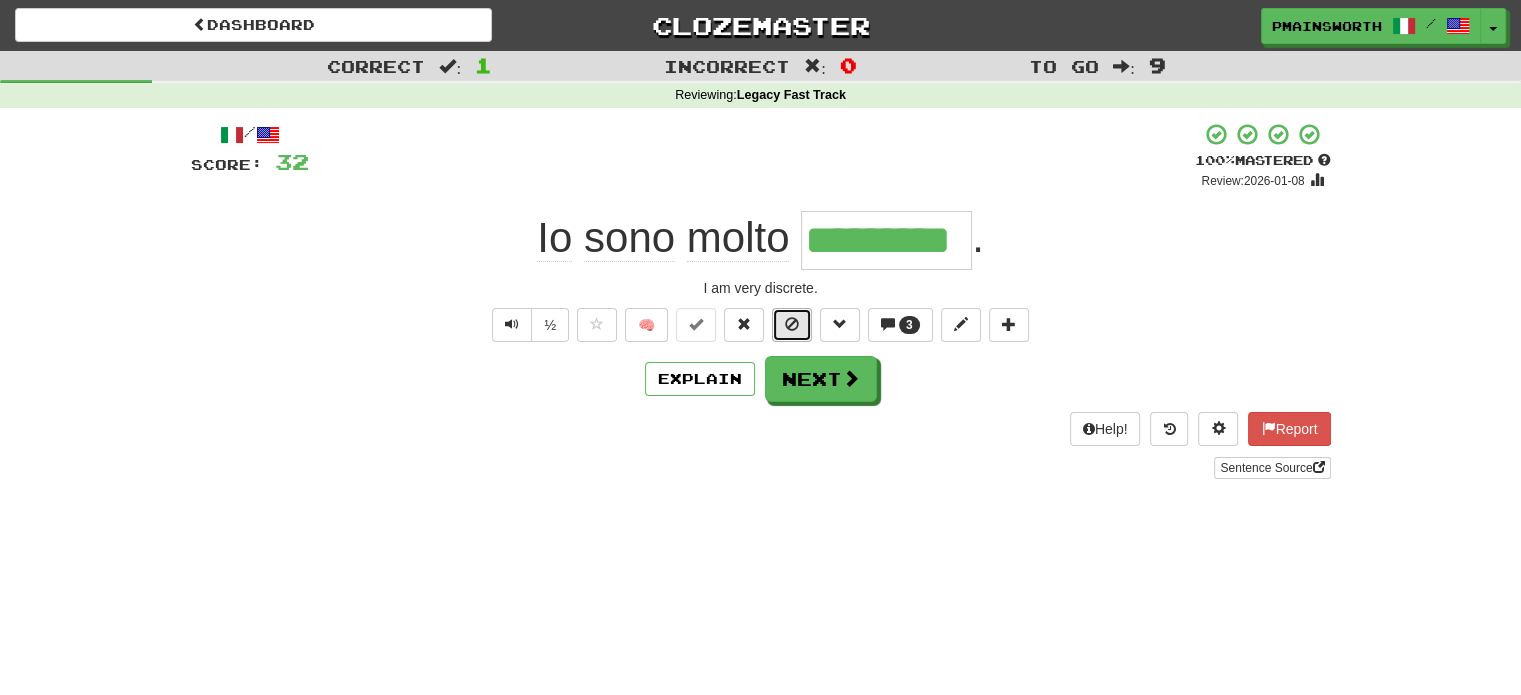 click at bounding box center [792, 325] 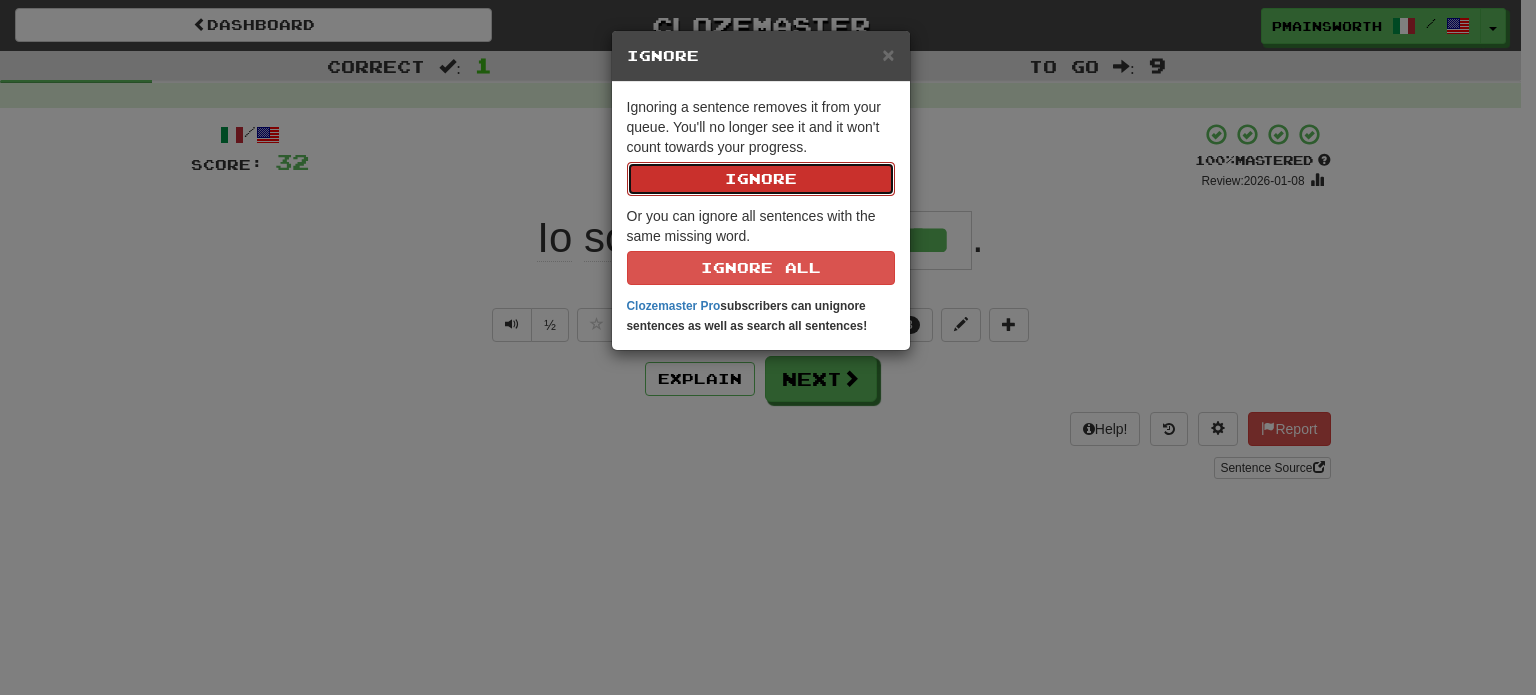 click on "Ignore" at bounding box center (761, 179) 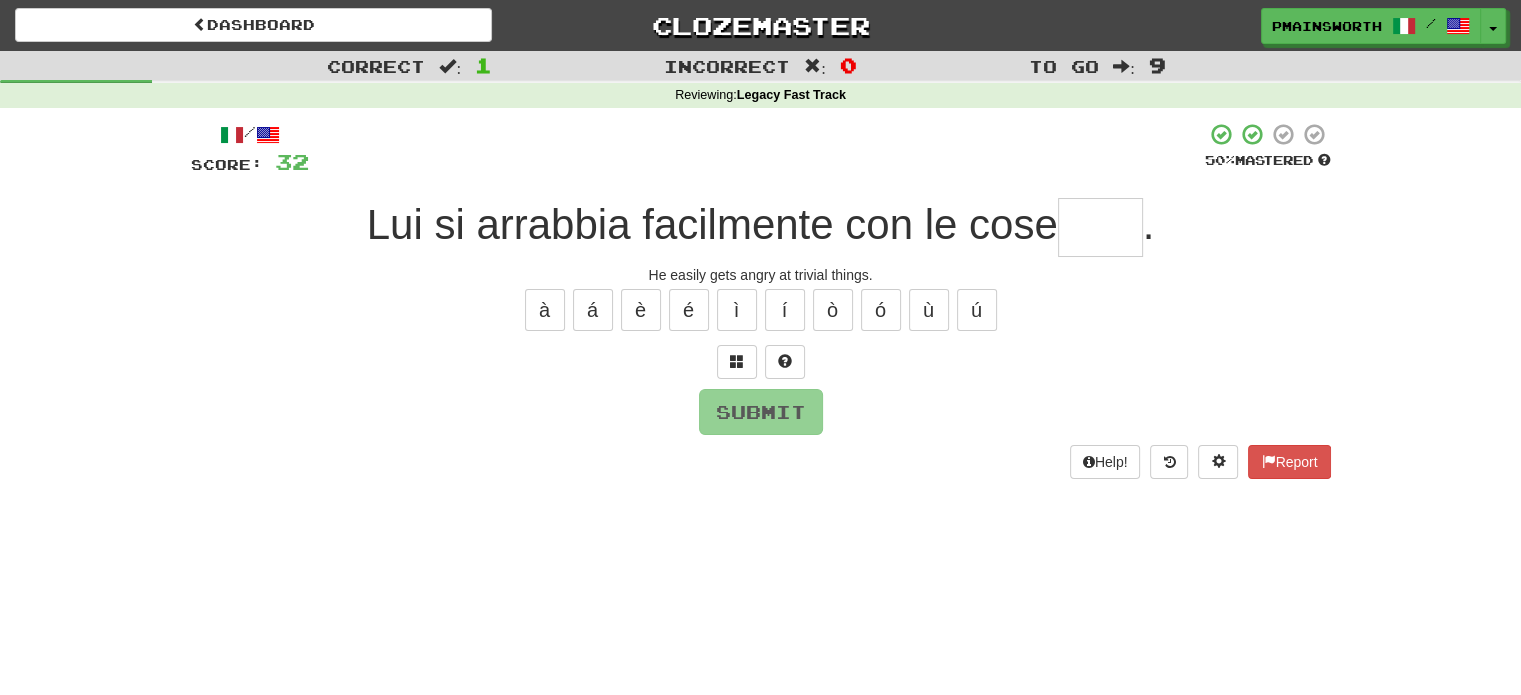 type on "*" 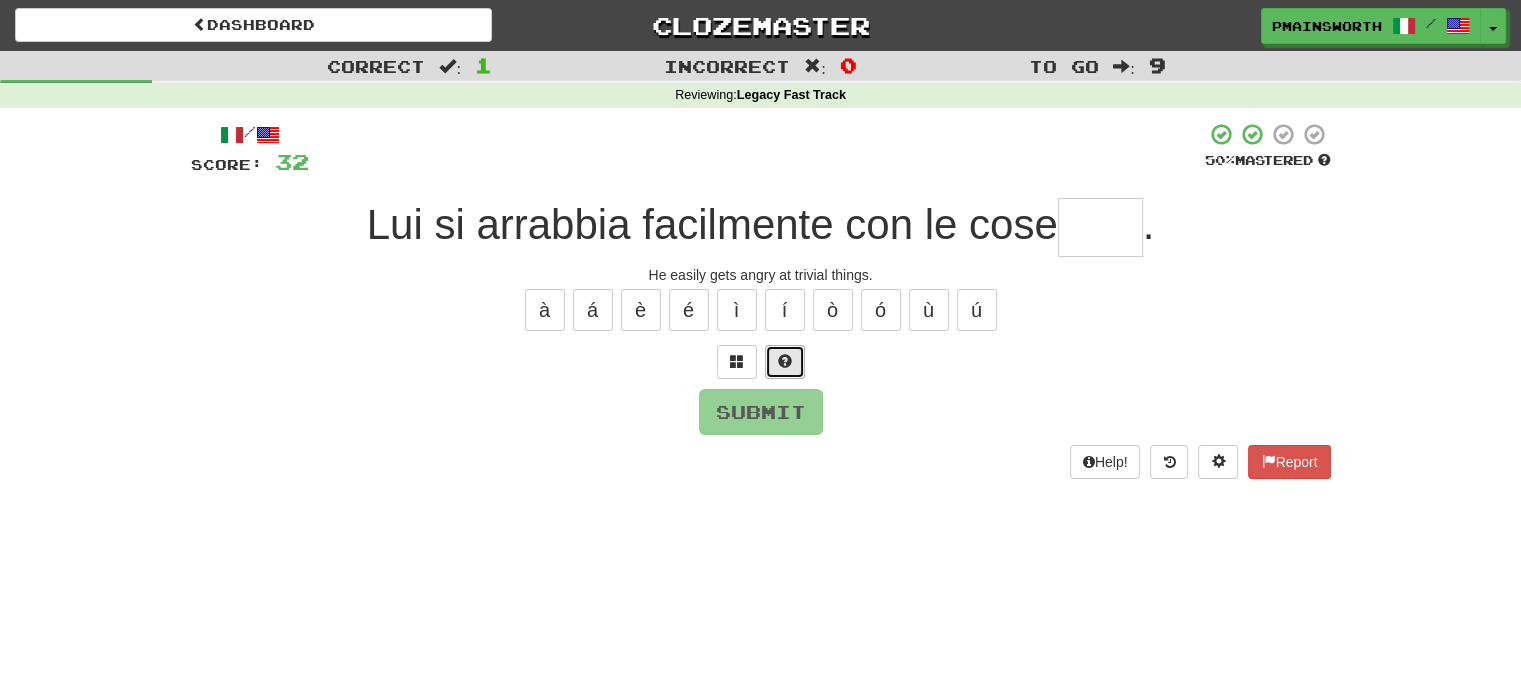 click at bounding box center [785, 362] 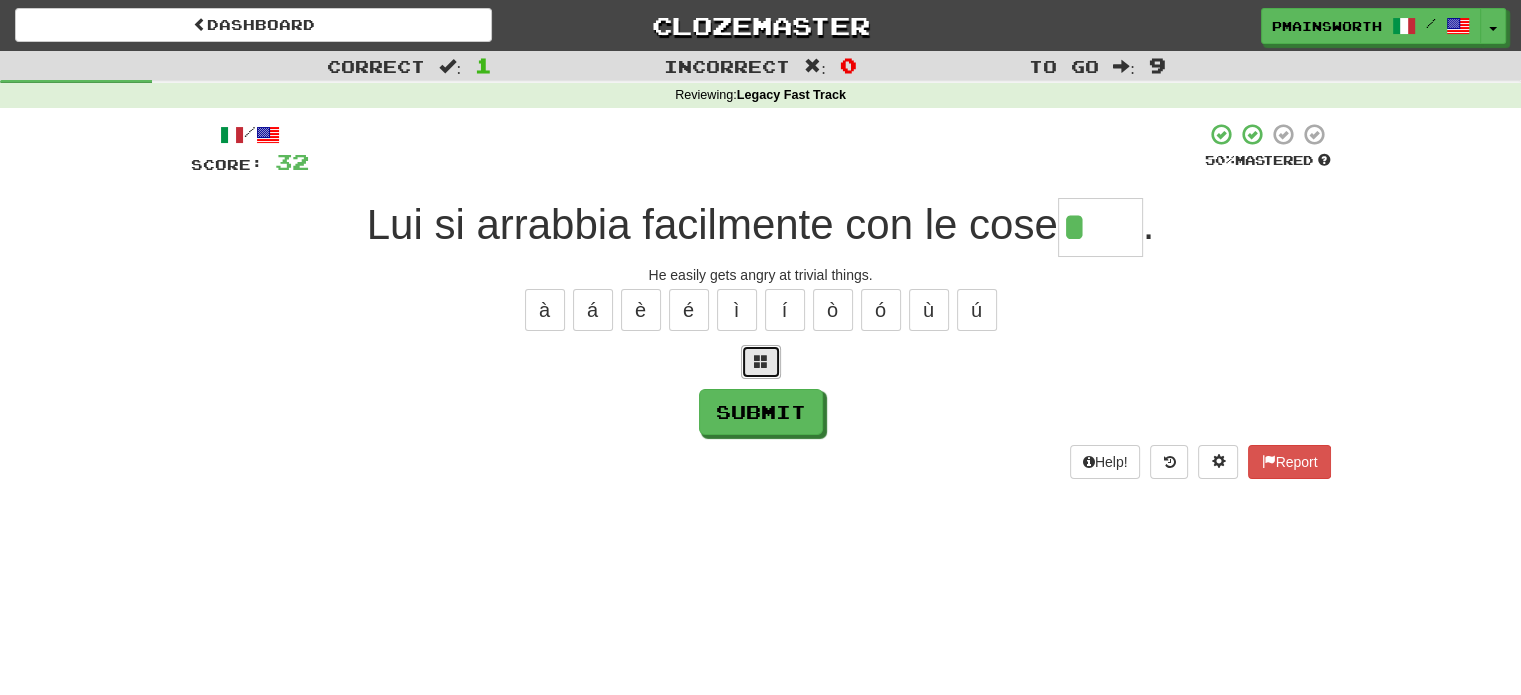 click at bounding box center [761, 362] 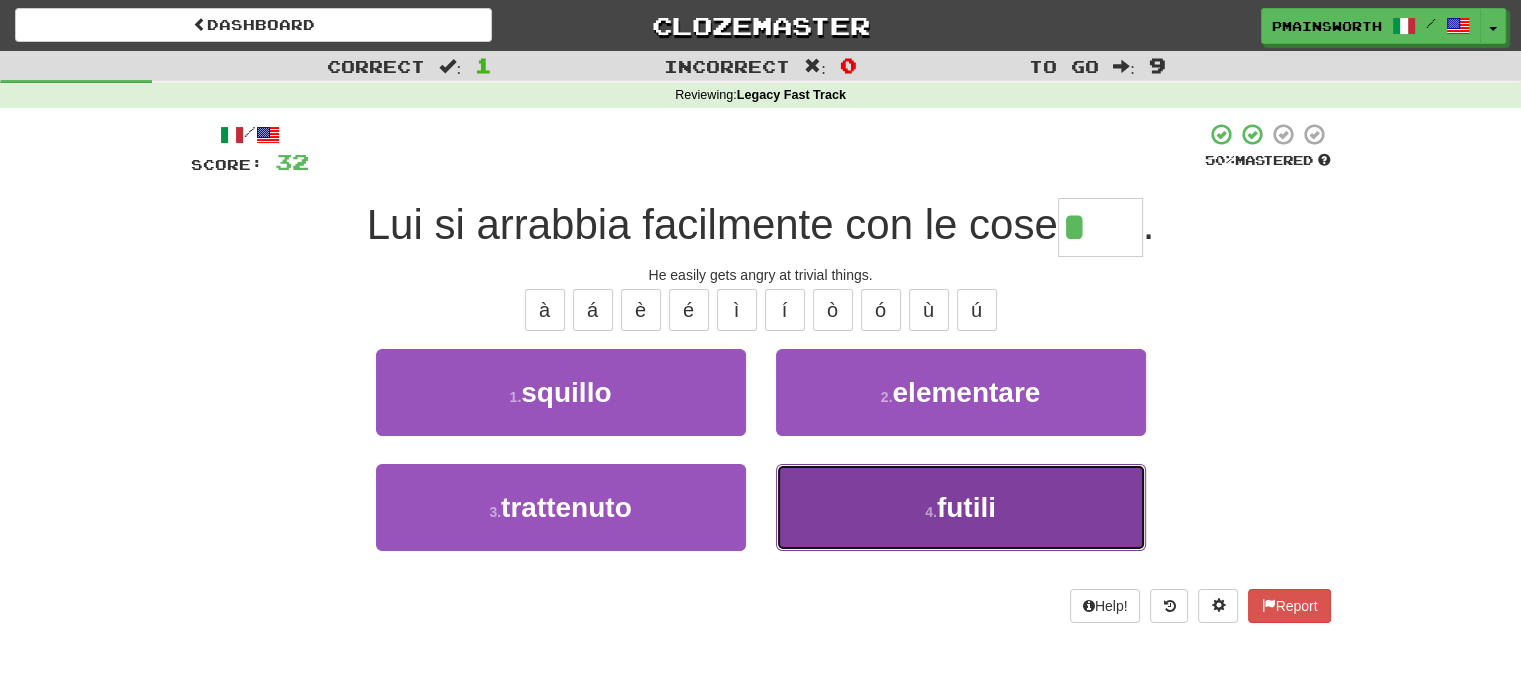 click on "4 .  futili" at bounding box center (961, 507) 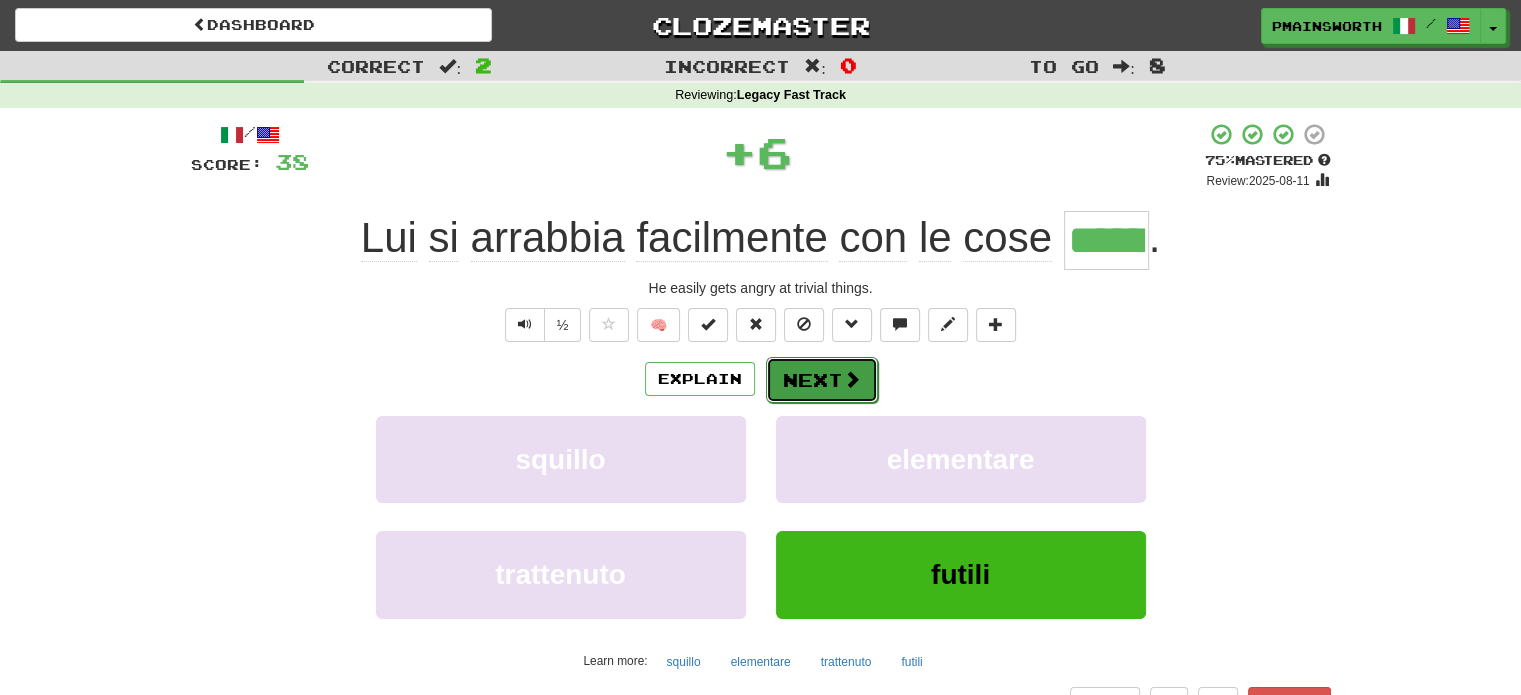 click on "Next" at bounding box center (822, 380) 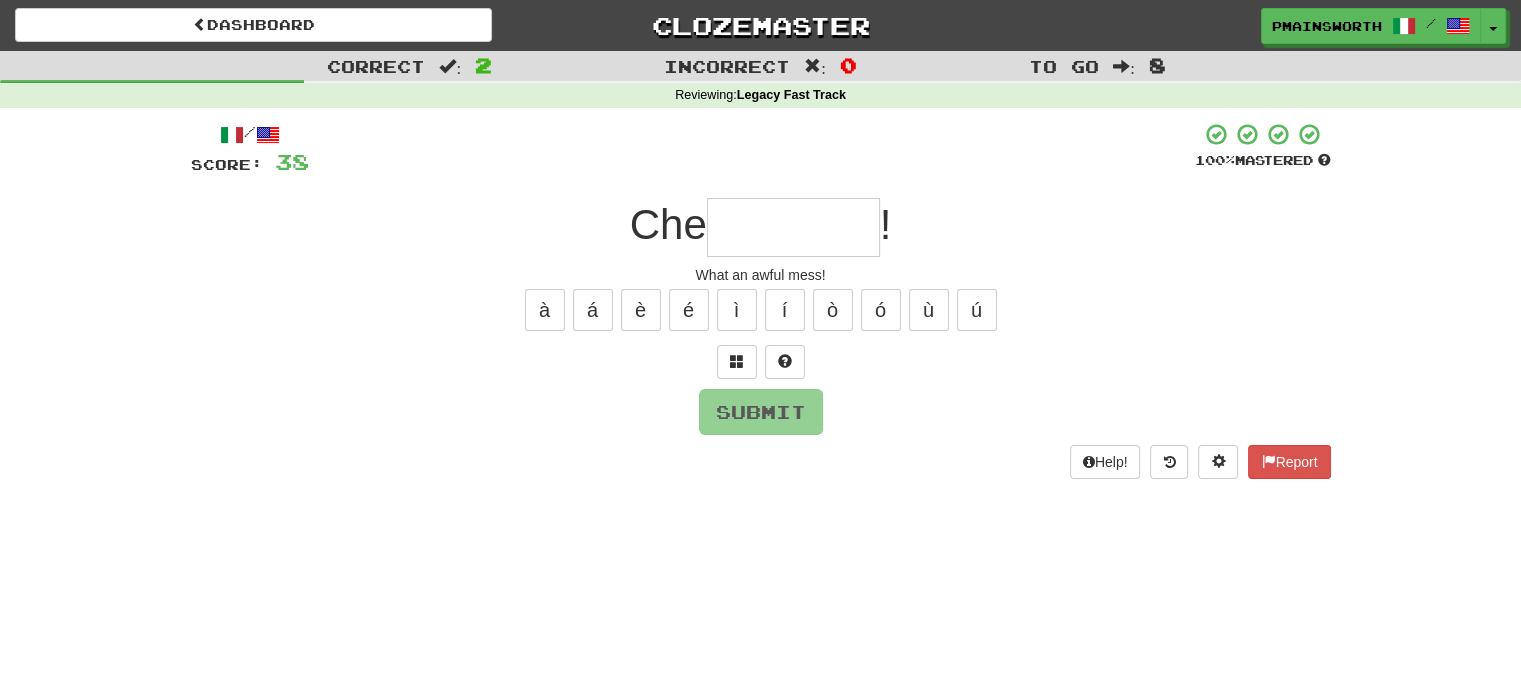 type on "*" 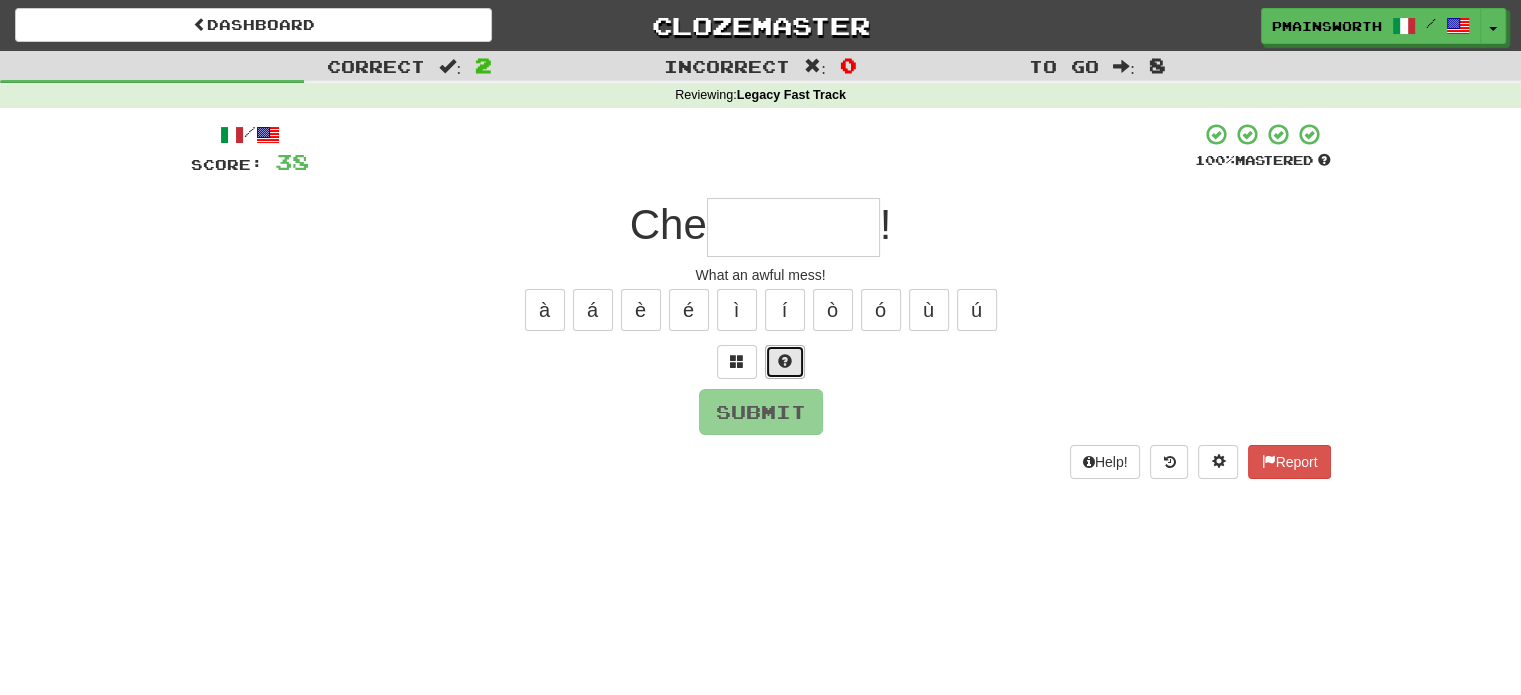 click at bounding box center [785, 361] 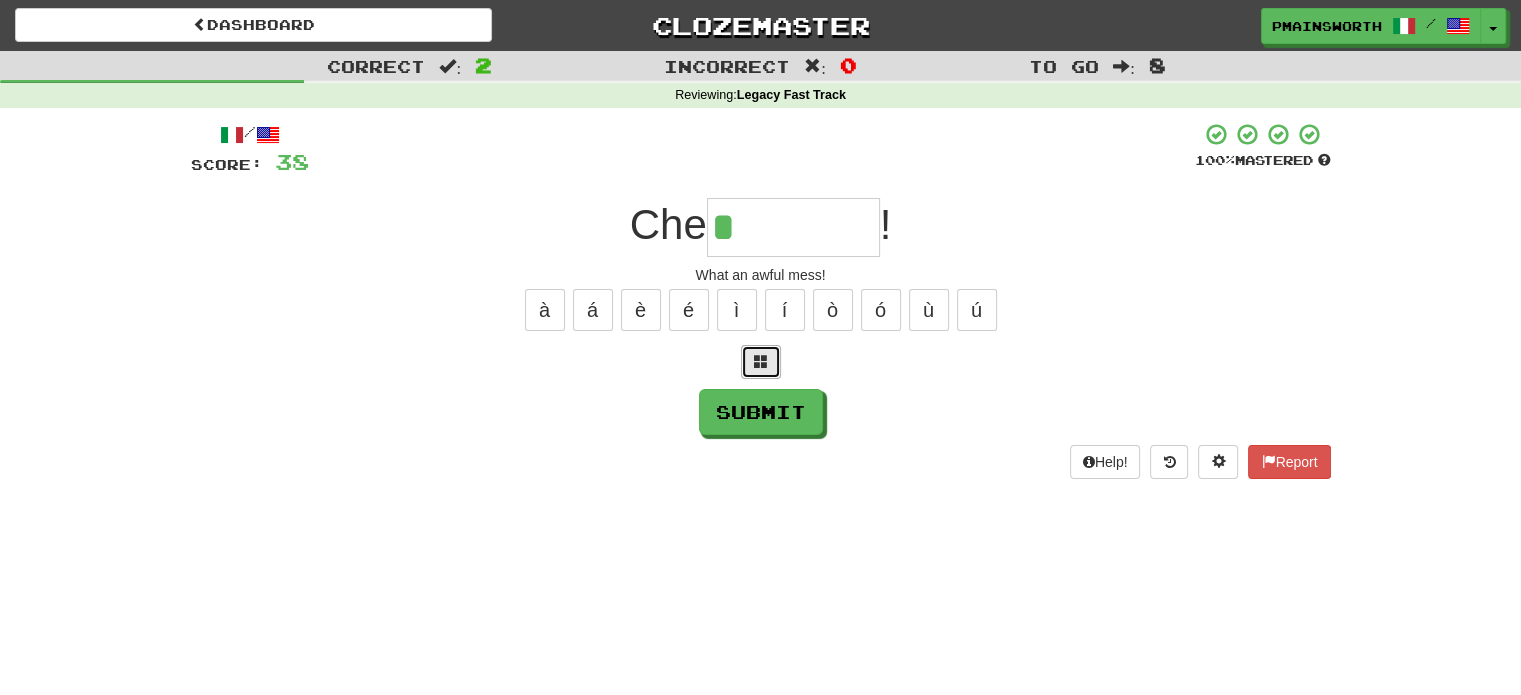 click at bounding box center (761, 362) 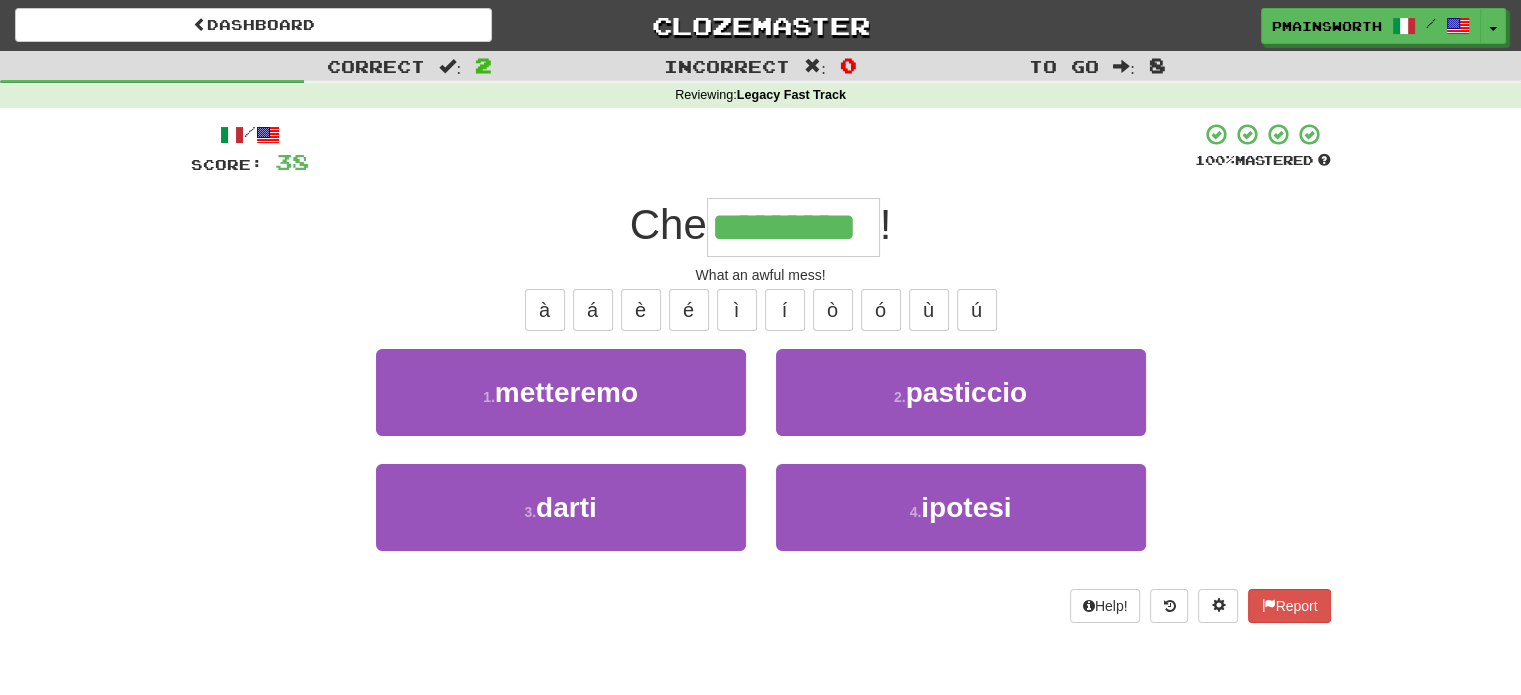 type on "*********" 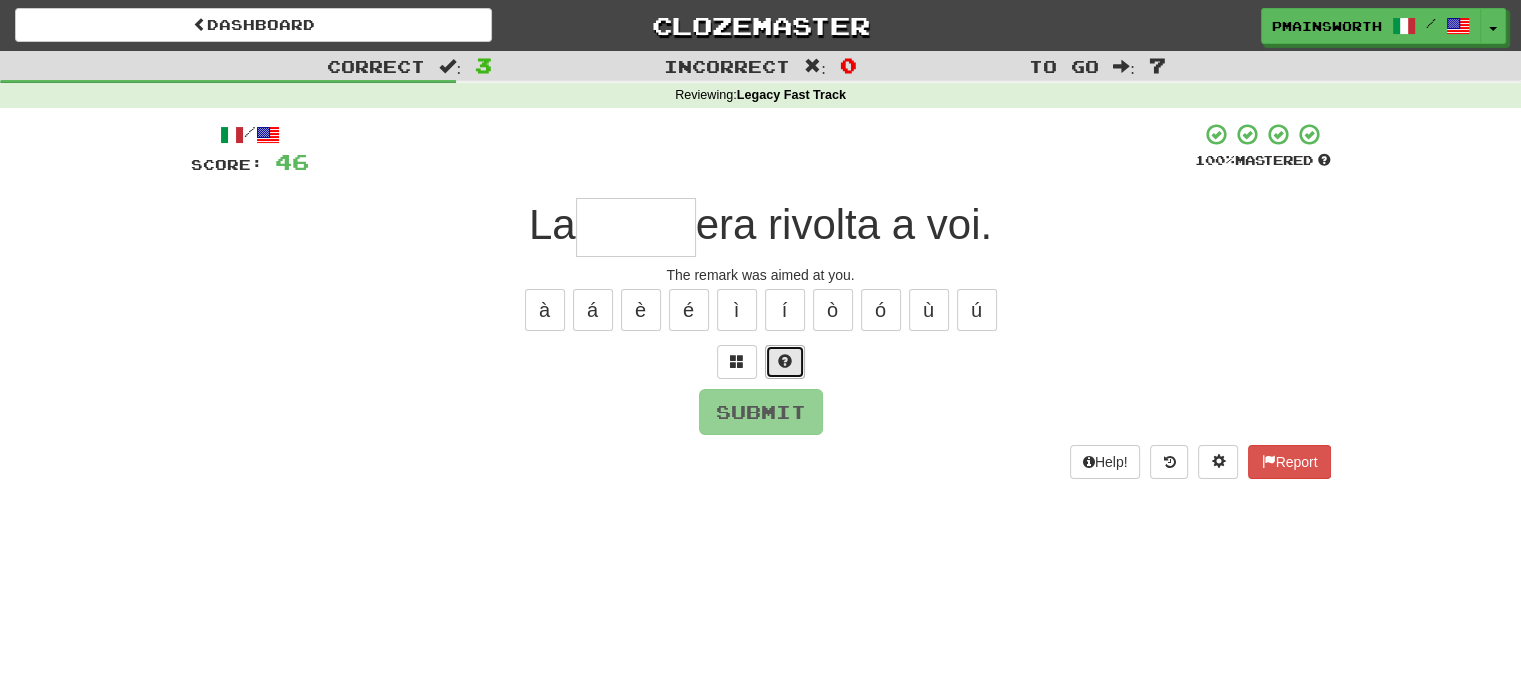 click at bounding box center (785, 362) 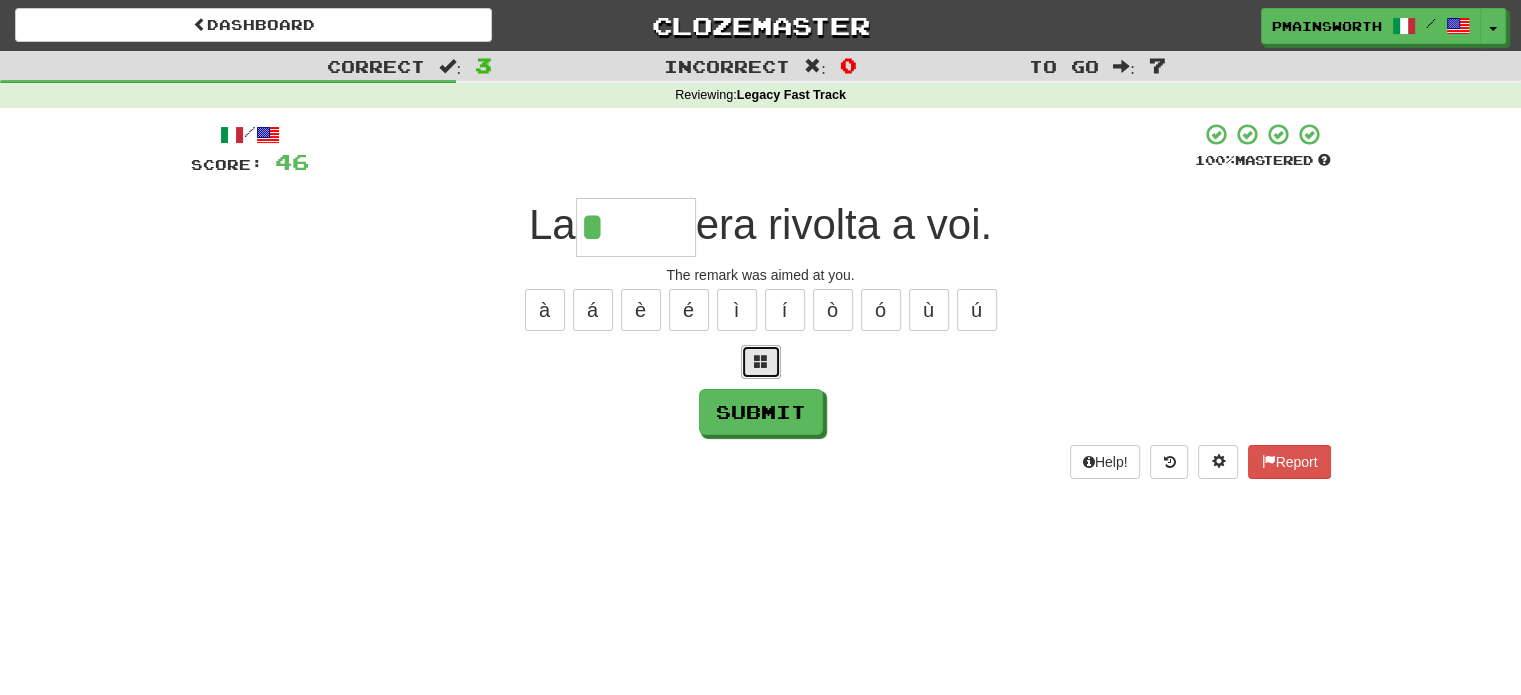 click at bounding box center (761, 362) 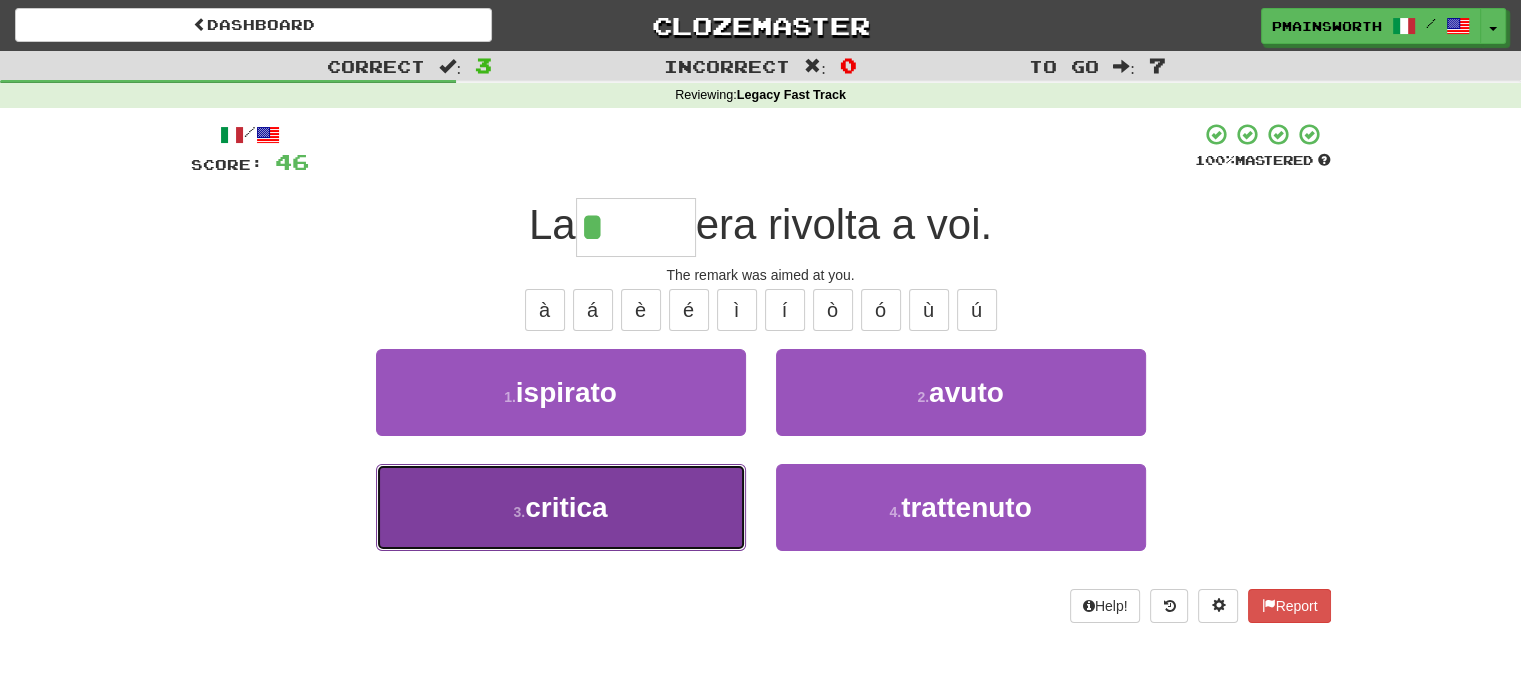 click on "3 .  critica" at bounding box center [561, 507] 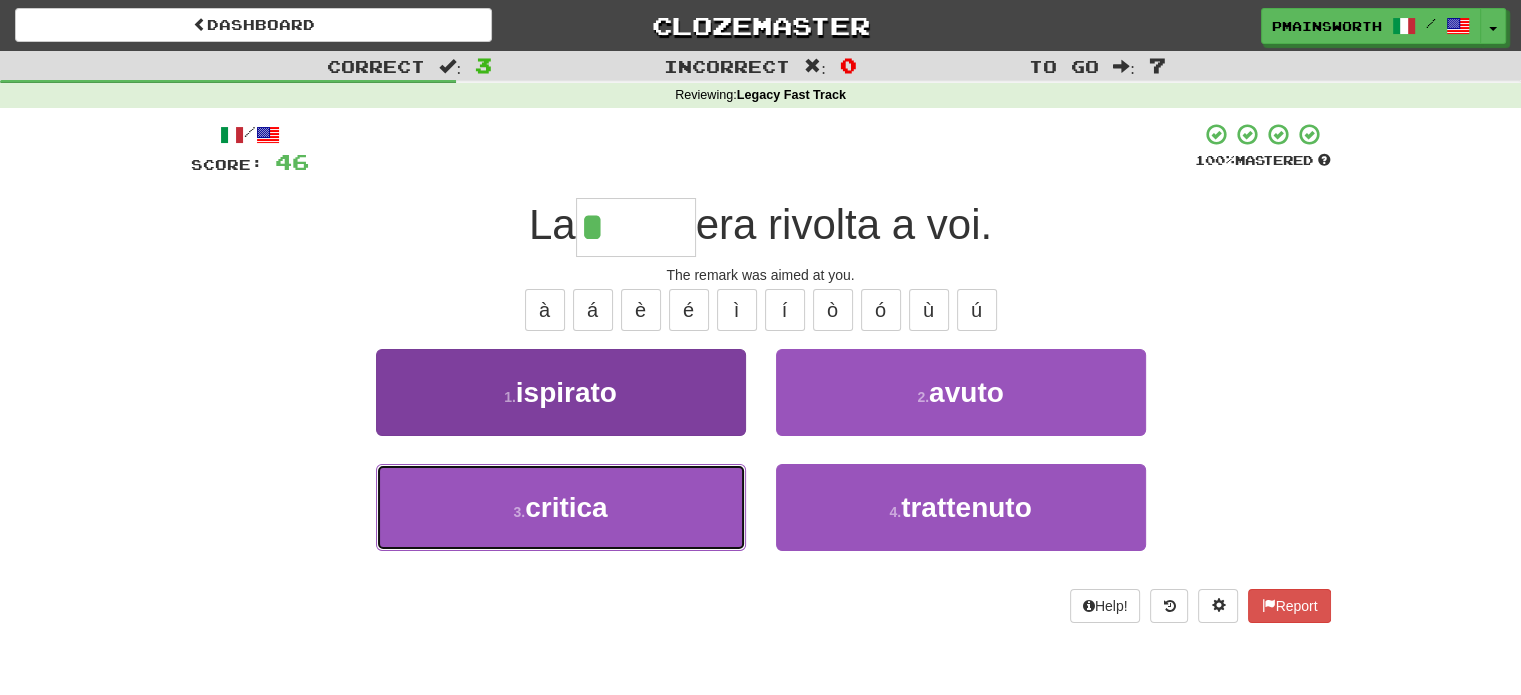 type on "*******" 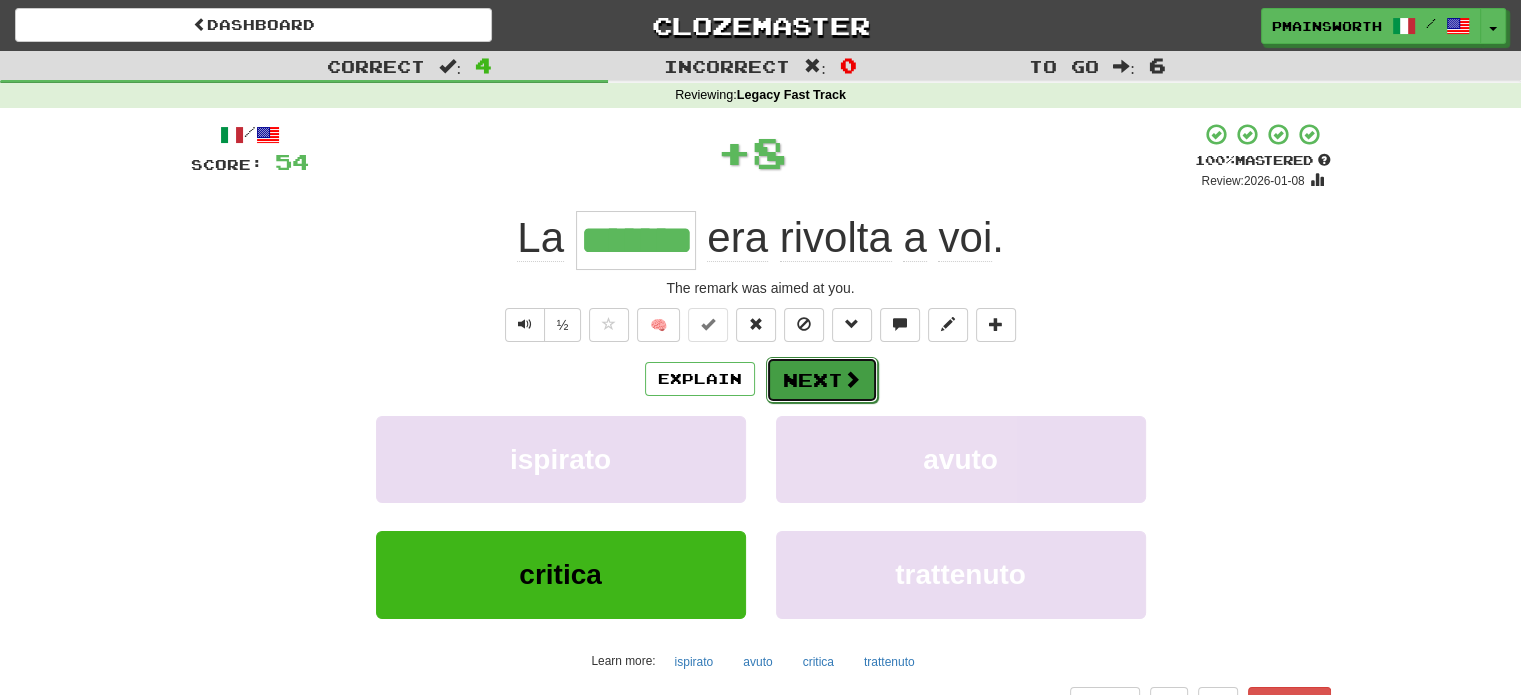 click on "Next" at bounding box center (822, 380) 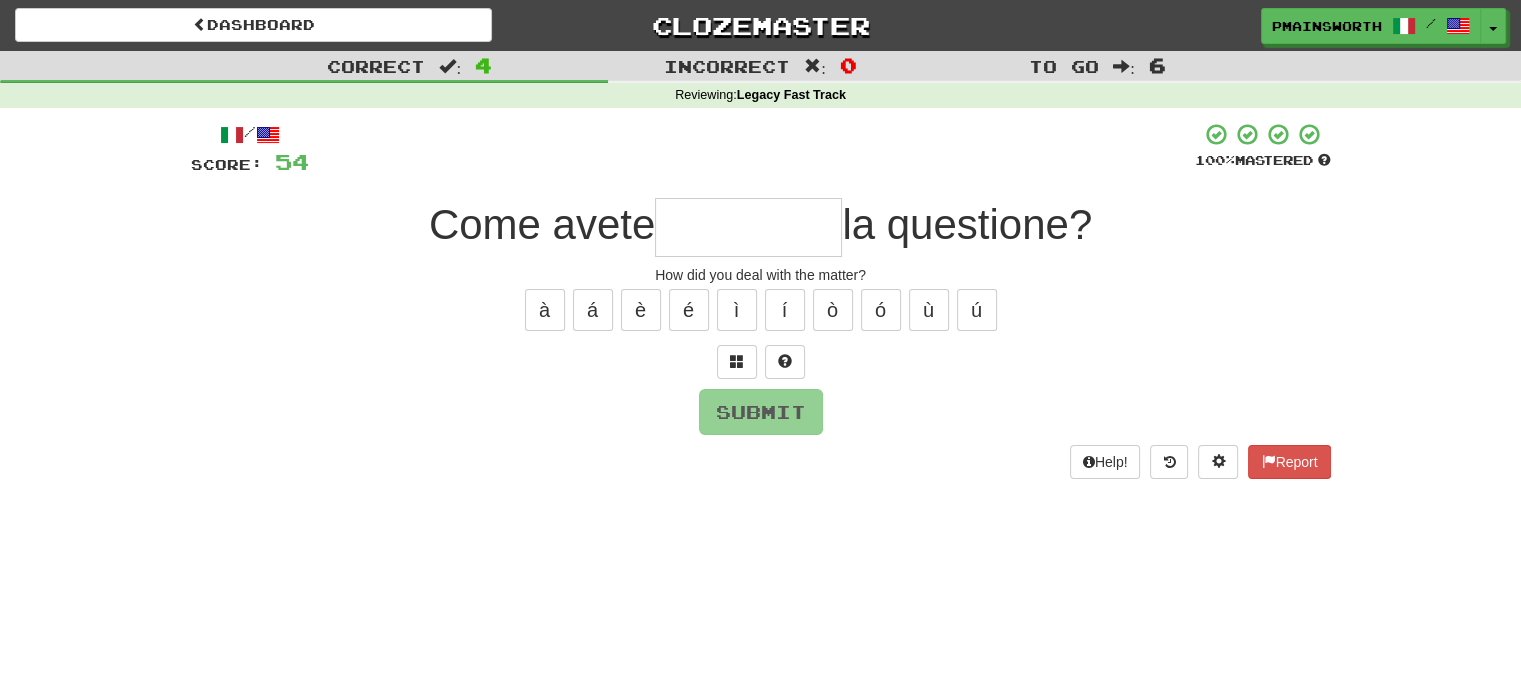 type on "*" 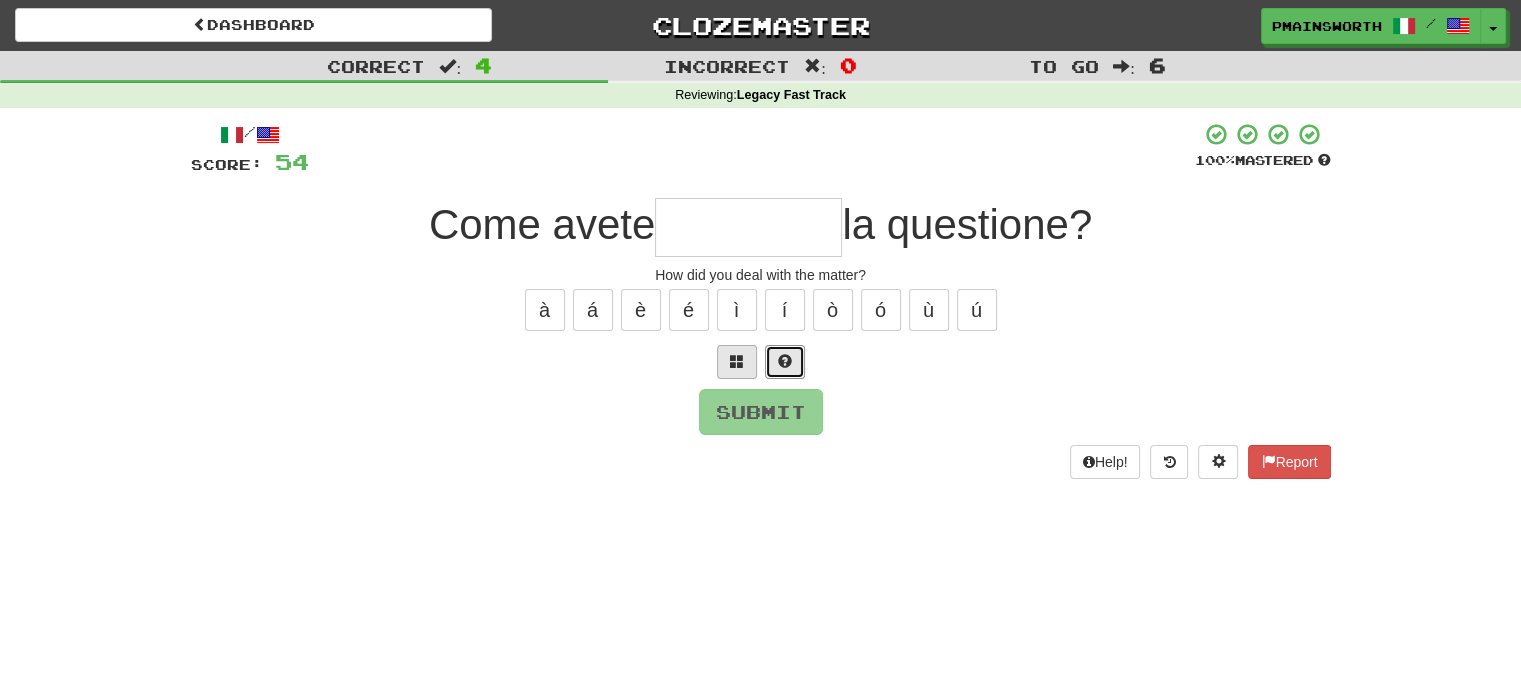 click at bounding box center (785, 362) 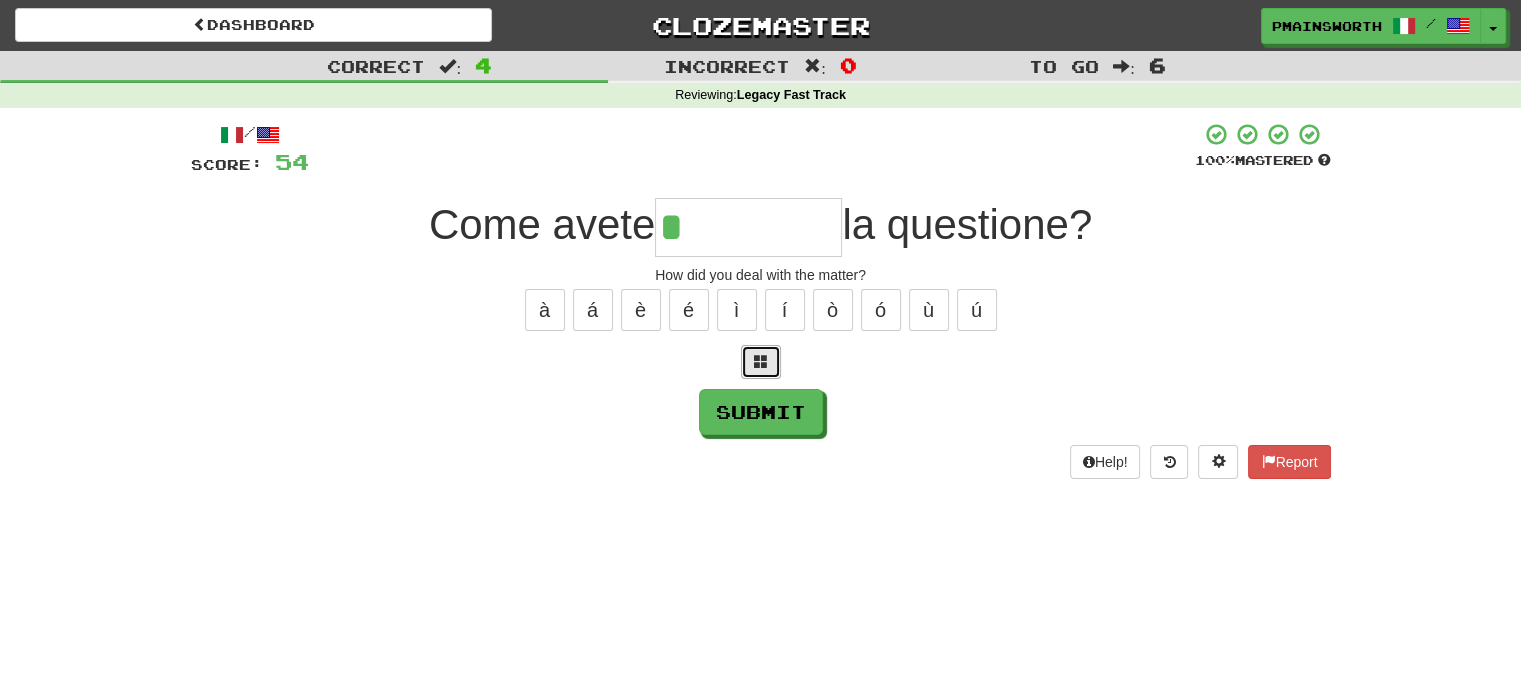 click at bounding box center (761, 362) 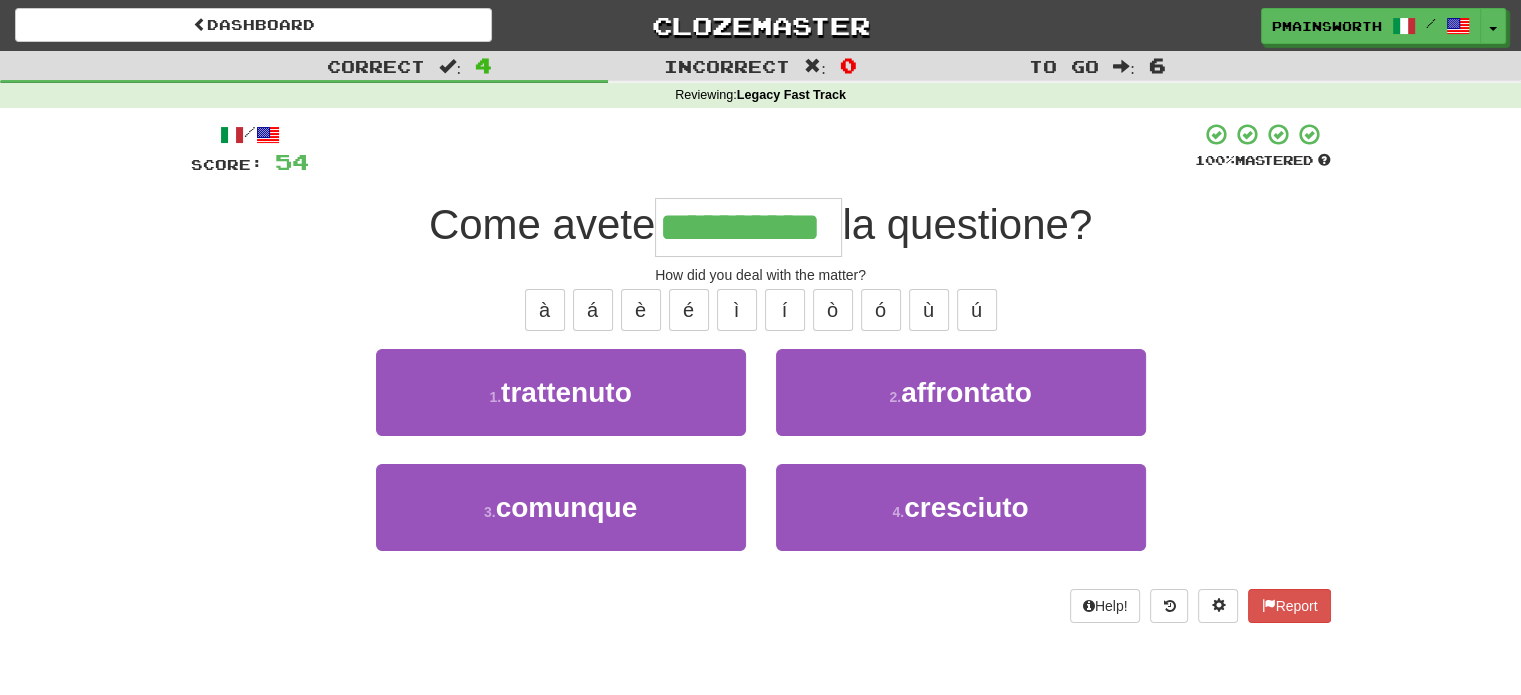 type on "**********" 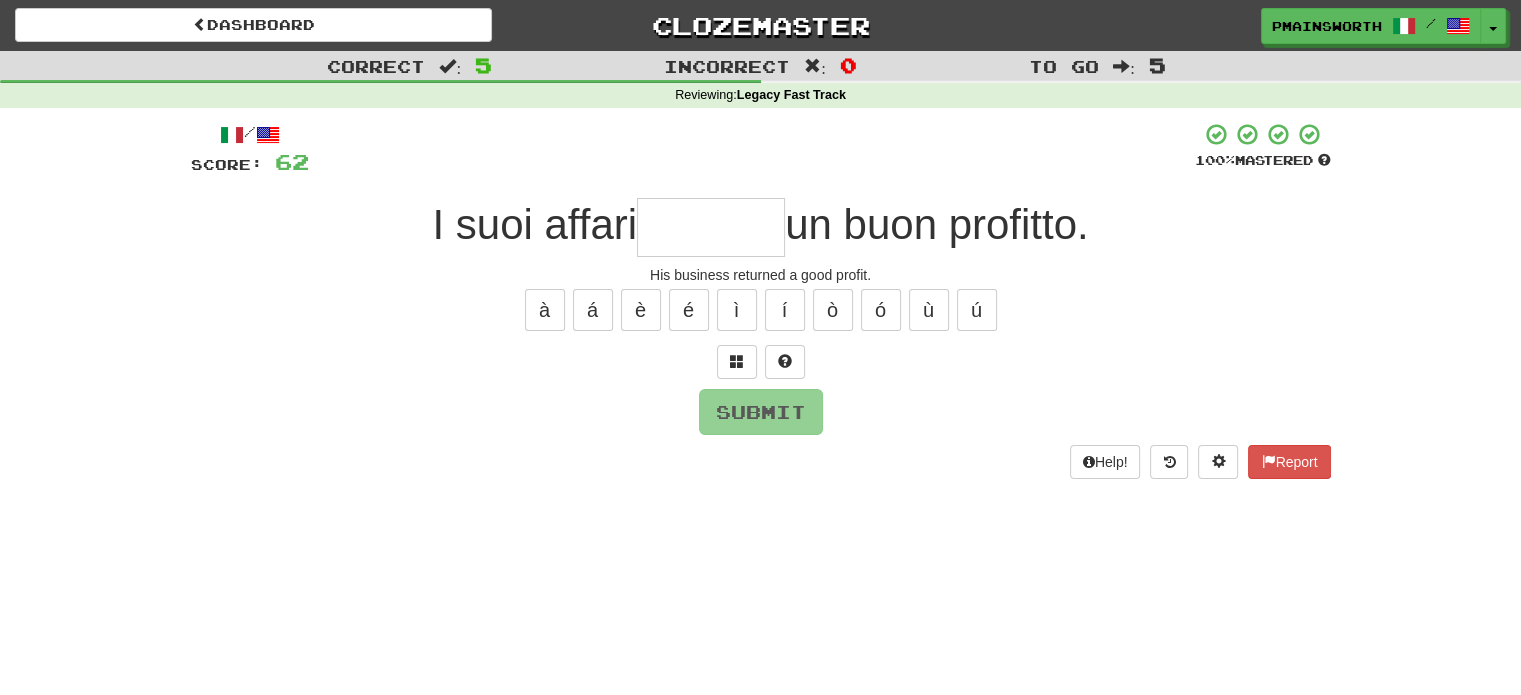 type on "*" 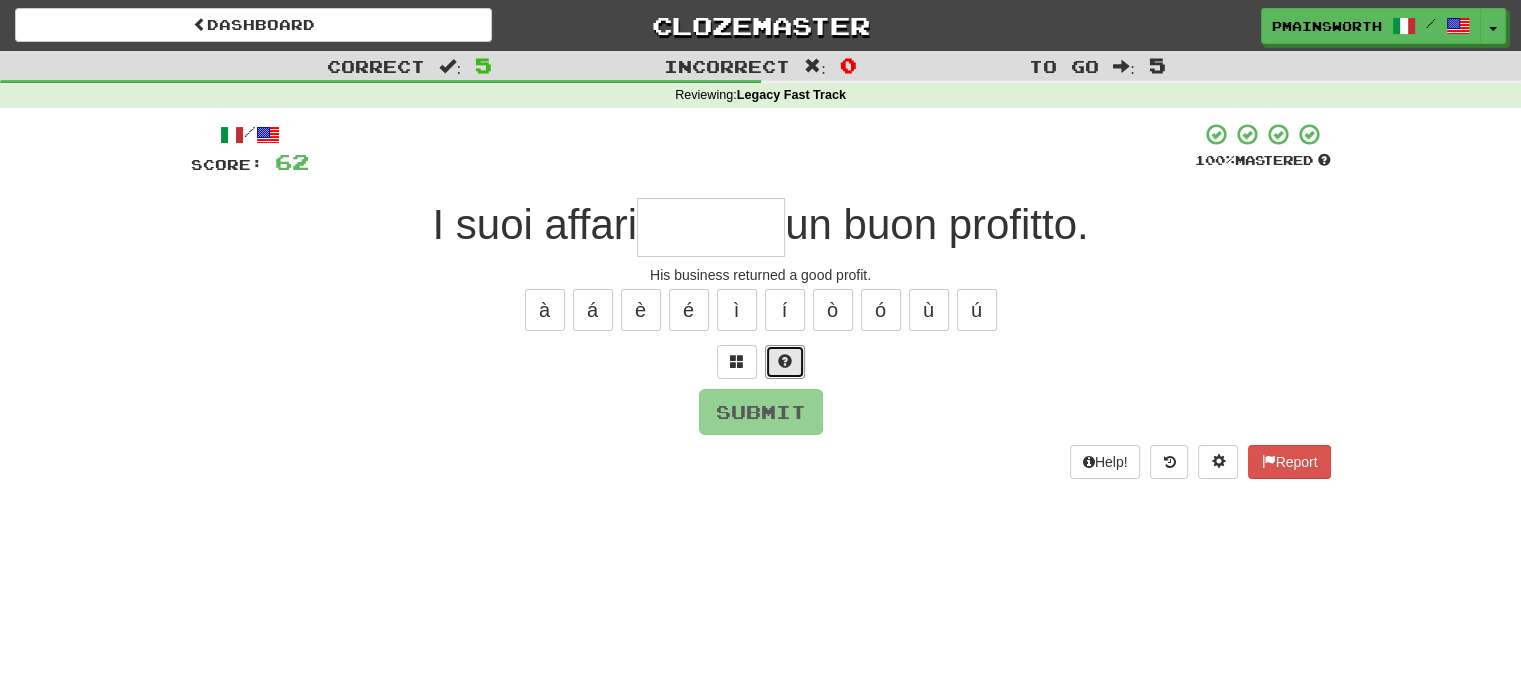 click at bounding box center (785, 362) 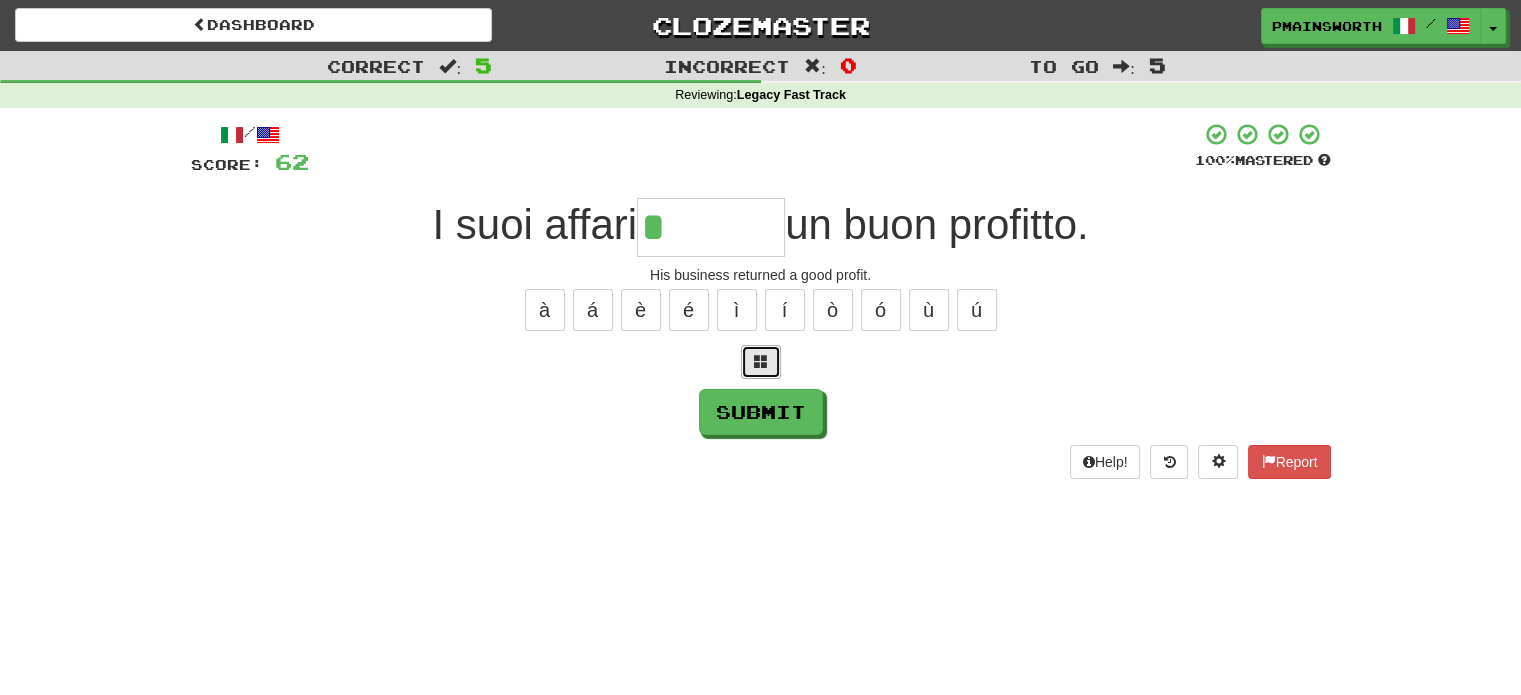 click at bounding box center [761, 362] 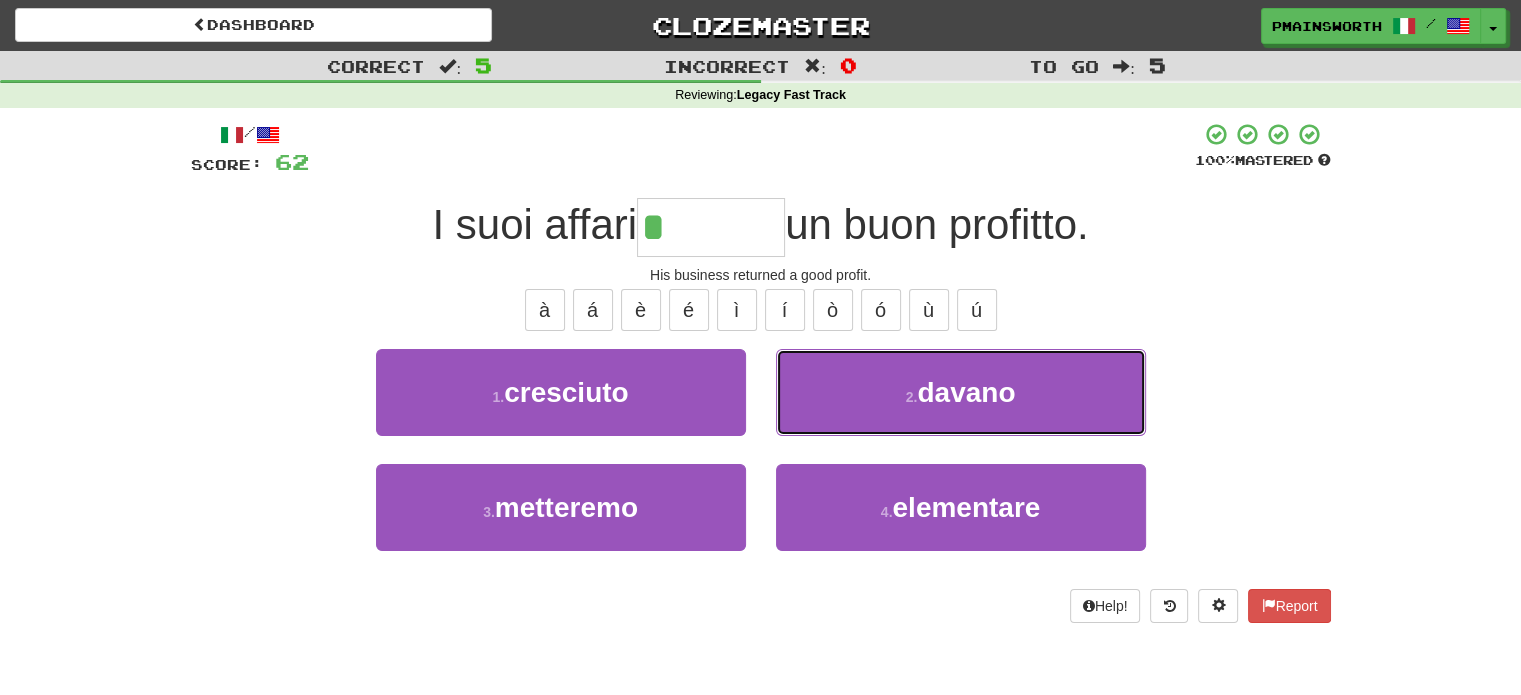 click on "2 .  davano" at bounding box center [961, 392] 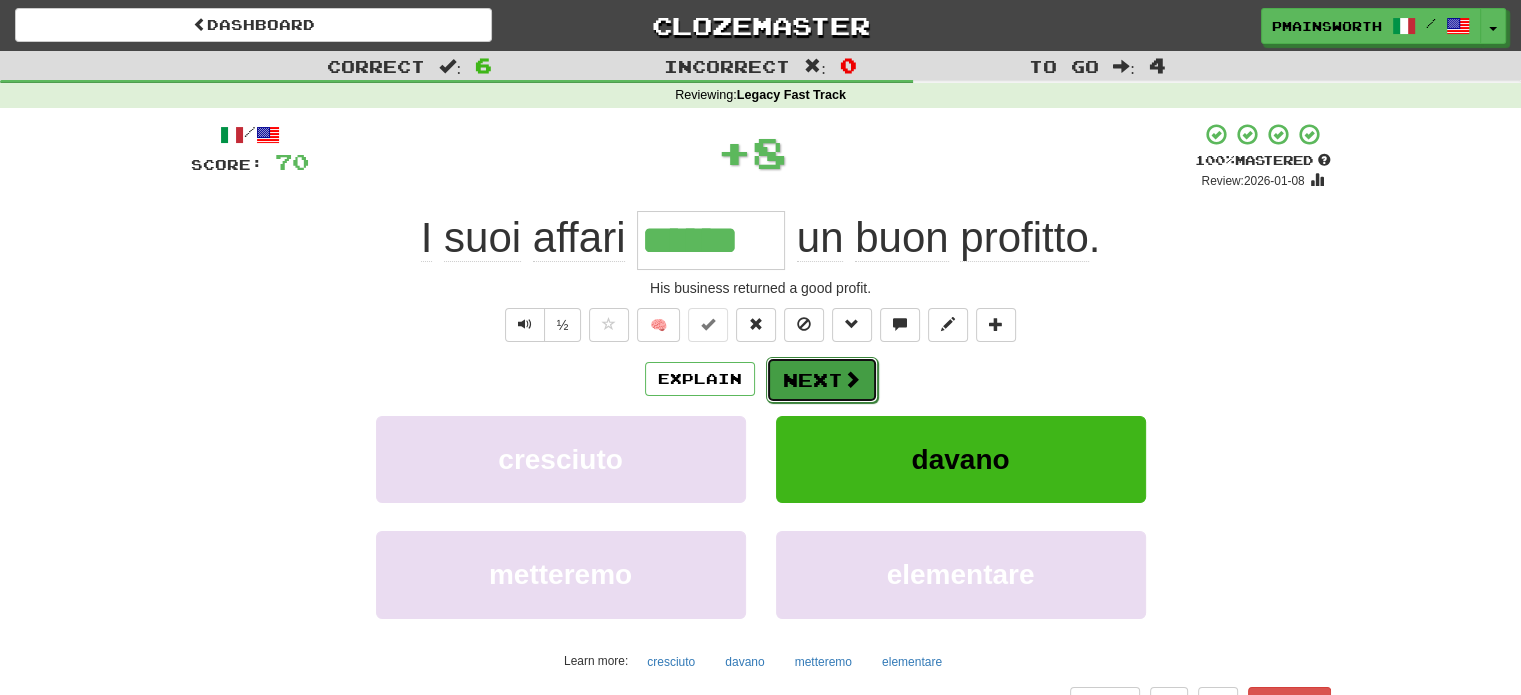 click on "Next" at bounding box center [822, 380] 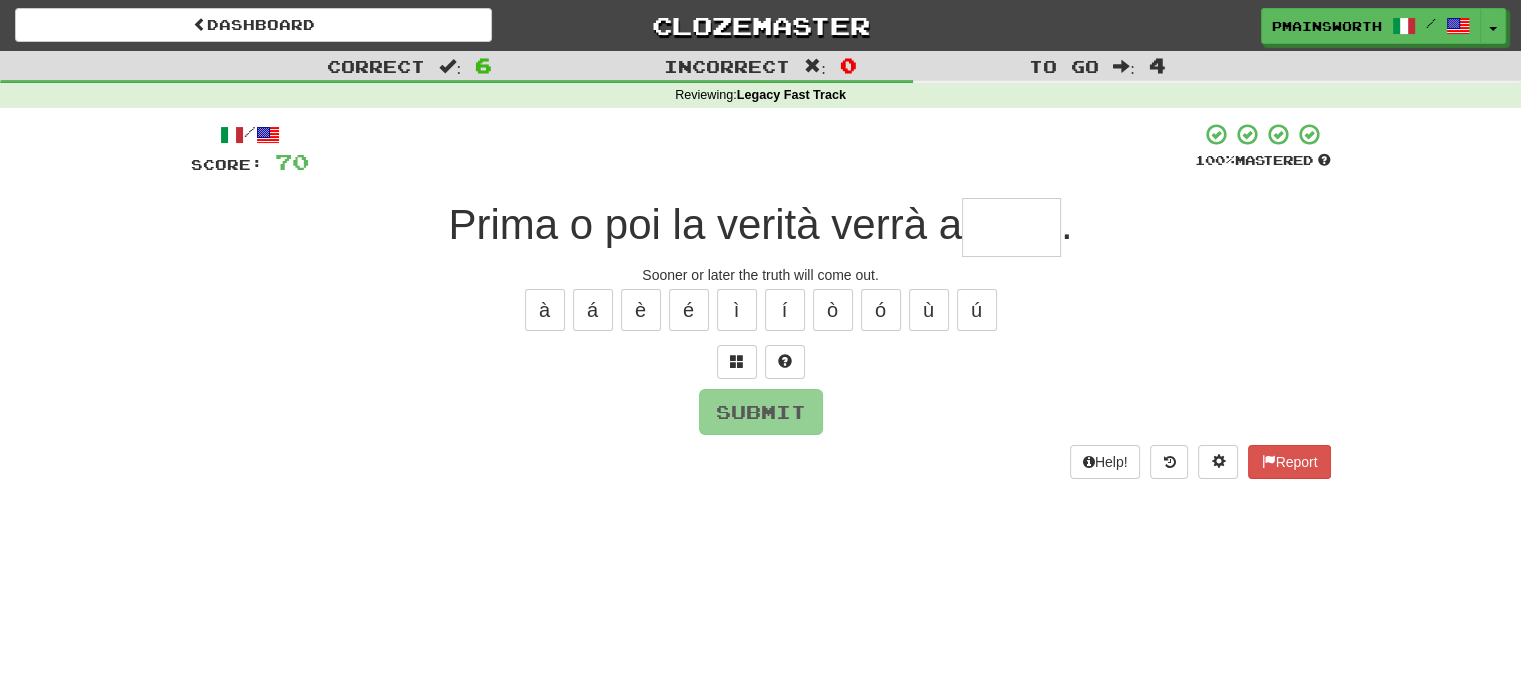 type on "*" 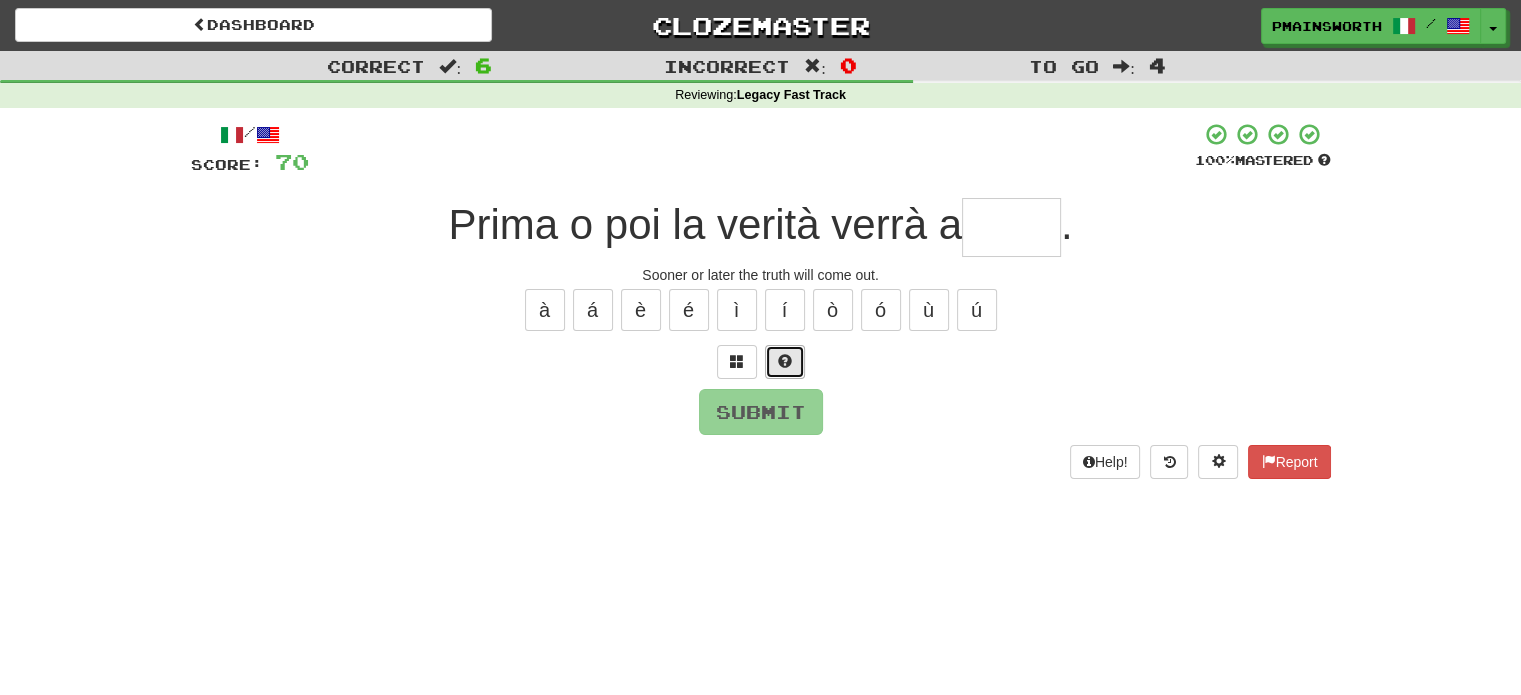 click at bounding box center (785, 362) 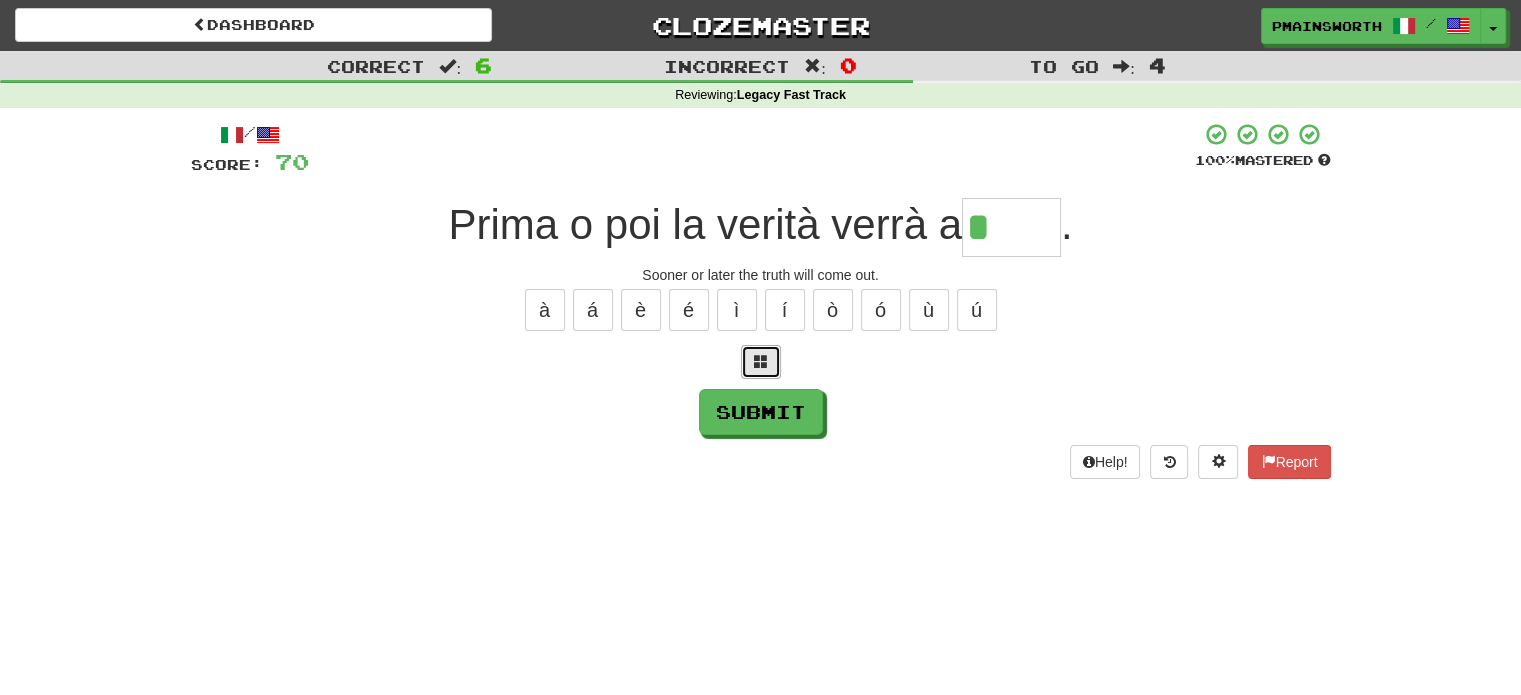 click at bounding box center (761, 362) 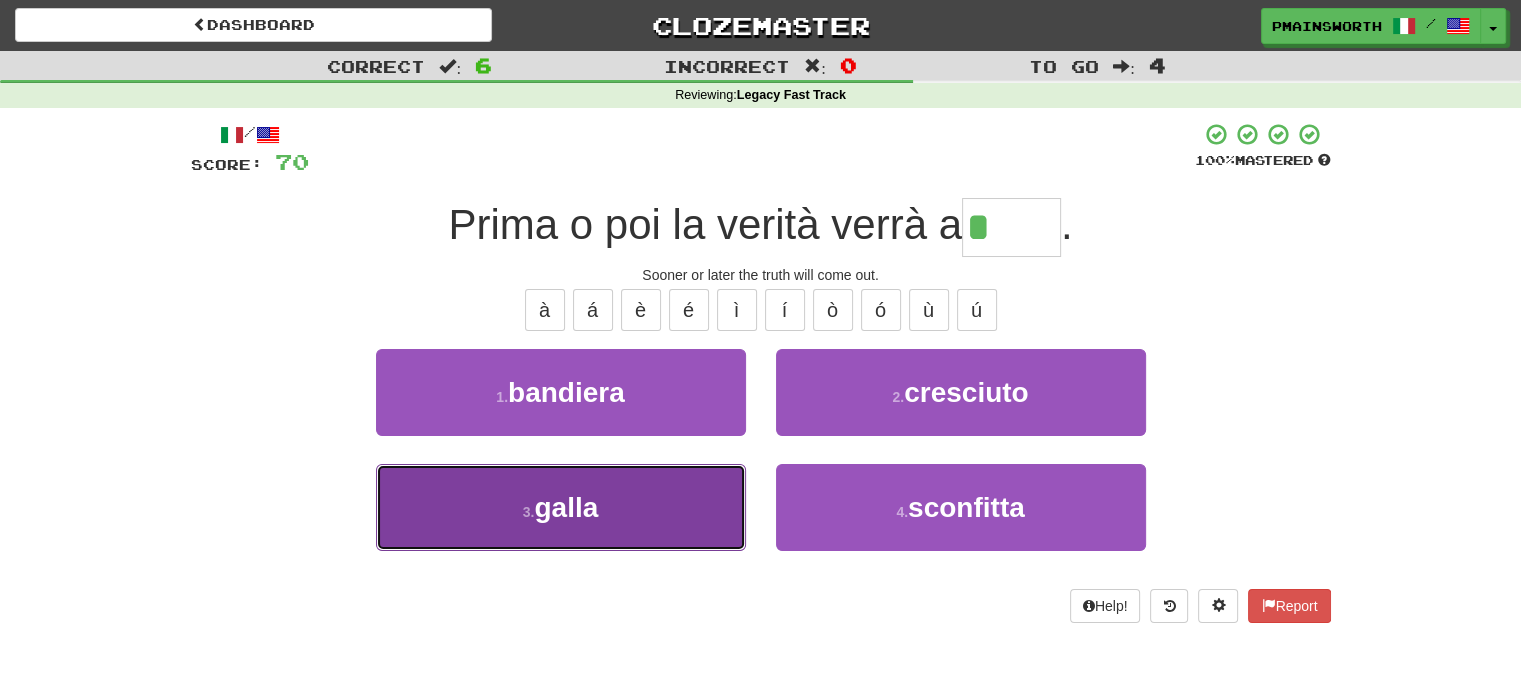 click on "3 .  galla" at bounding box center [561, 507] 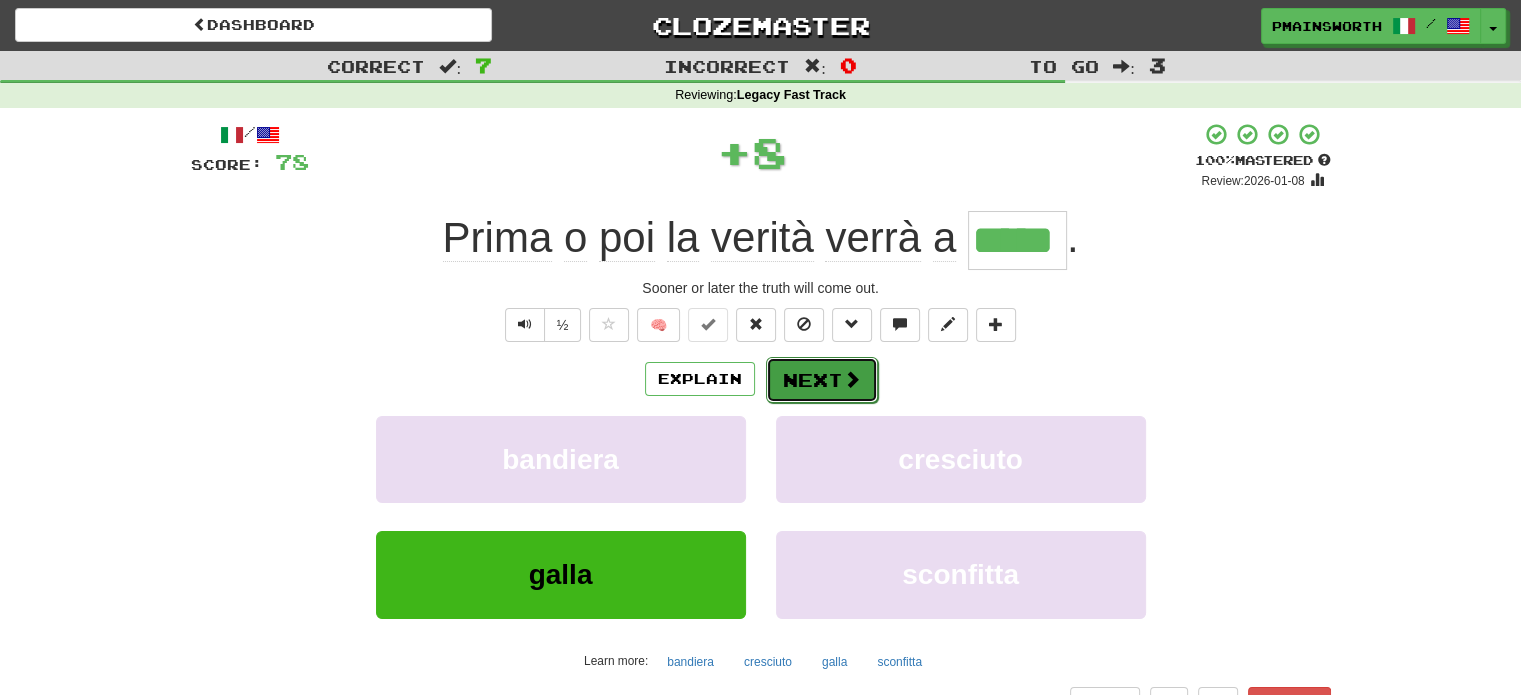 click on "Next" at bounding box center [822, 380] 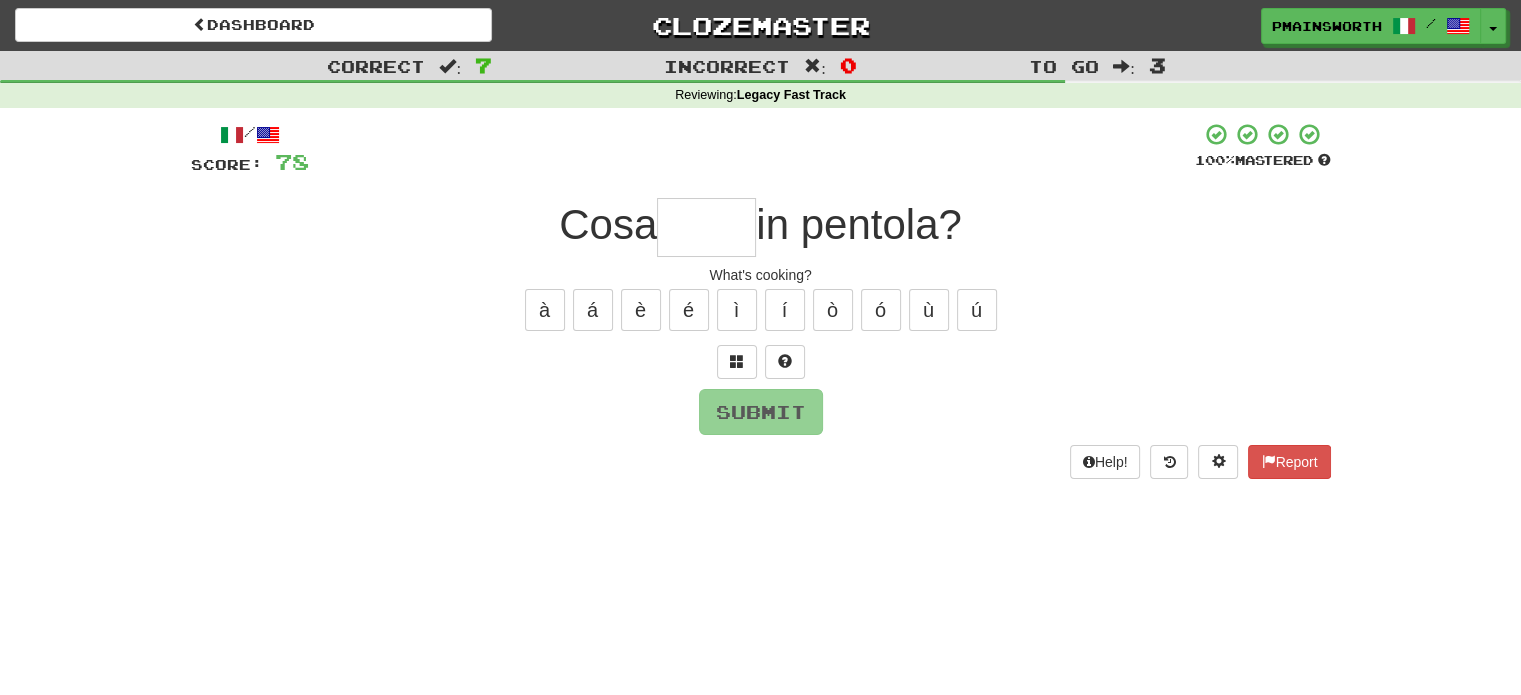 type on "*" 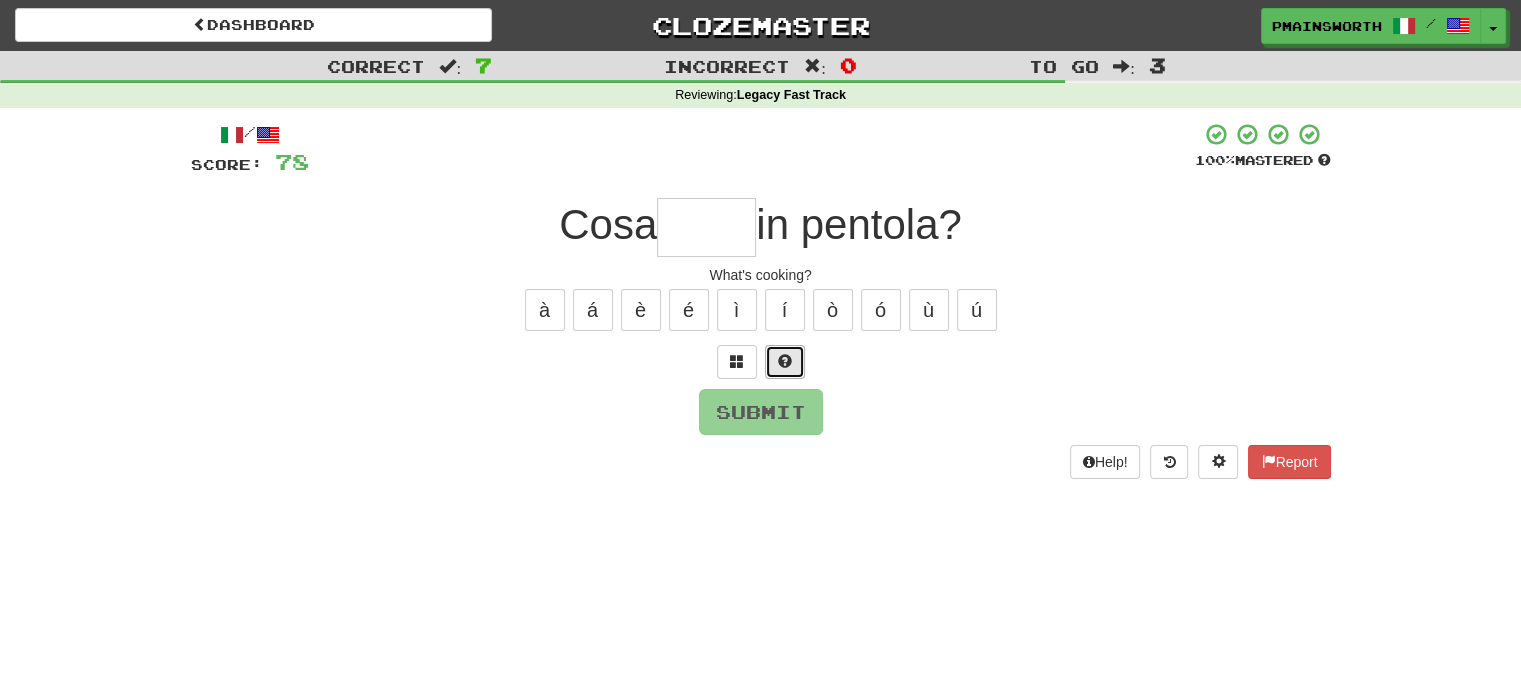 click at bounding box center [785, 362] 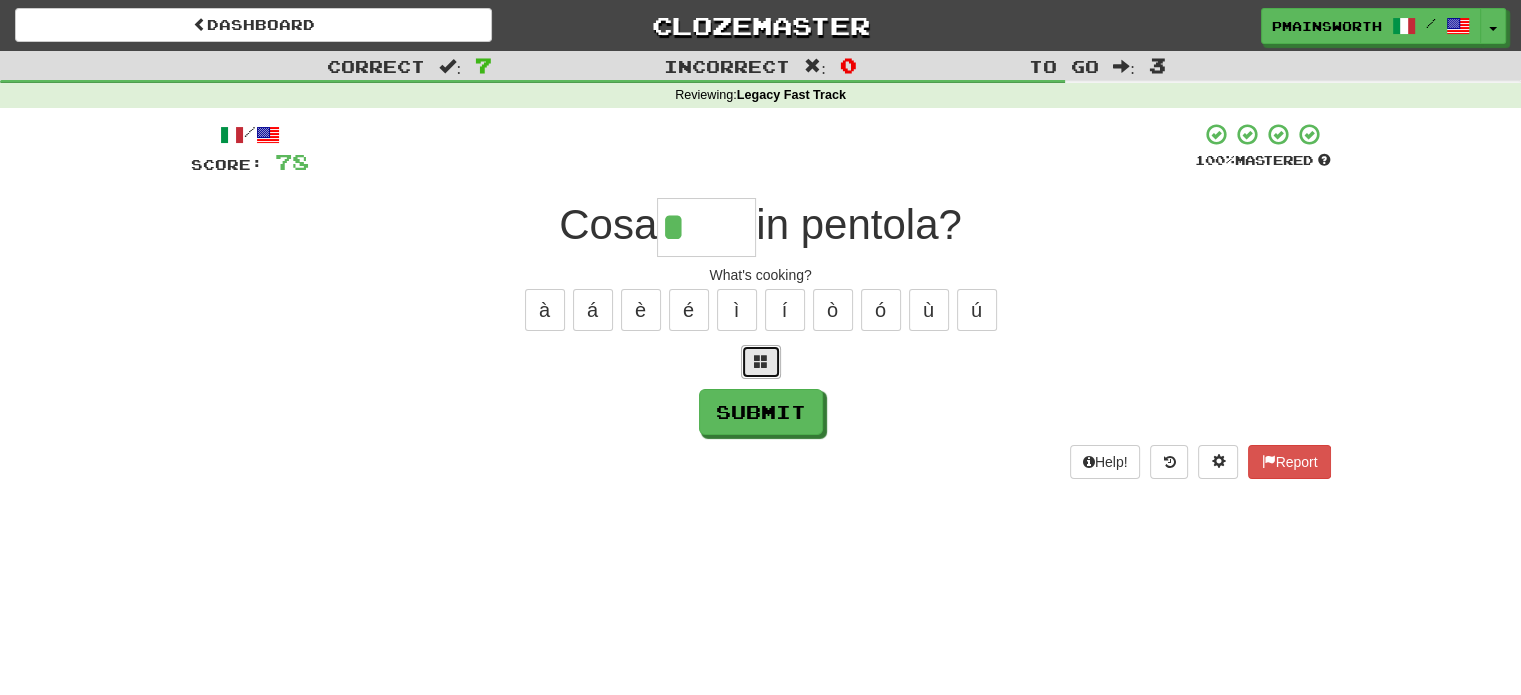 click at bounding box center [761, 361] 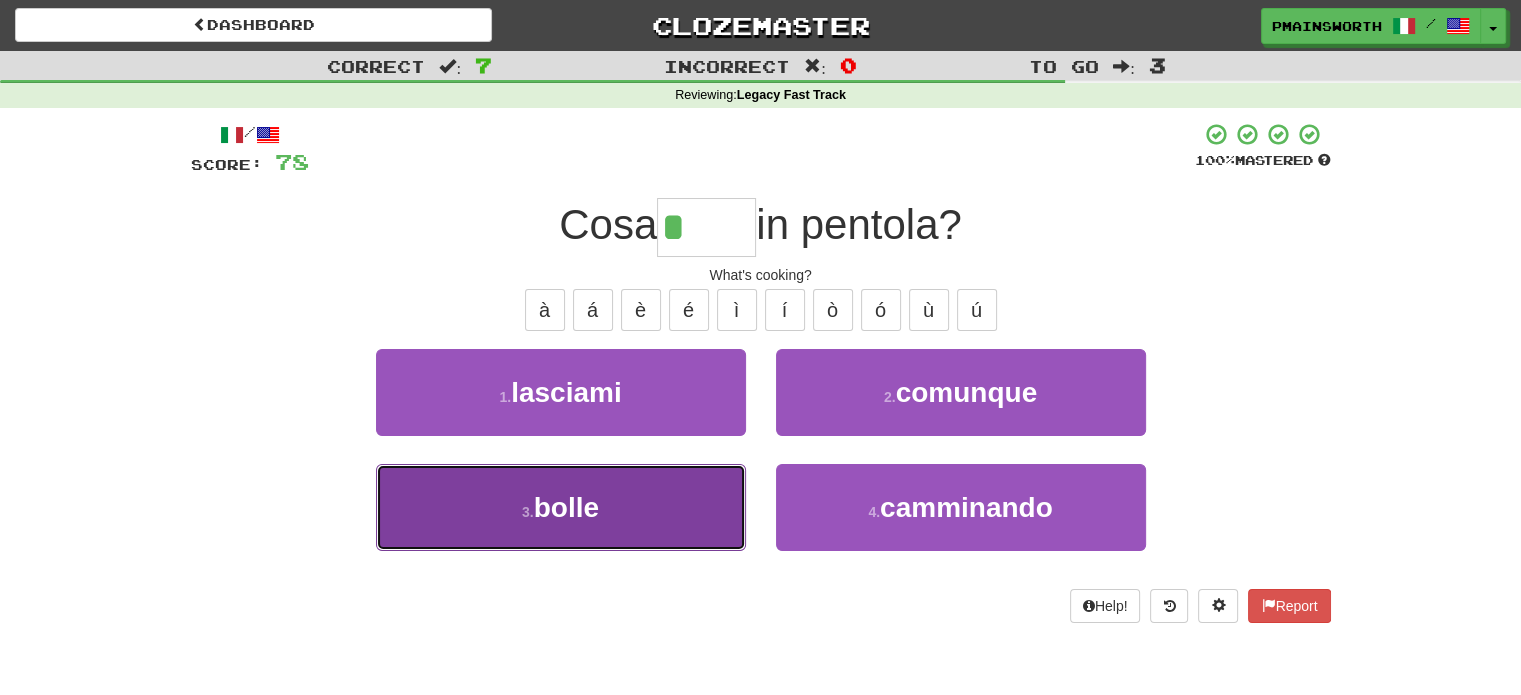 click on "3 .  bolle" at bounding box center [561, 507] 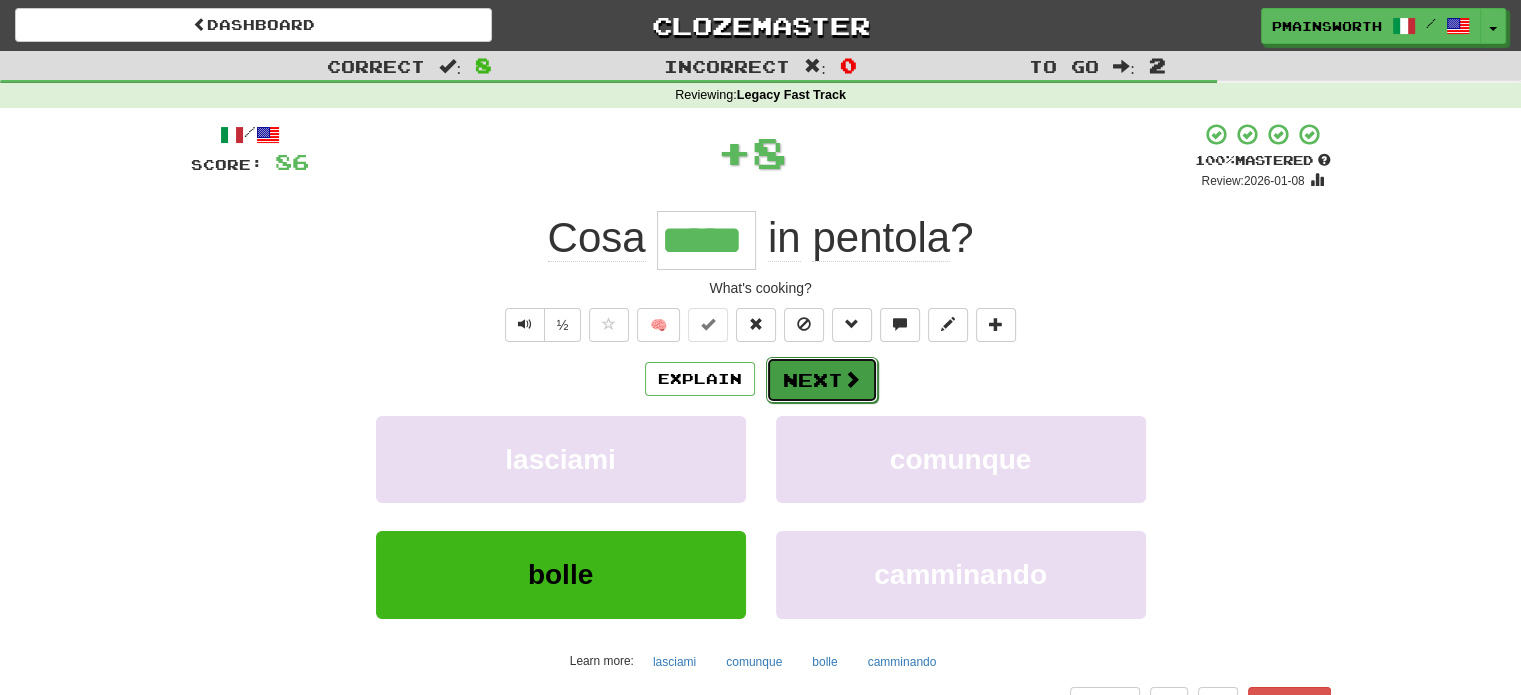 click on "Next" at bounding box center [822, 380] 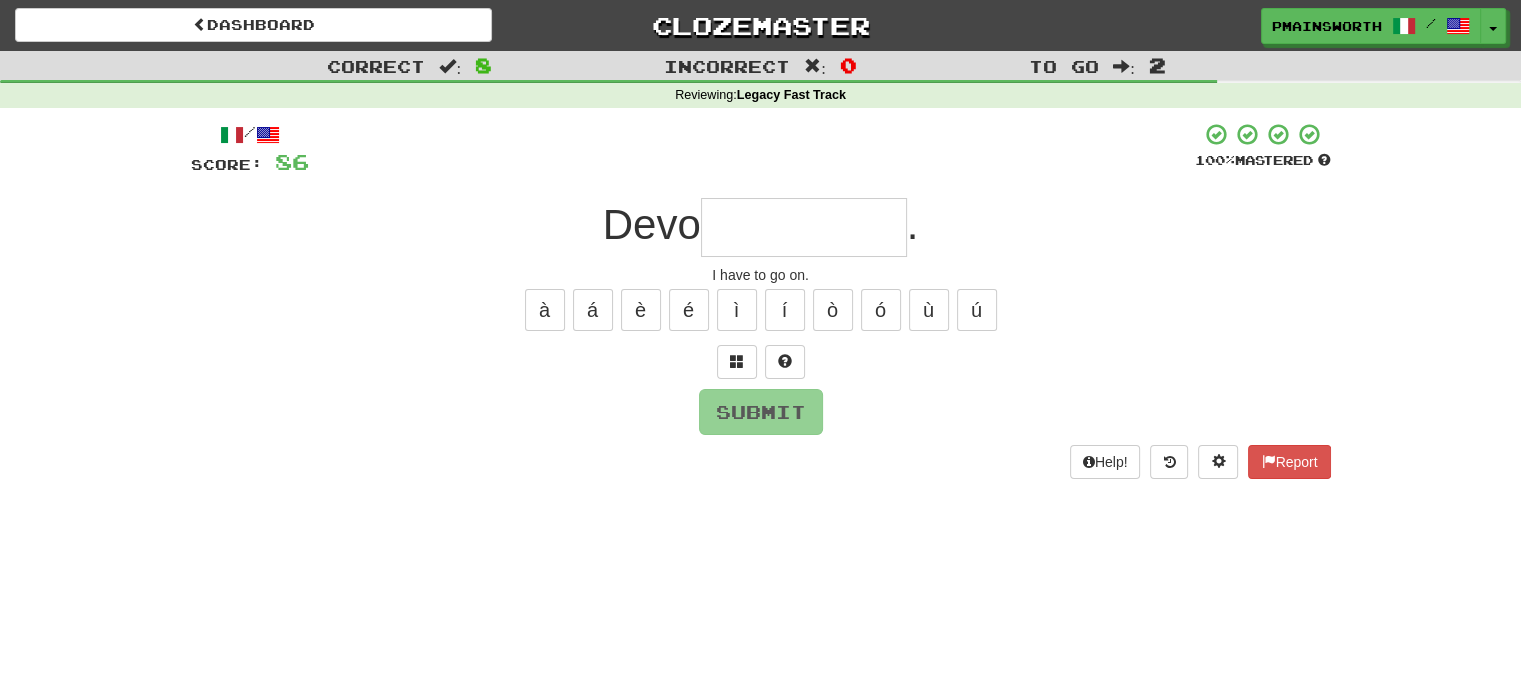 type on "*" 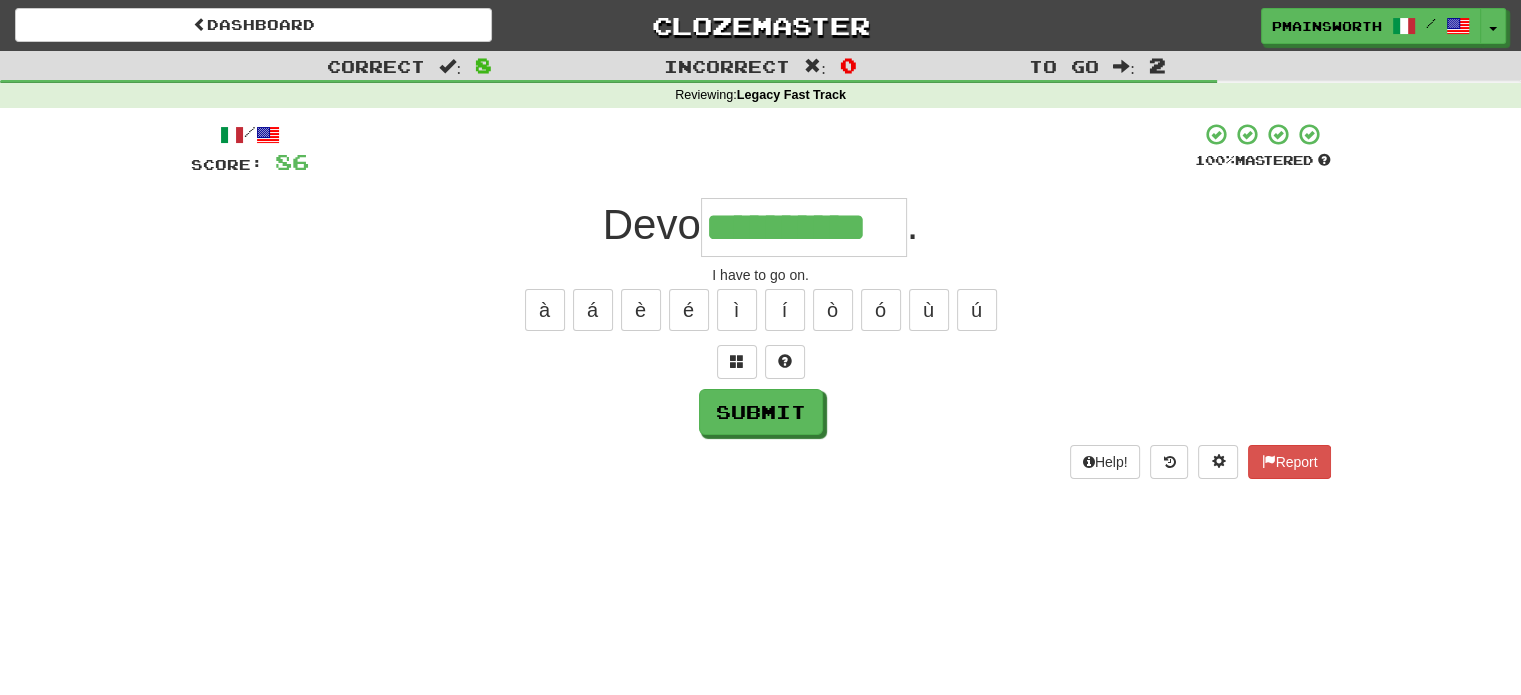 type on "**********" 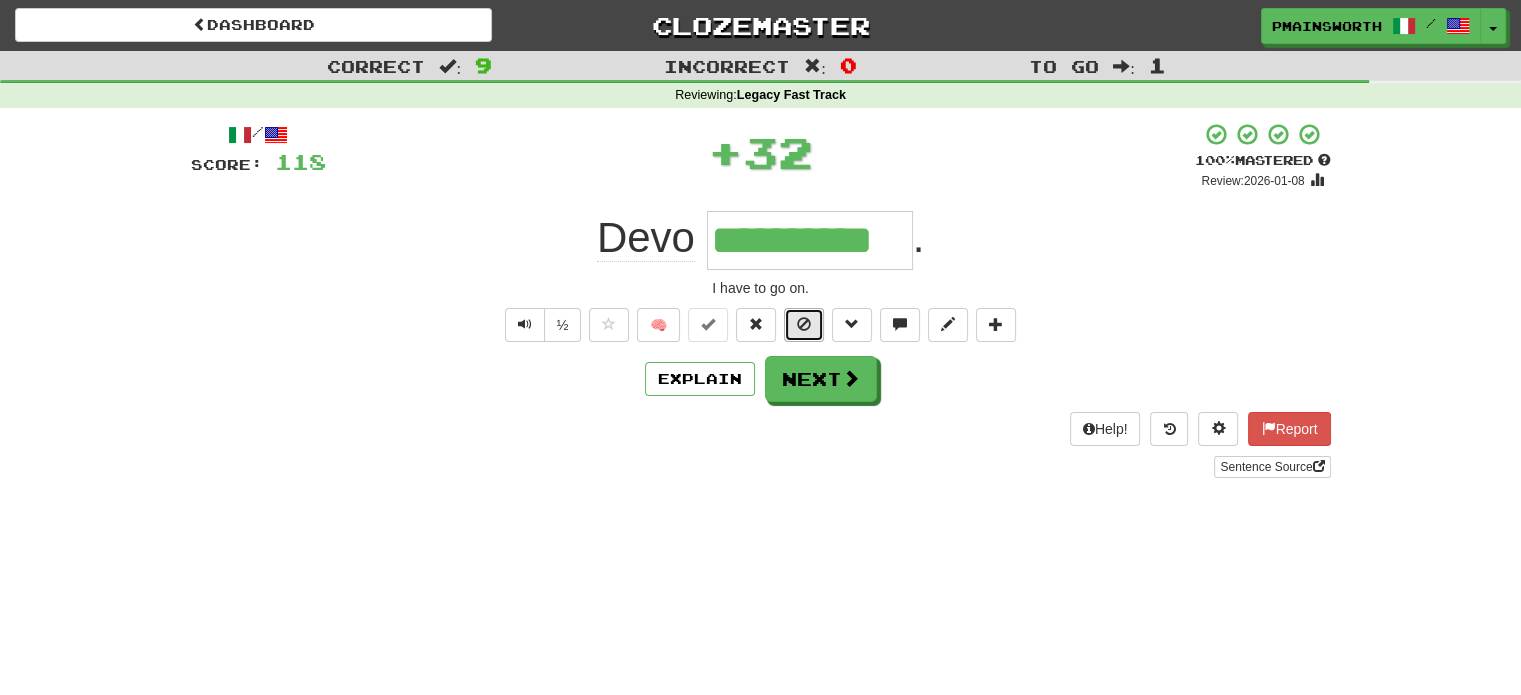 click at bounding box center (804, 325) 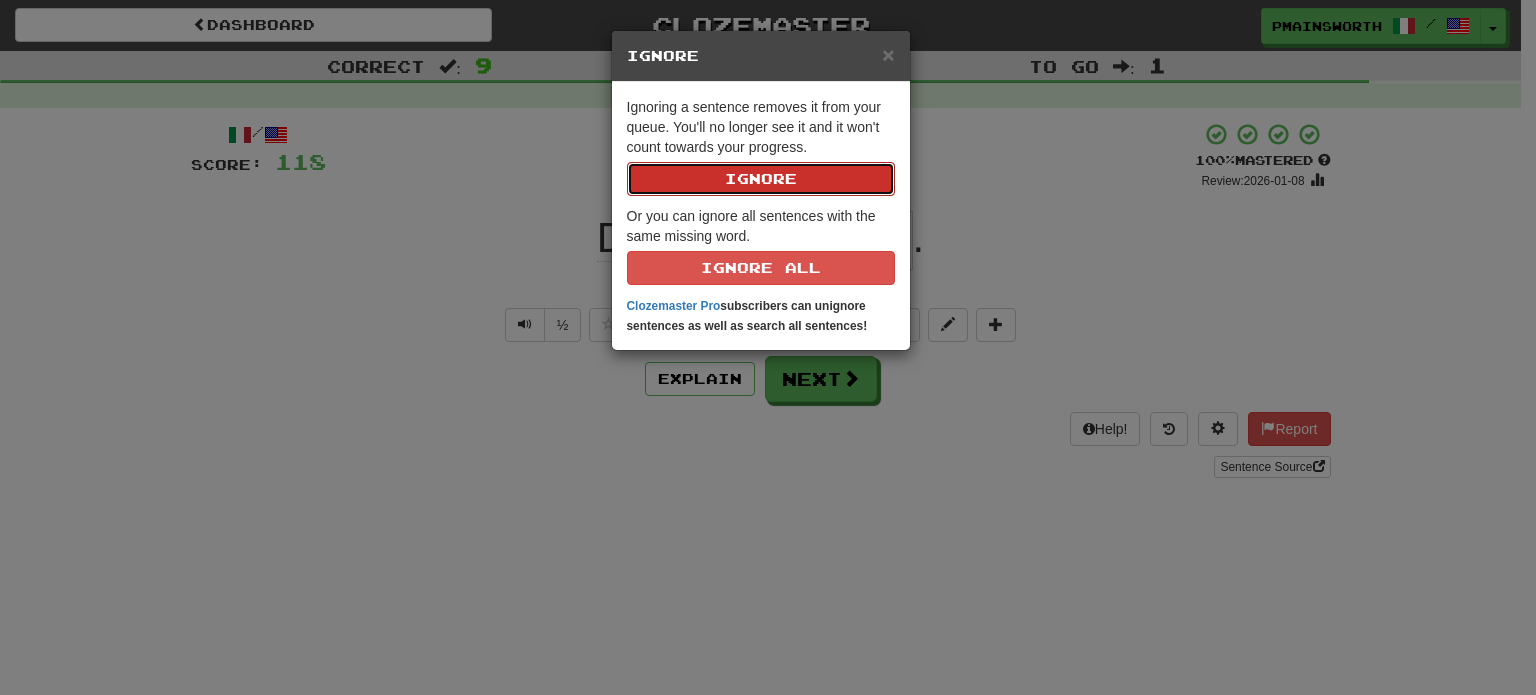 click on "Ignore" at bounding box center (761, 179) 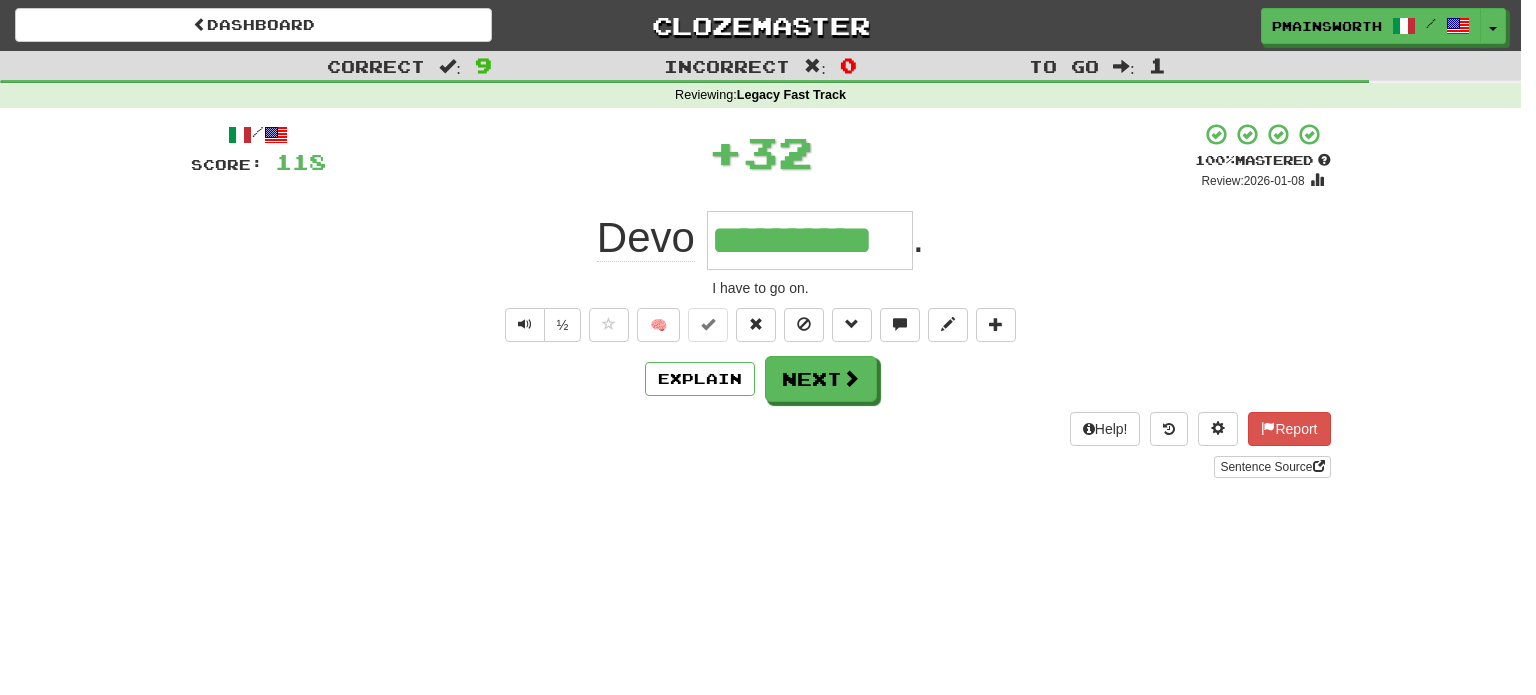 type 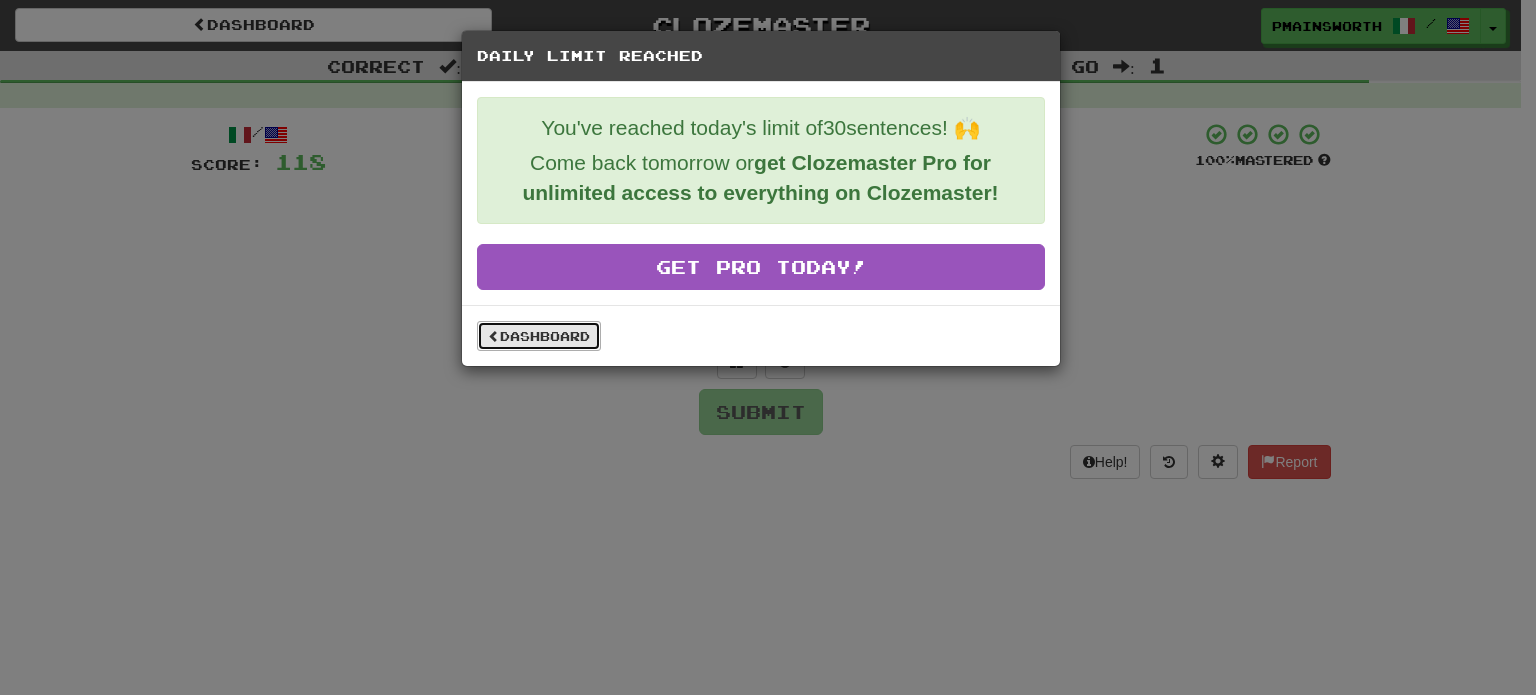 click on "Dashboard" at bounding box center [539, 336] 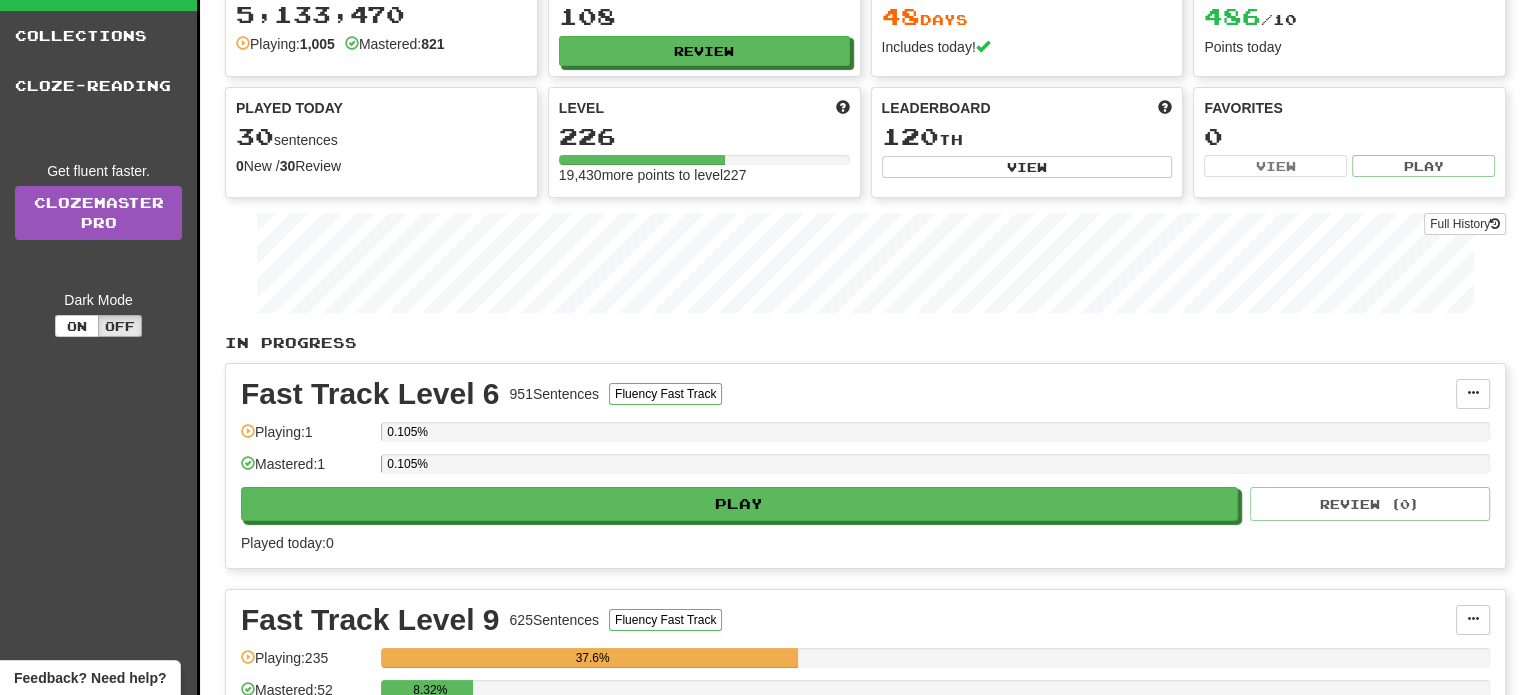 scroll, scrollTop: 0, scrollLeft: 0, axis: both 